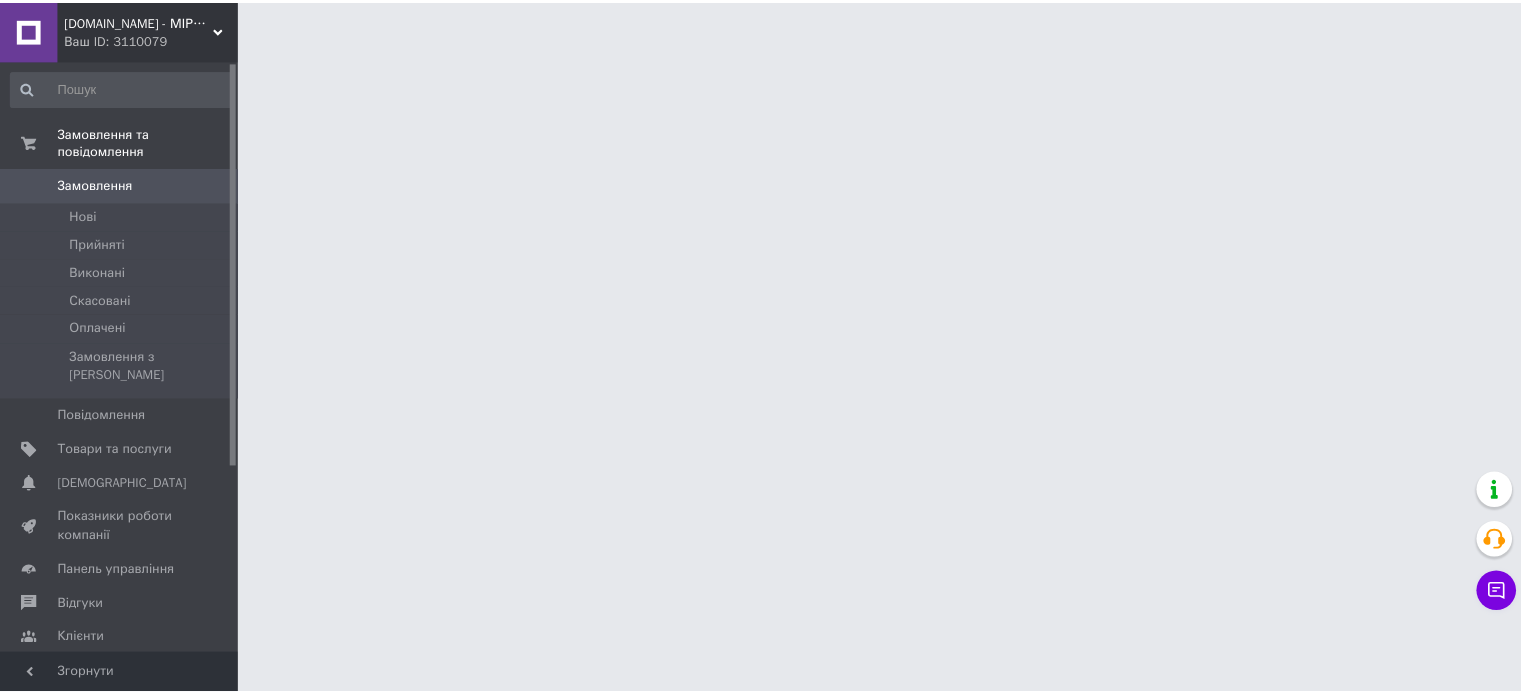 scroll, scrollTop: 0, scrollLeft: 0, axis: both 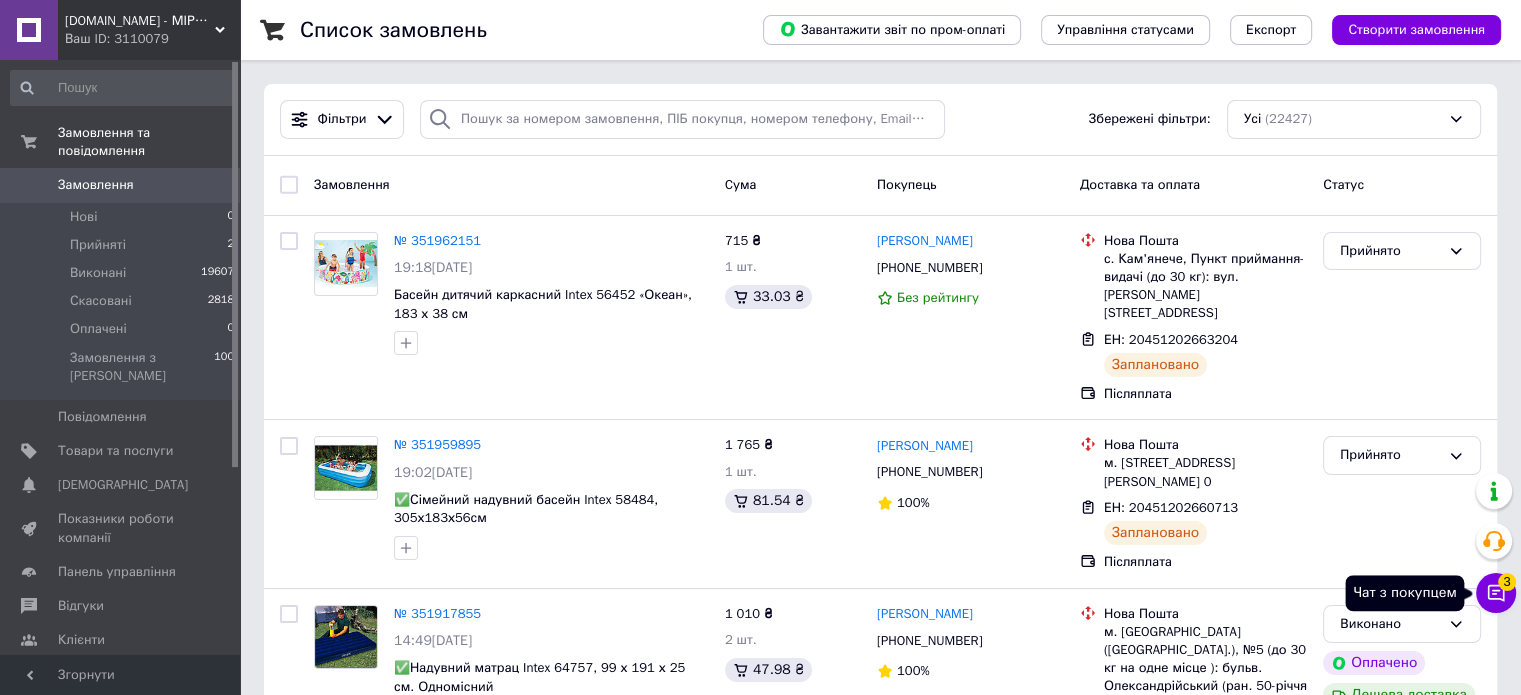 click on "3" at bounding box center (1507, 582) 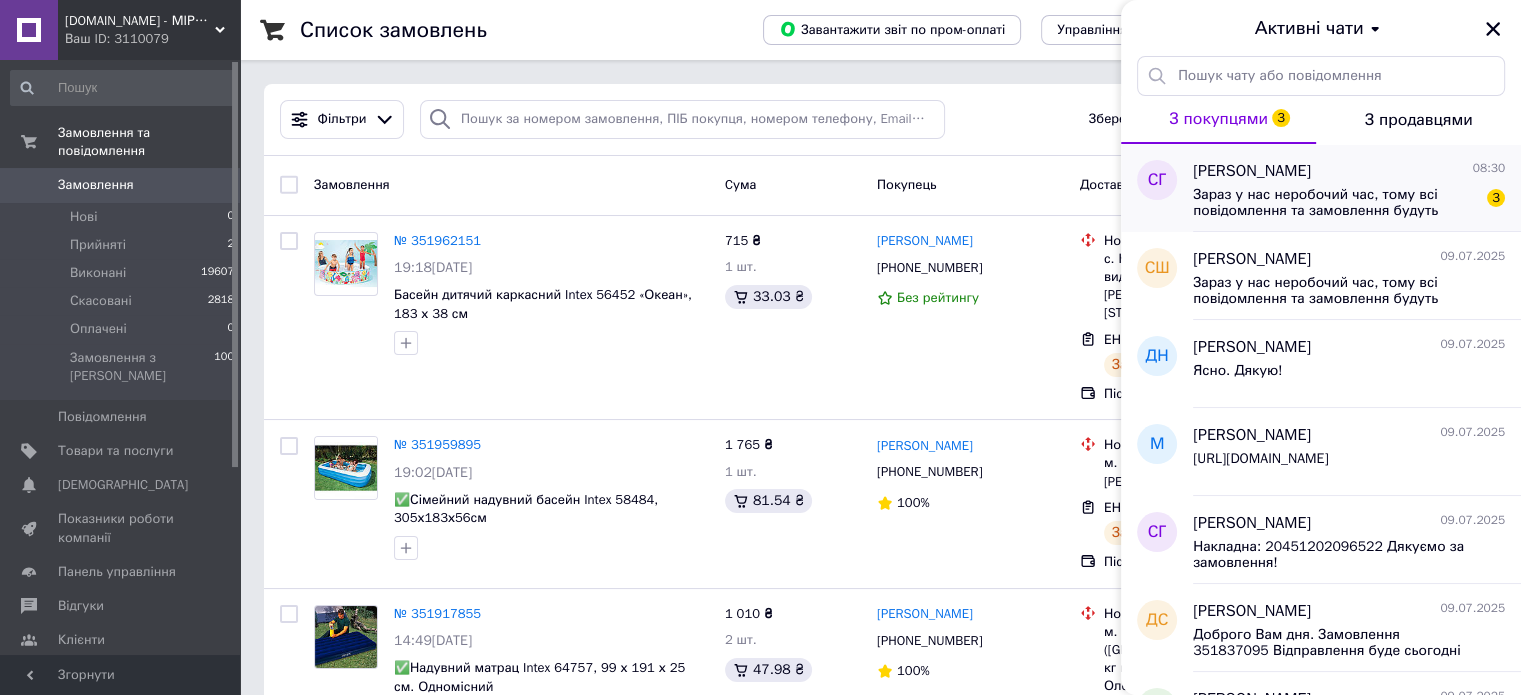 click on "Зараз у нас неробочий час, тому всі повідомлення та замовлення будуть оброблені за графіком роботи компанії. Дякуємо за розуміння!" at bounding box center (1335, 203) 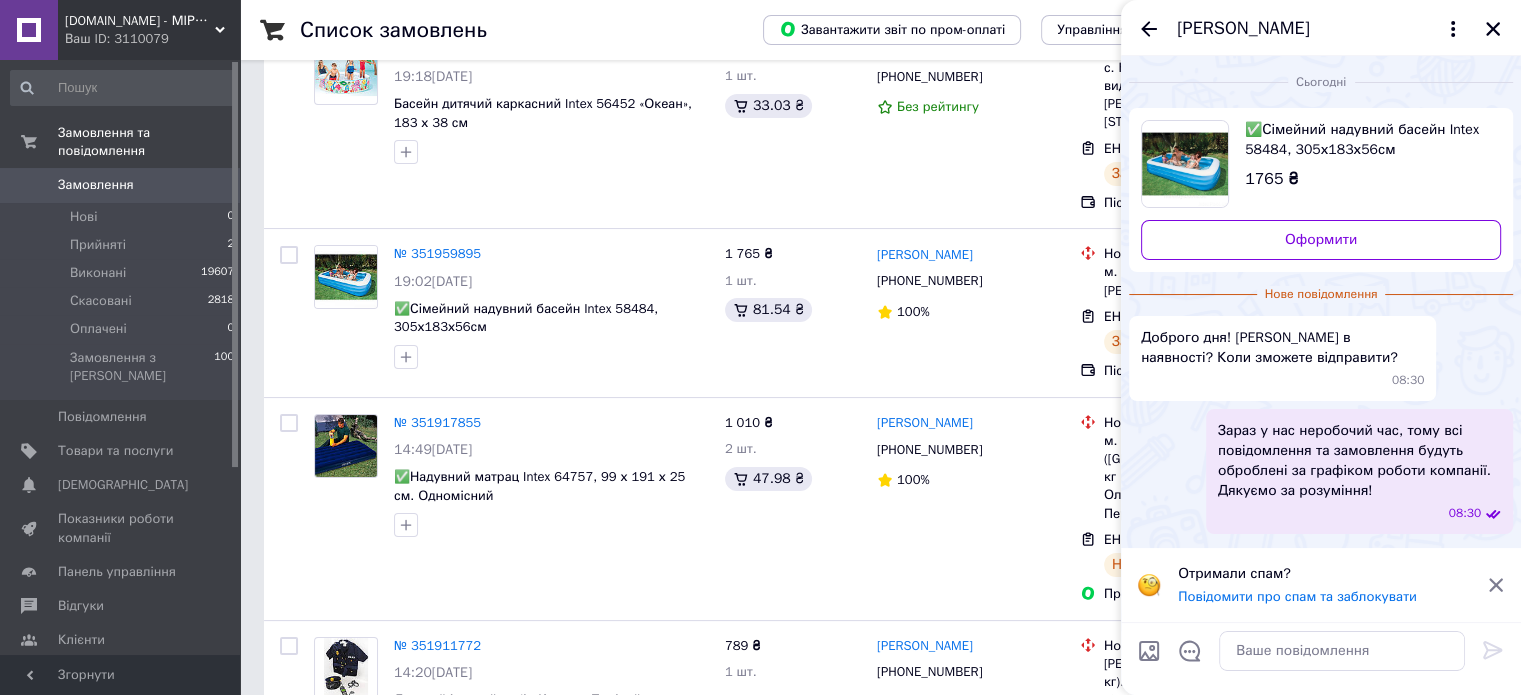scroll, scrollTop: 200, scrollLeft: 0, axis: vertical 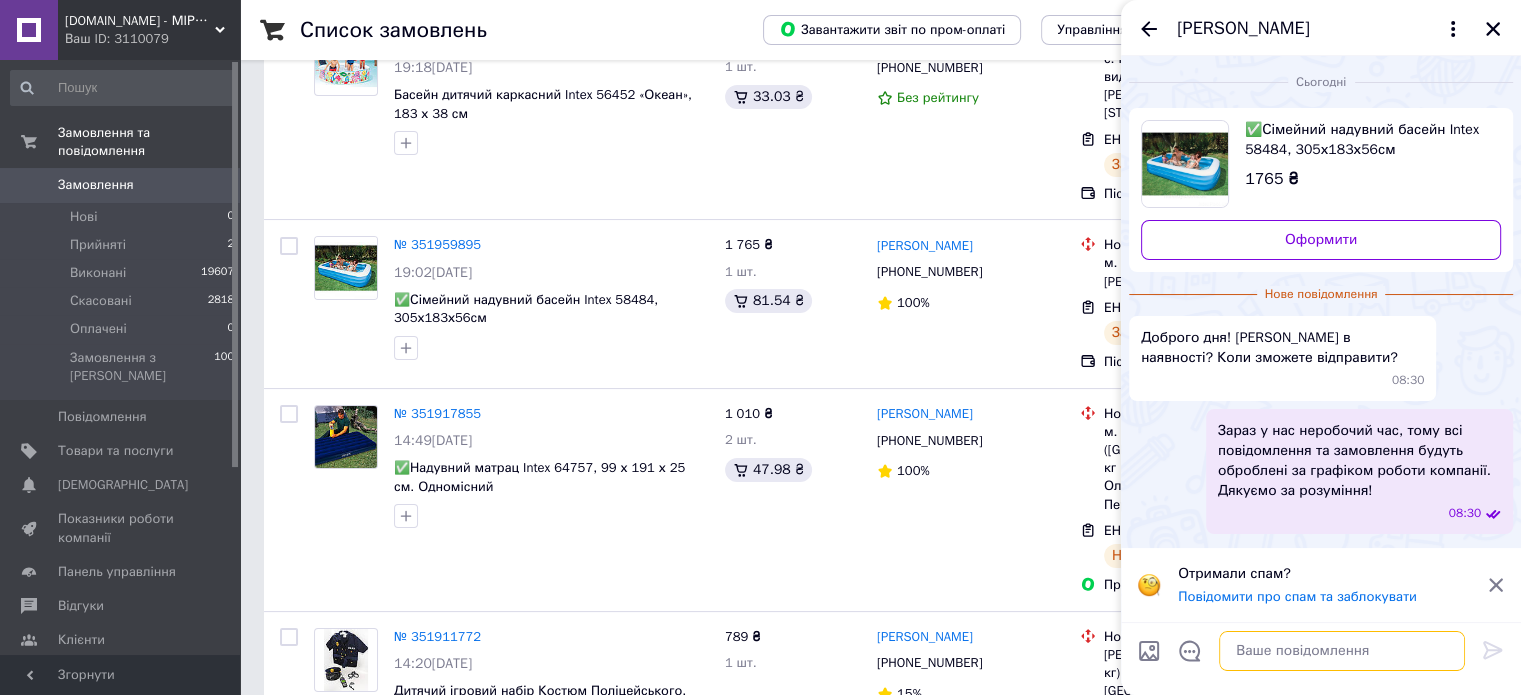 click at bounding box center (1342, 651) 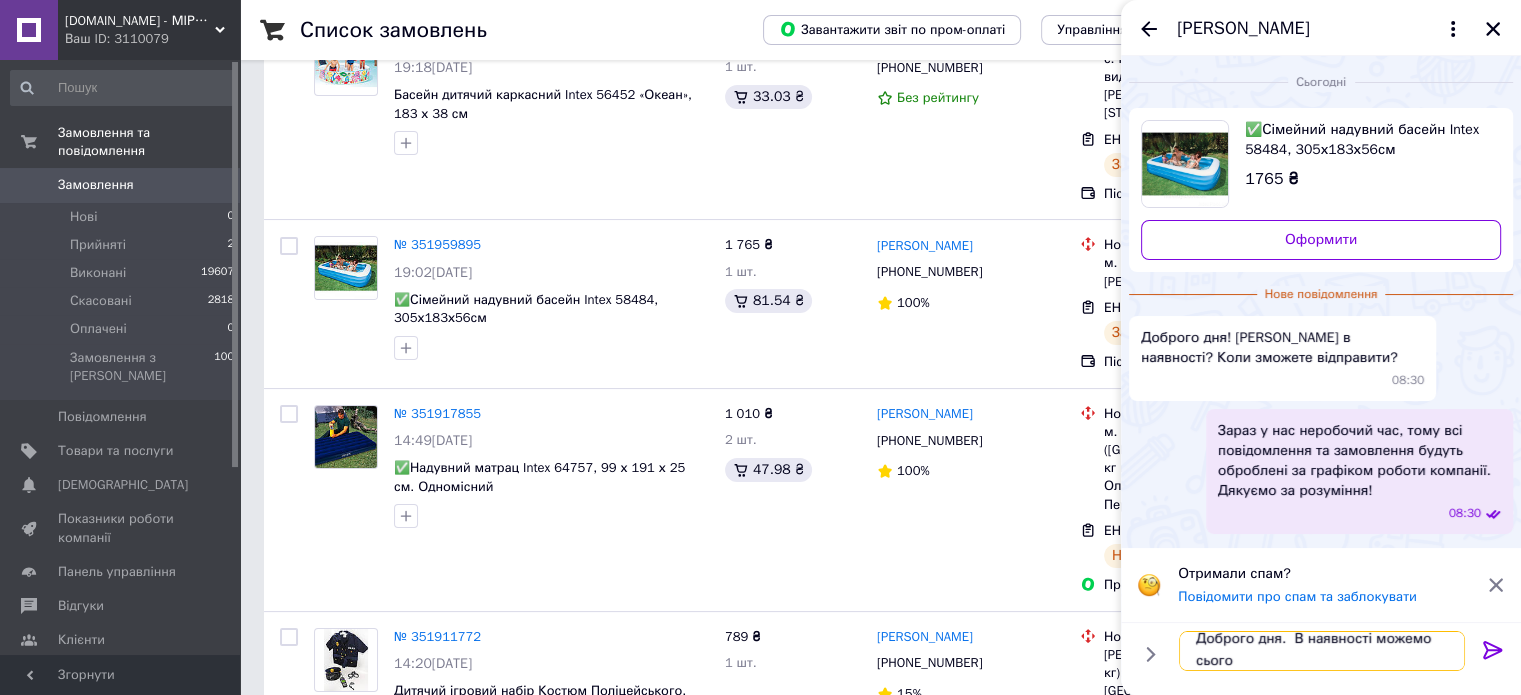 scroll, scrollTop: 1, scrollLeft: 0, axis: vertical 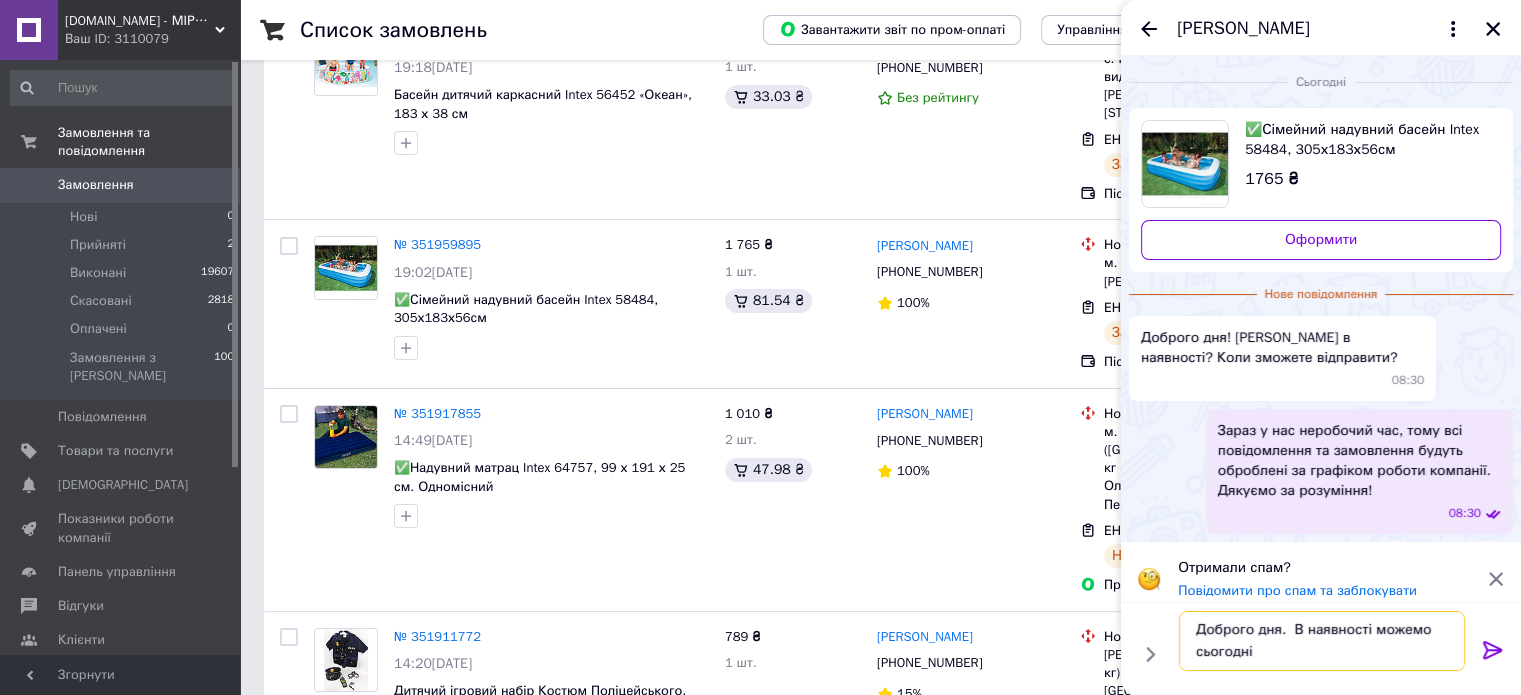 click on "Доброго дня.  В наявності можемо сьогодні" at bounding box center [1322, 641] 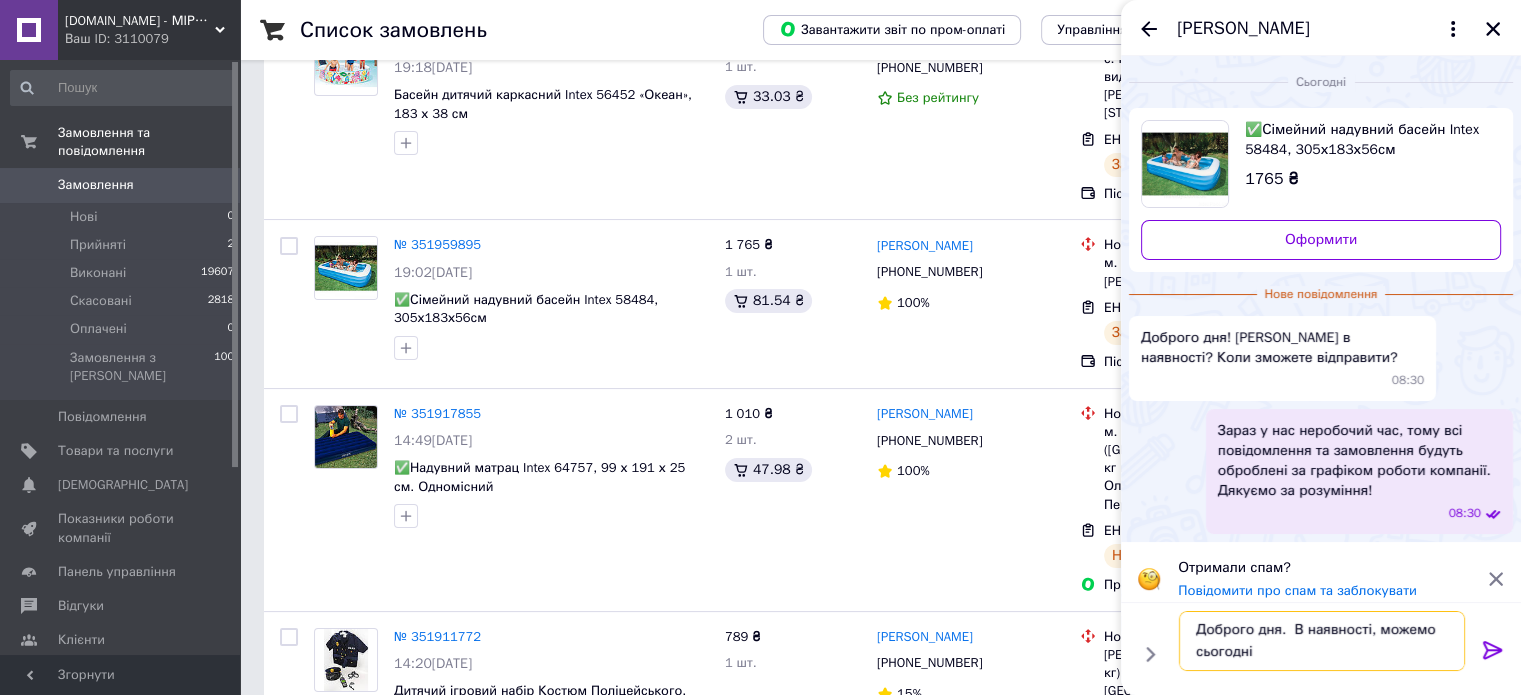 click on "Доброго дня.  В наявності, можемо сьогодні" at bounding box center (1322, 641) 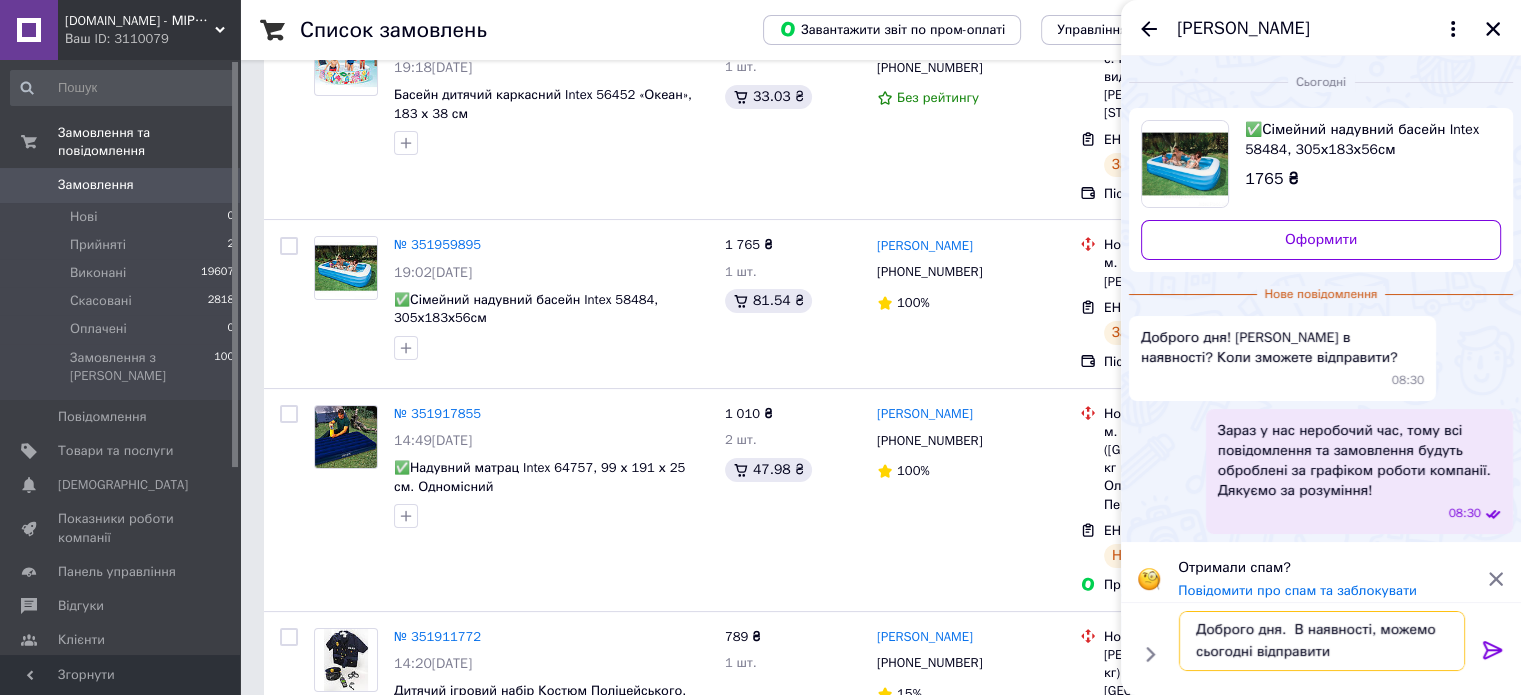 type on "Доброго дня.  В наявності, можемо сьогодні відправити" 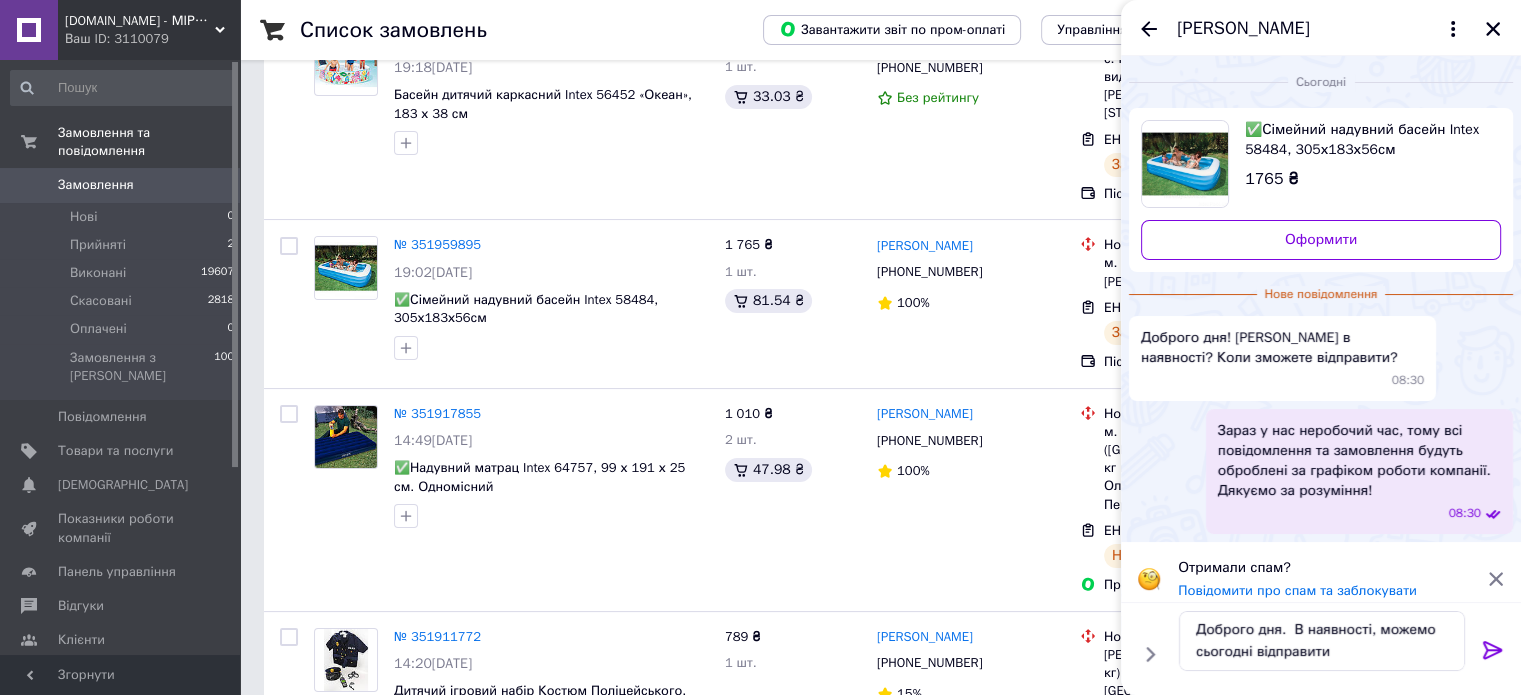 click 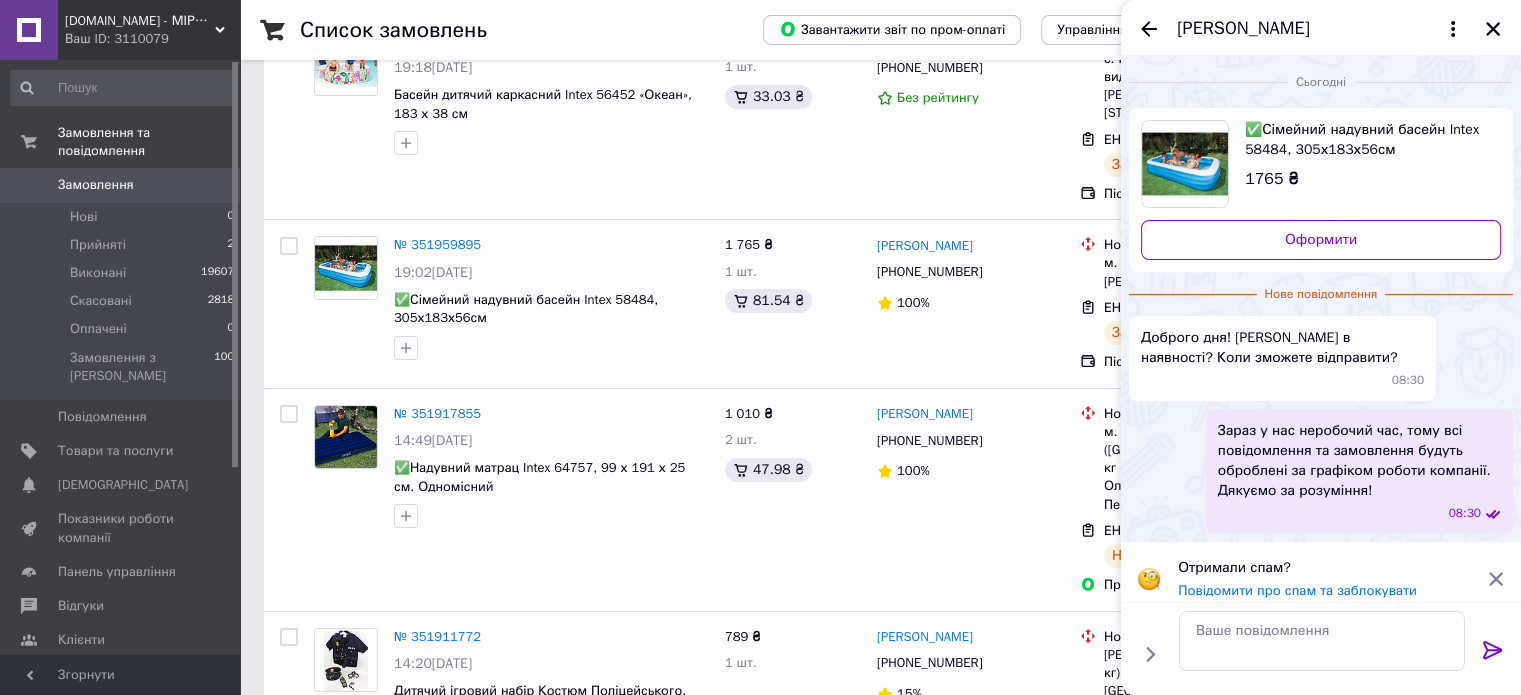 scroll, scrollTop: 0, scrollLeft: 0, axis: both 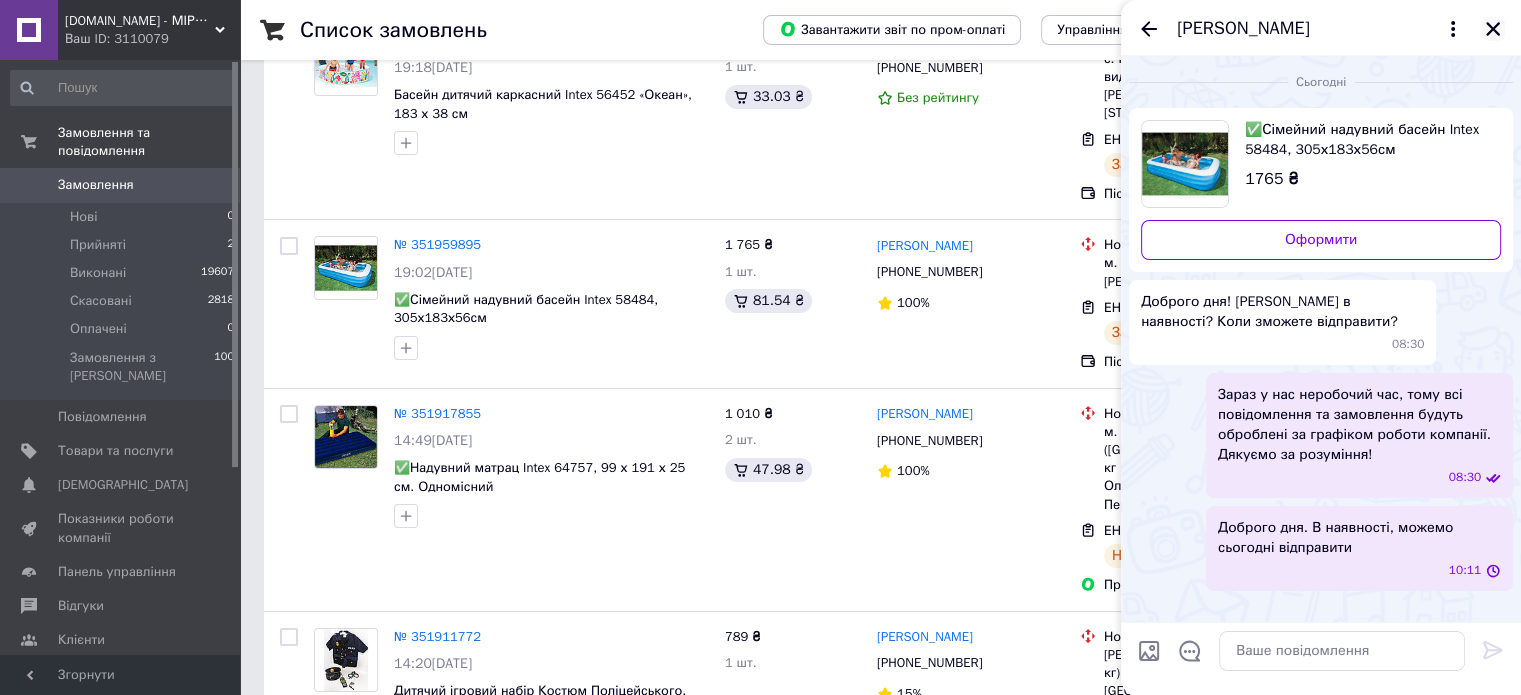 click 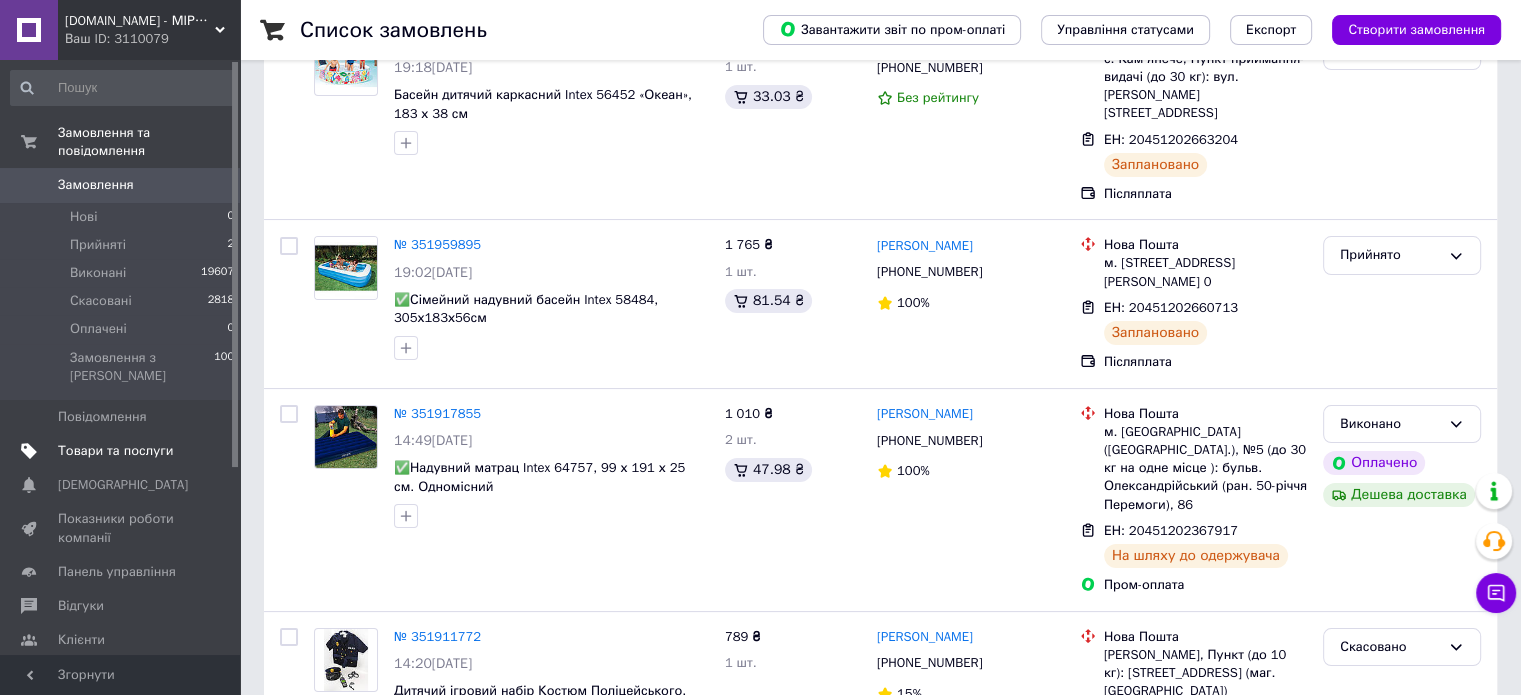click on "Товари та послуги" at bounding box center [123, 451] 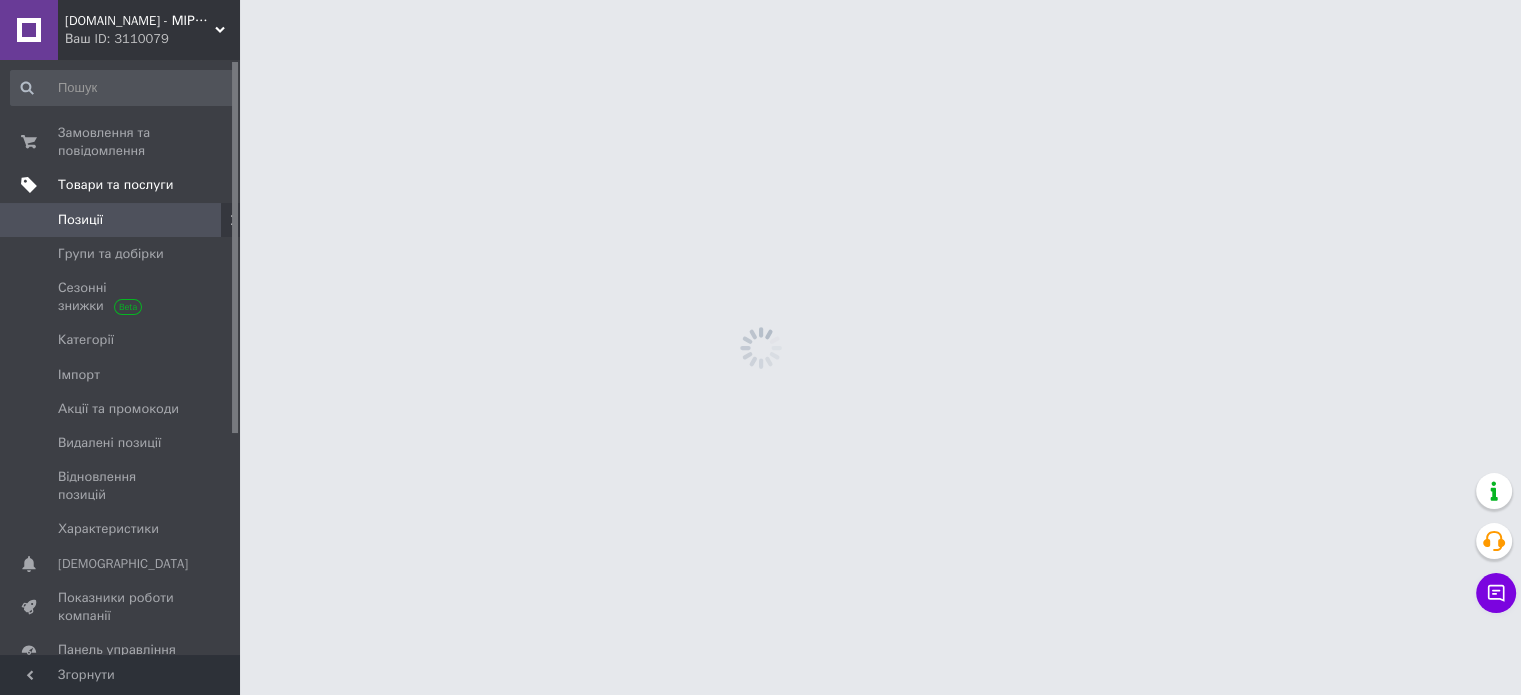 scroll, scrollTop: 0, scrollLeft: 0, axis: both 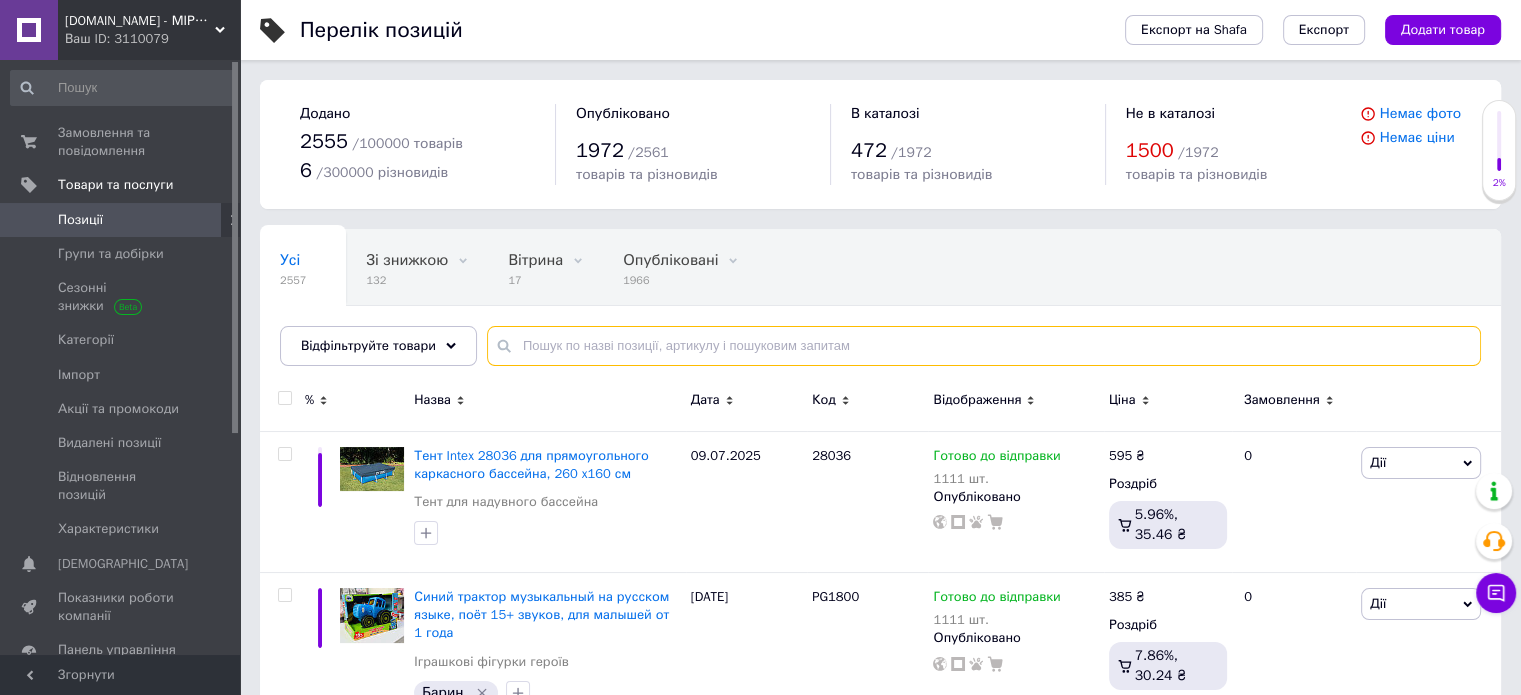 click at bounding box center [984, 346] 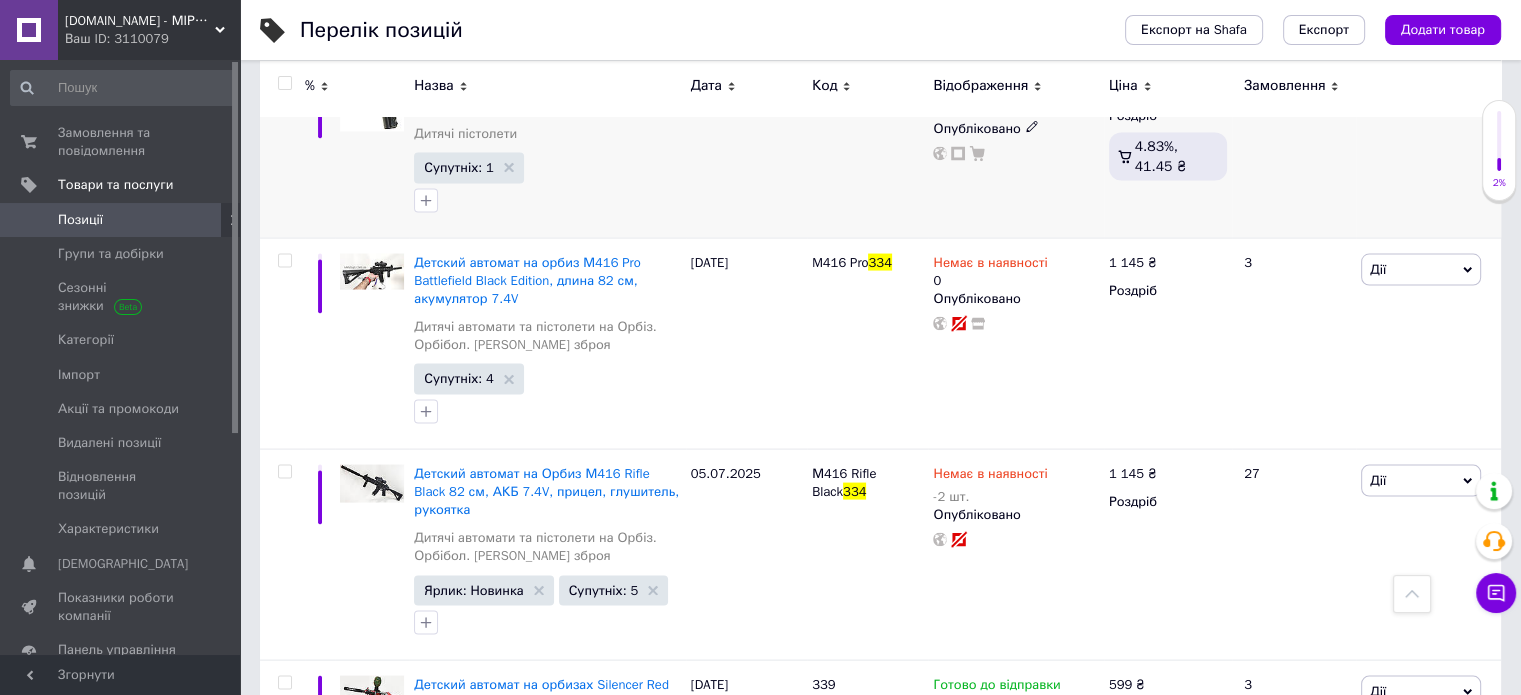 scroll, scrollTop: 4100, scrollLeft: 0, axis: vertical 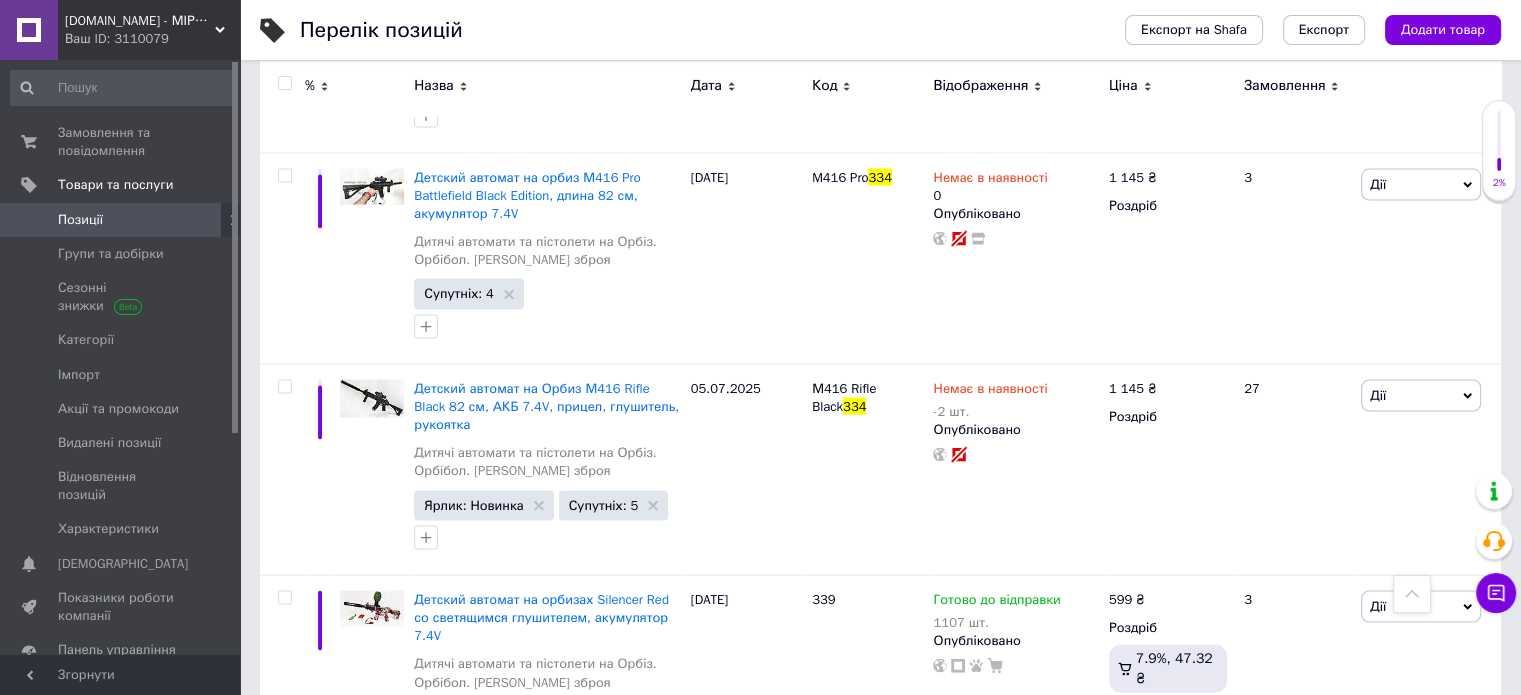 type on "334" 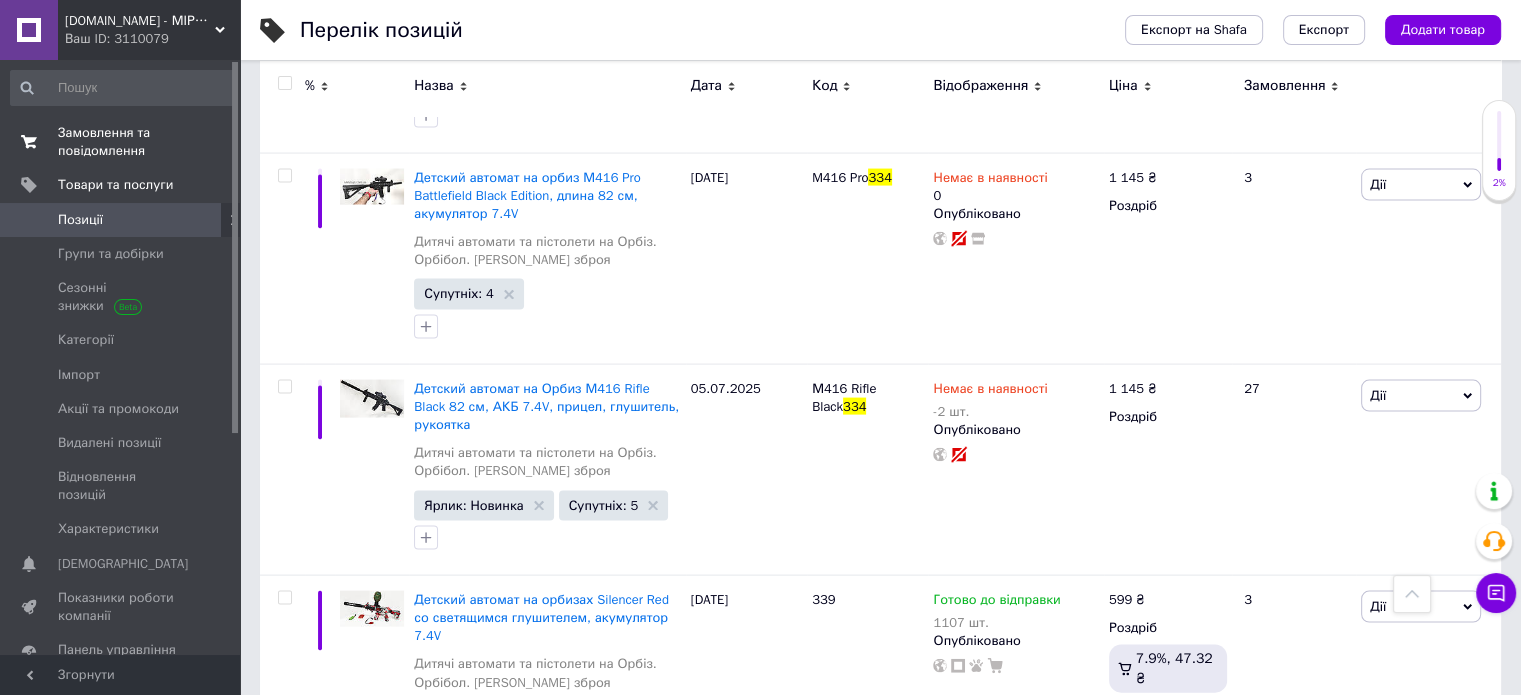 click on "Замовлення та повідомлення" at bounding box center [121, 142] 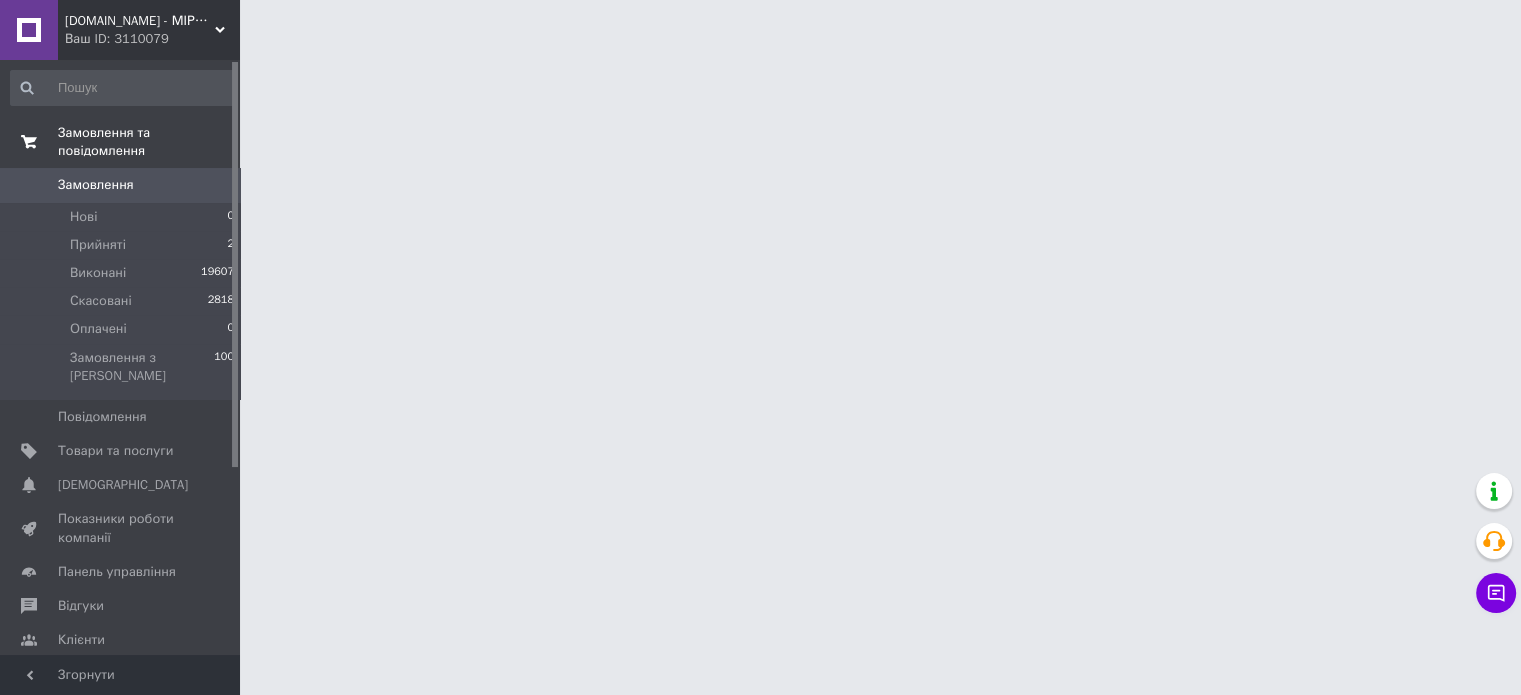 scroll, scrollTop: 0, scrollLeft: 0, axis: both 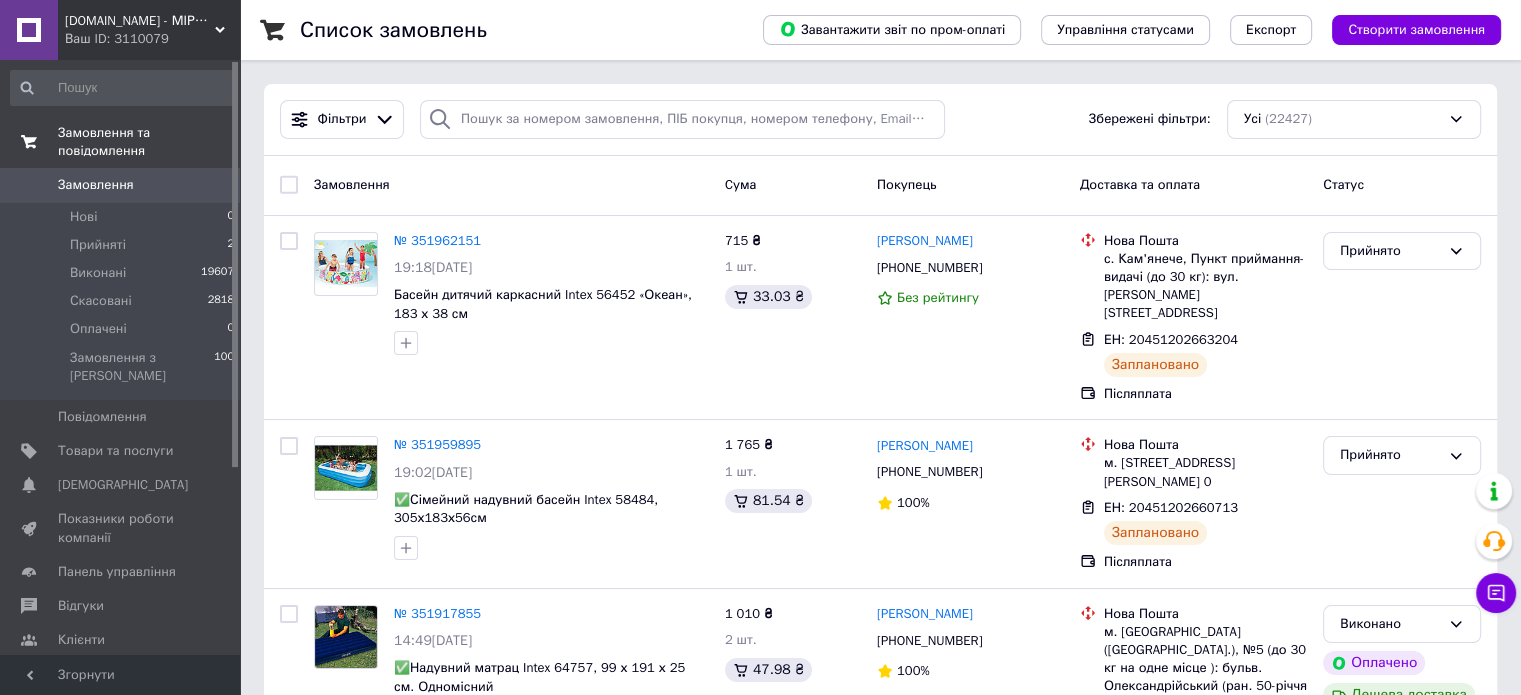 click on "Замовлення та повідомлення" at bounding box center [123, 142] 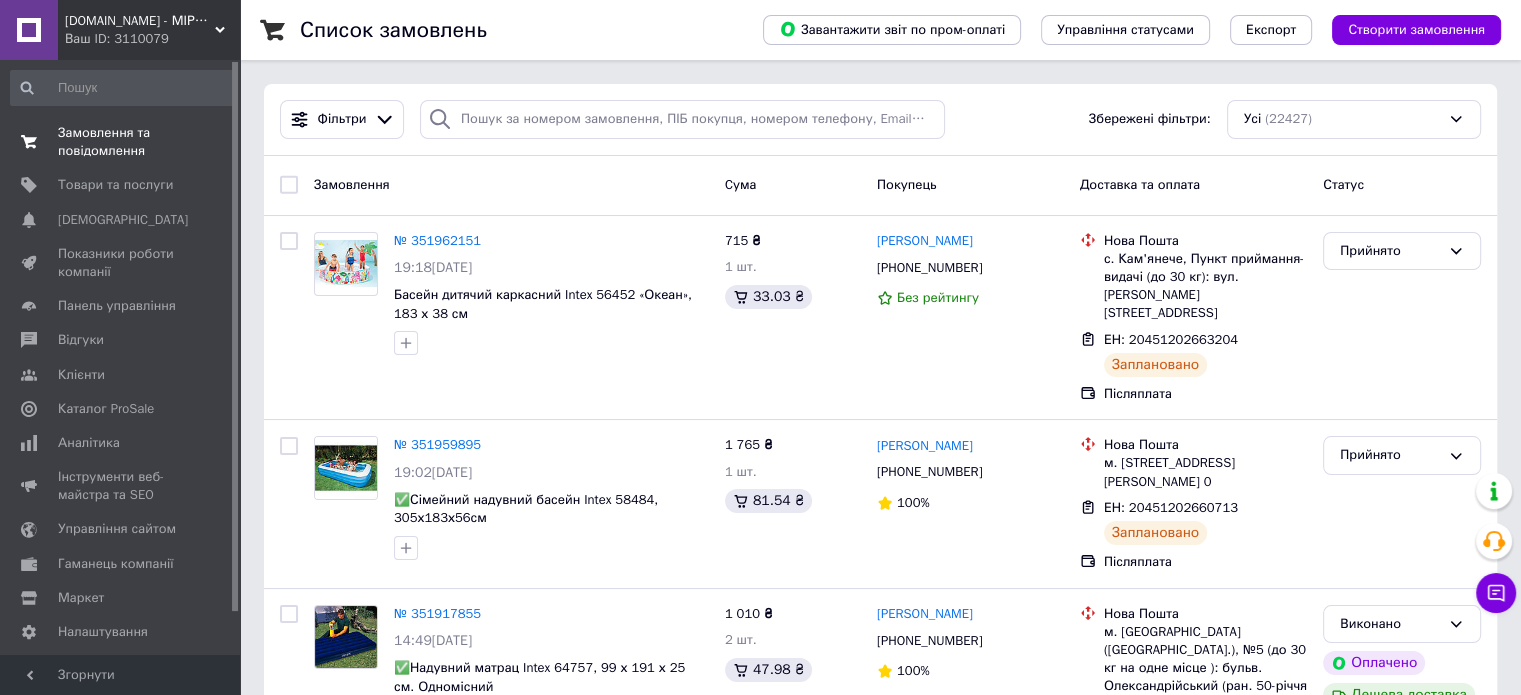 click on "Замовлення та повідомлення" at bounding box center (121, 142) 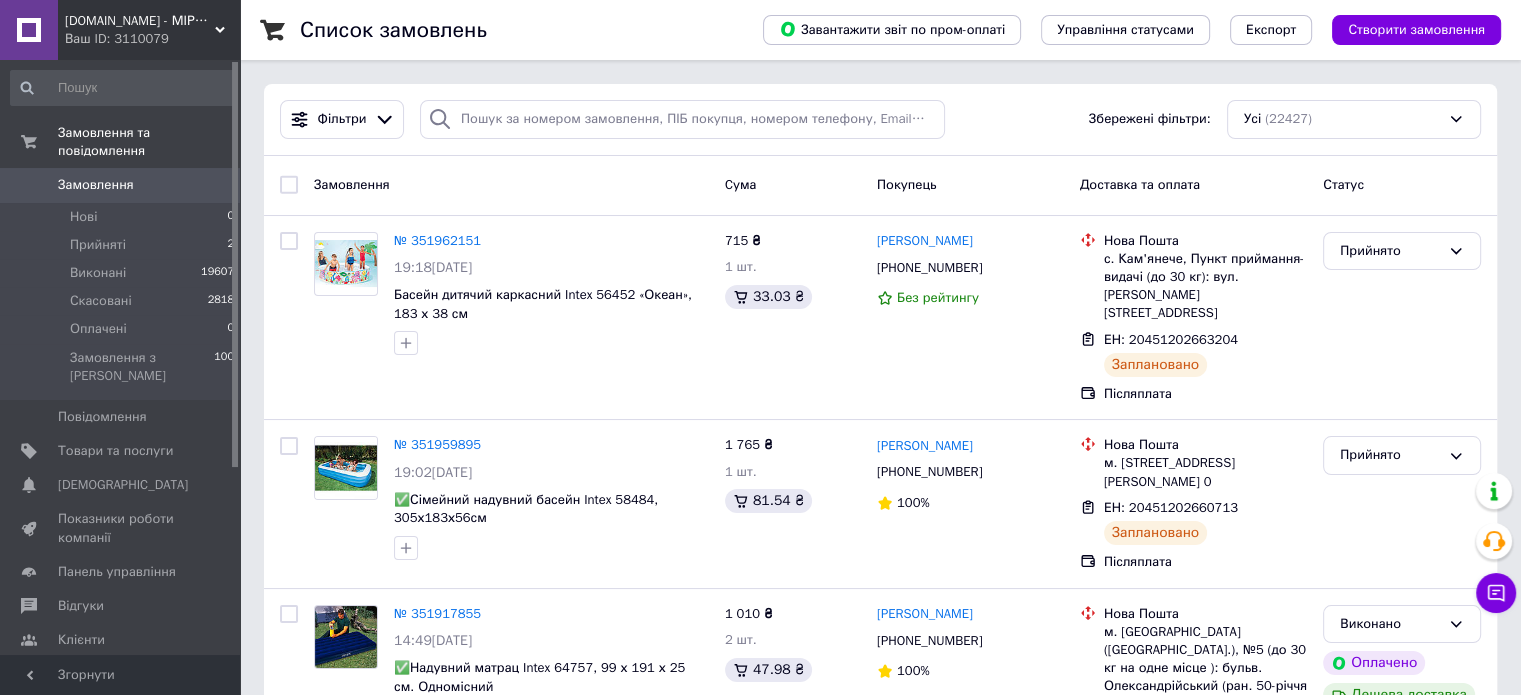 click on "Замовлення 0" at bounding box center (123, 185) 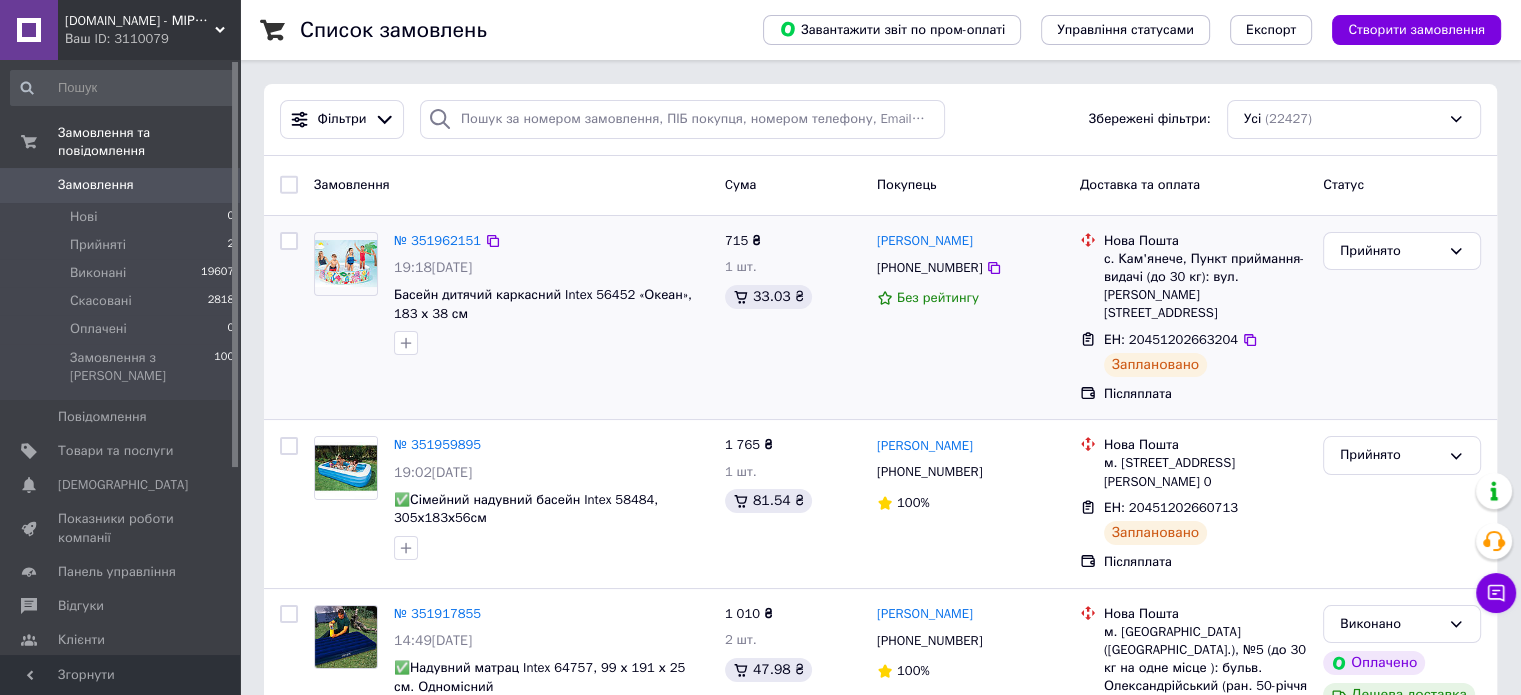 click at bounding box center (551, 343) 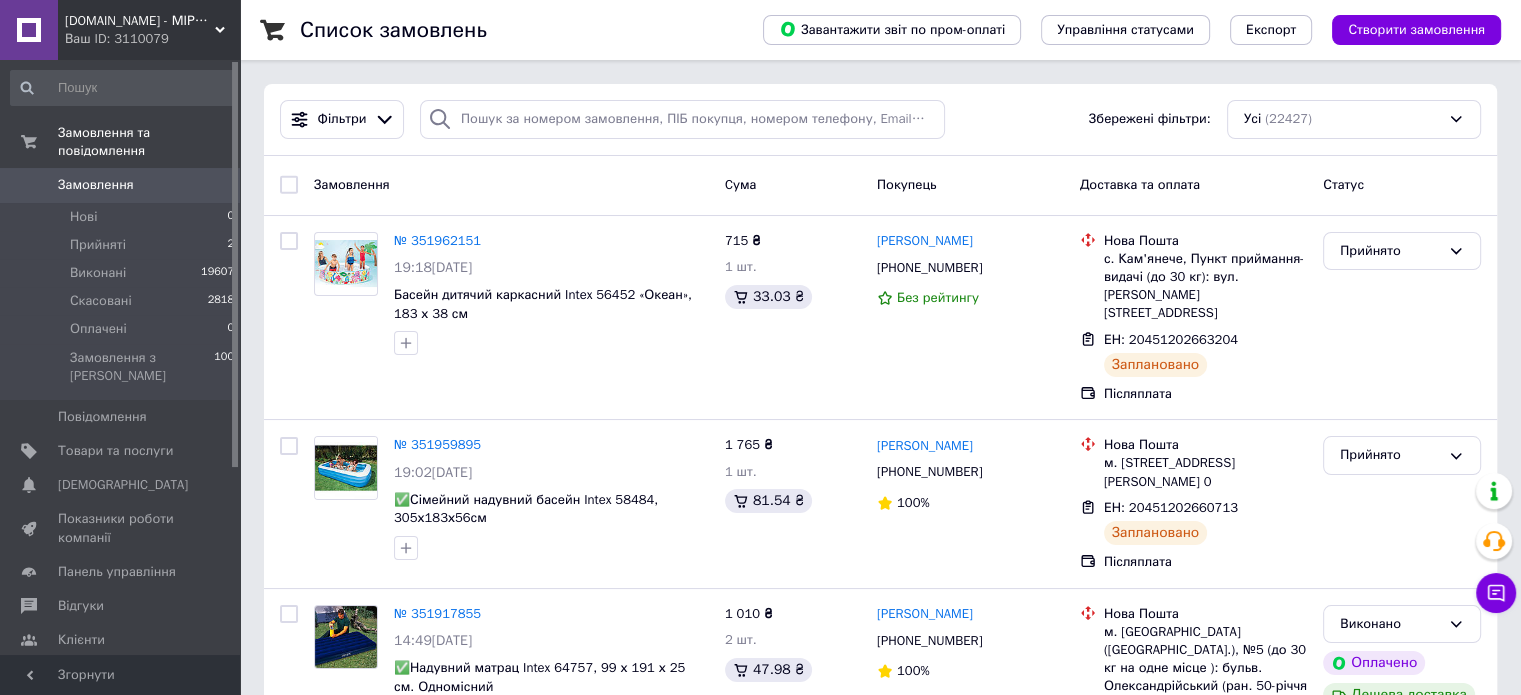 click on "Замовлення" at bounding box center (96, 185) 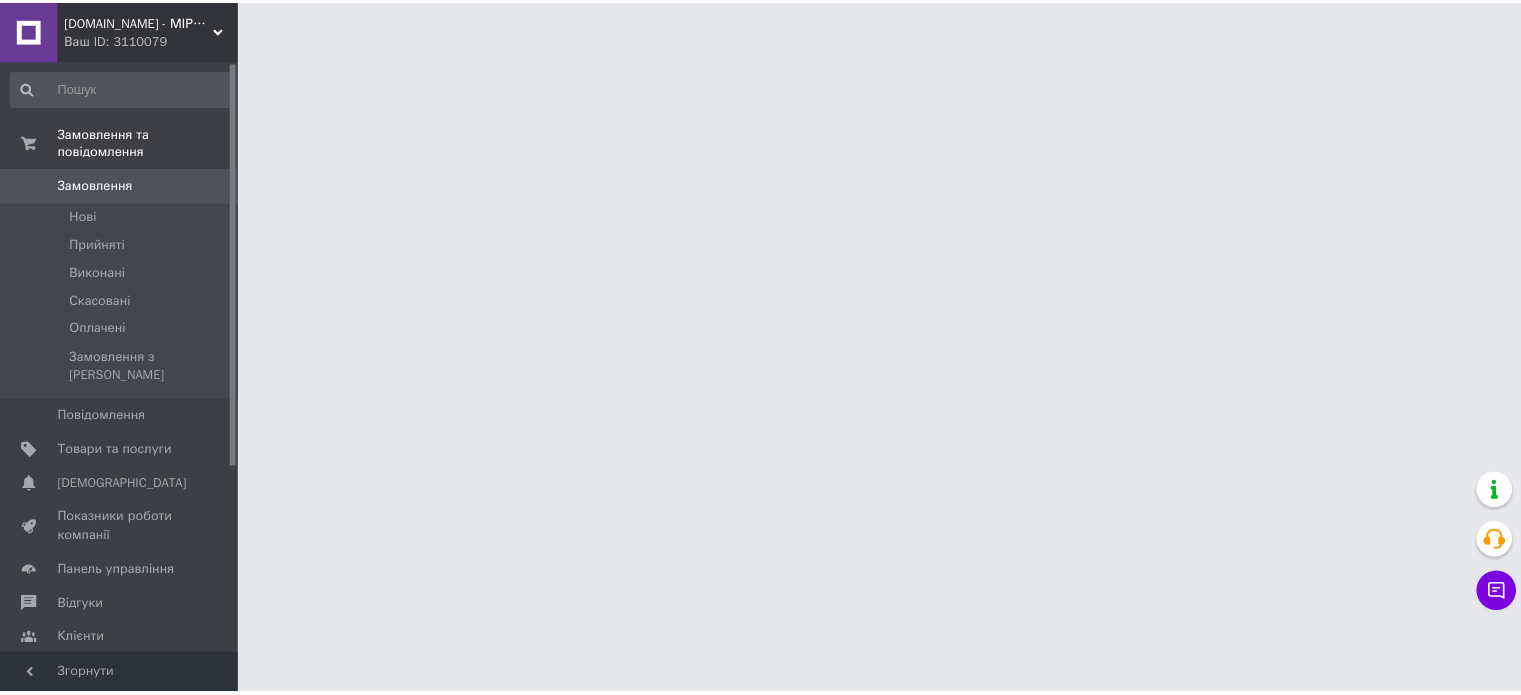 scroll, scrollTop: 0, scrollLeft: 0, axis: both 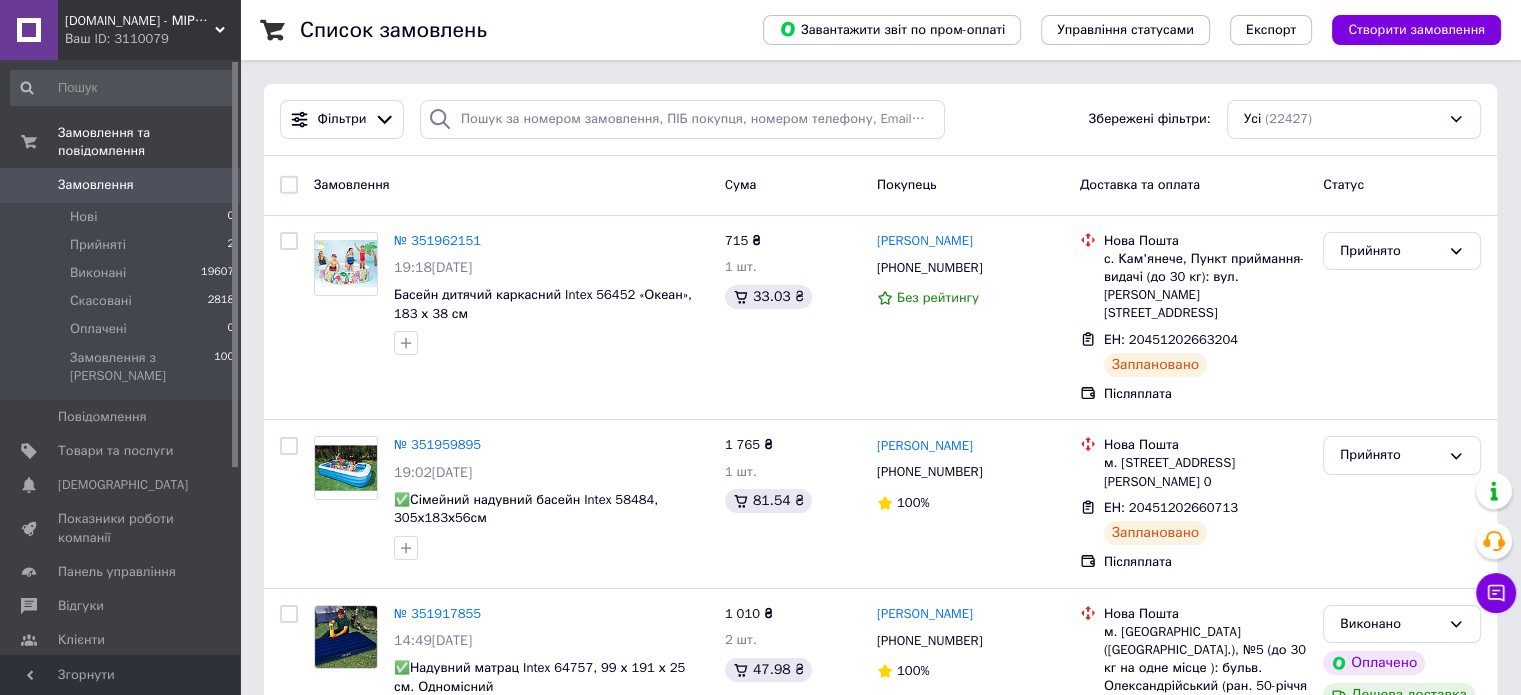 click on "[DOMAIN_NAME] - МІРАТОЙС" at bounding box center [140, 21] 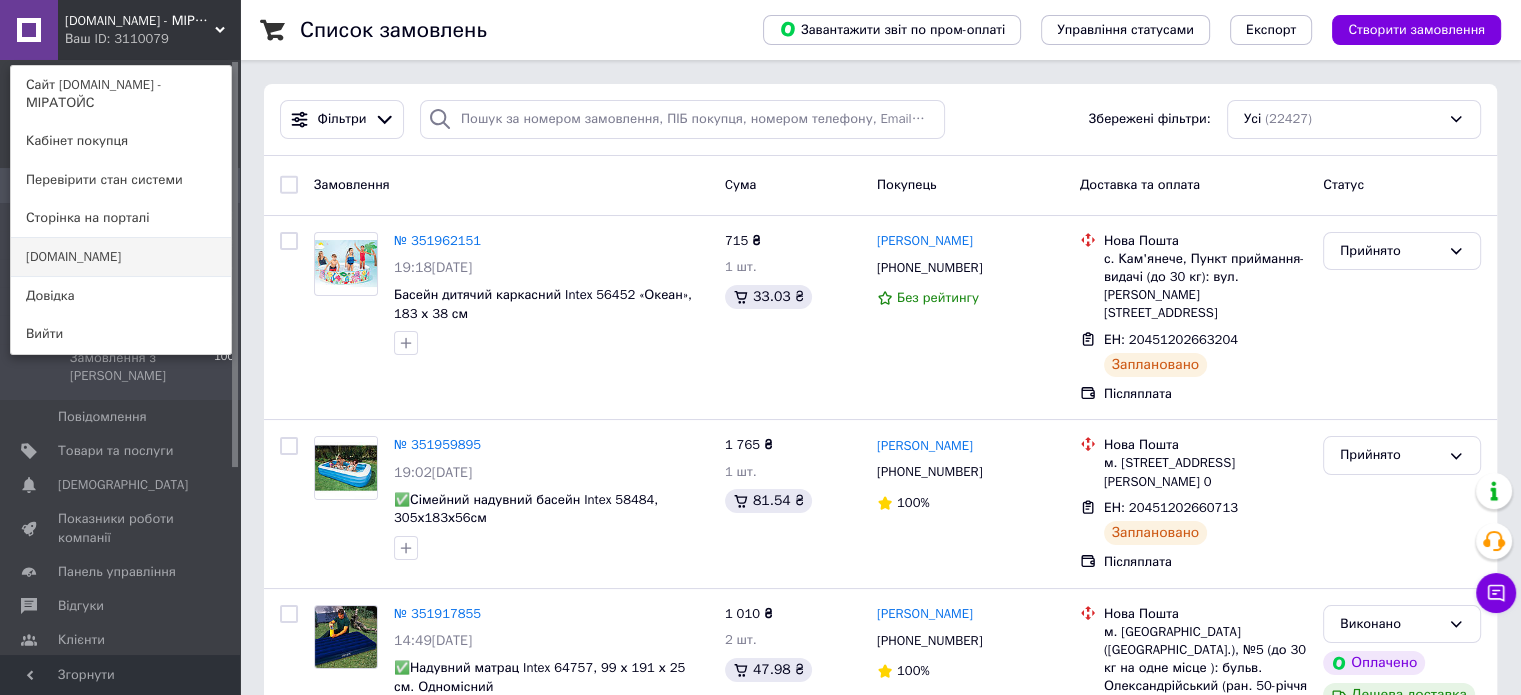 click on "[DOMAIN_NAME]" at bounding box center [121, 257] 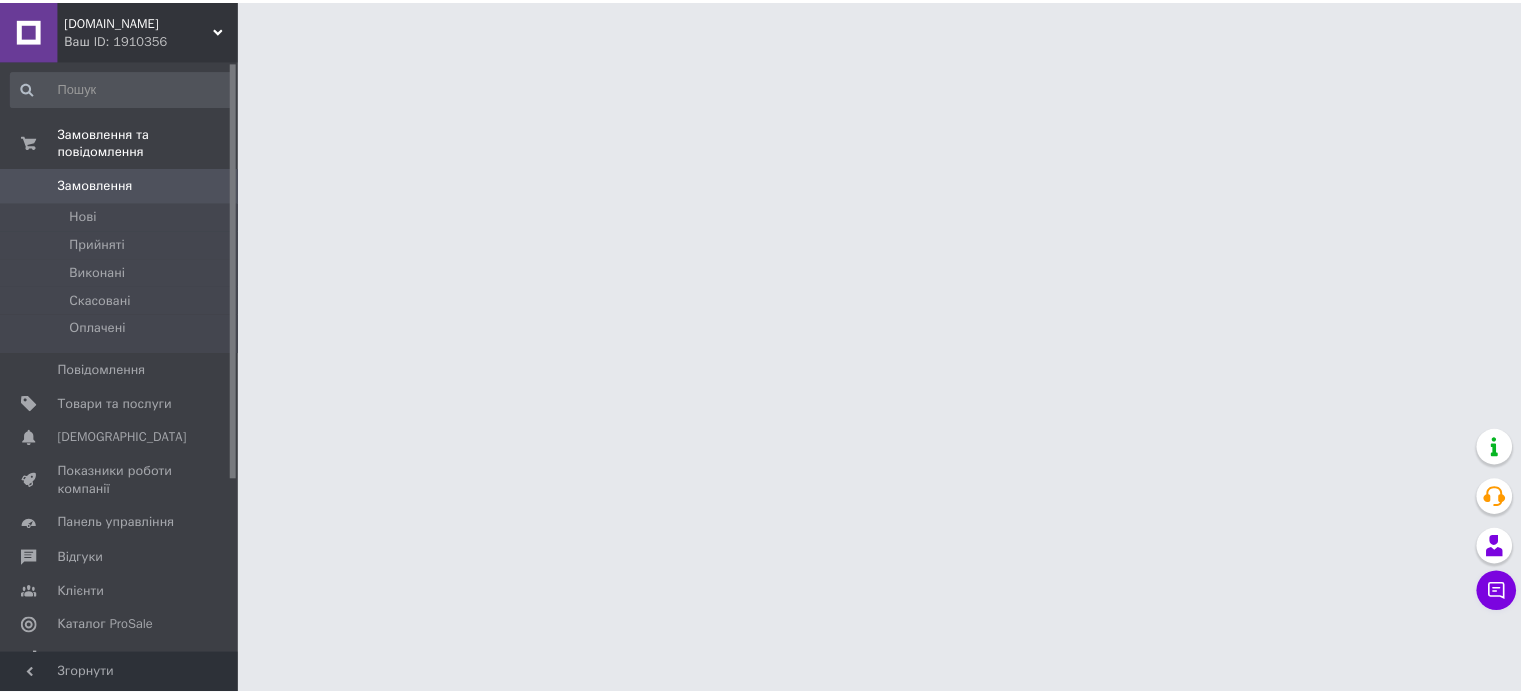 scroll, scrollTop: 0, scrollLeft: 0, axis: both 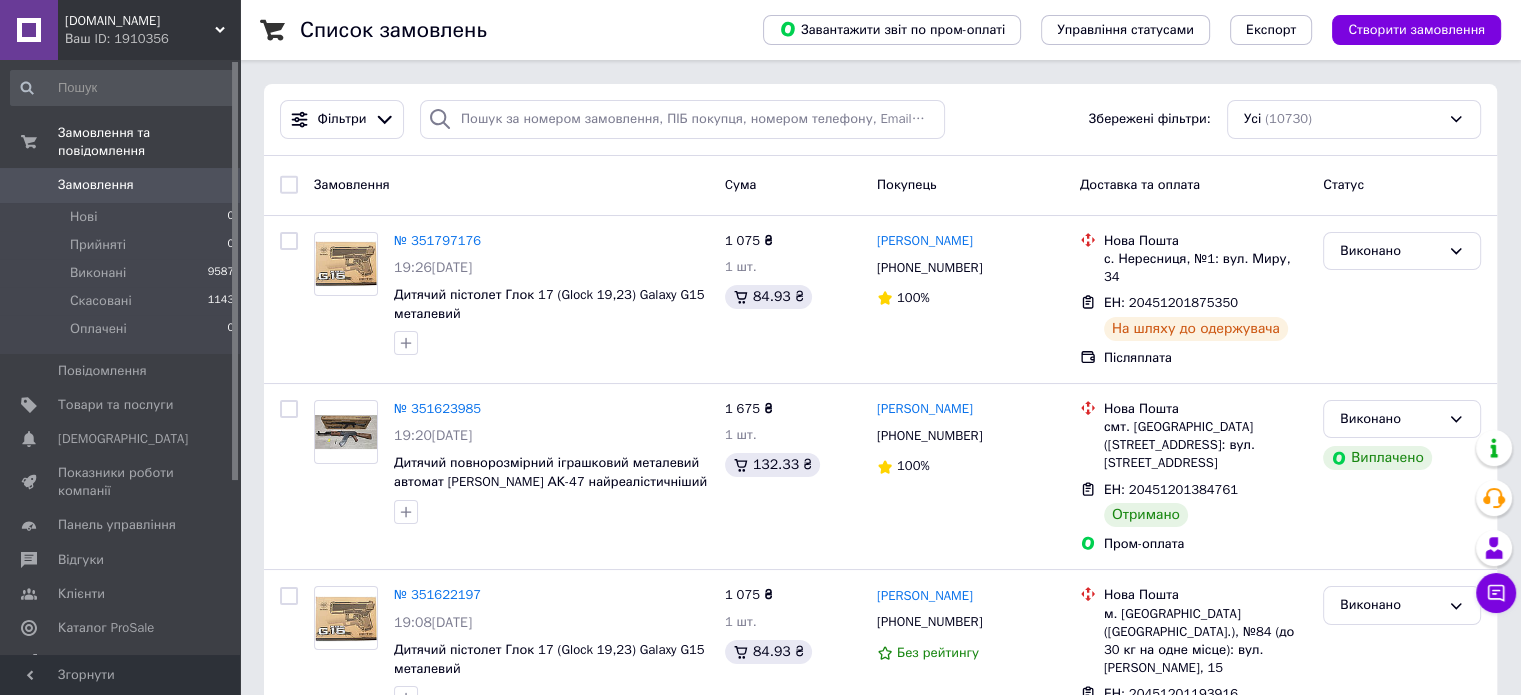 click on "[DOMAIN_NAME]" at bounding box center [140, 21] 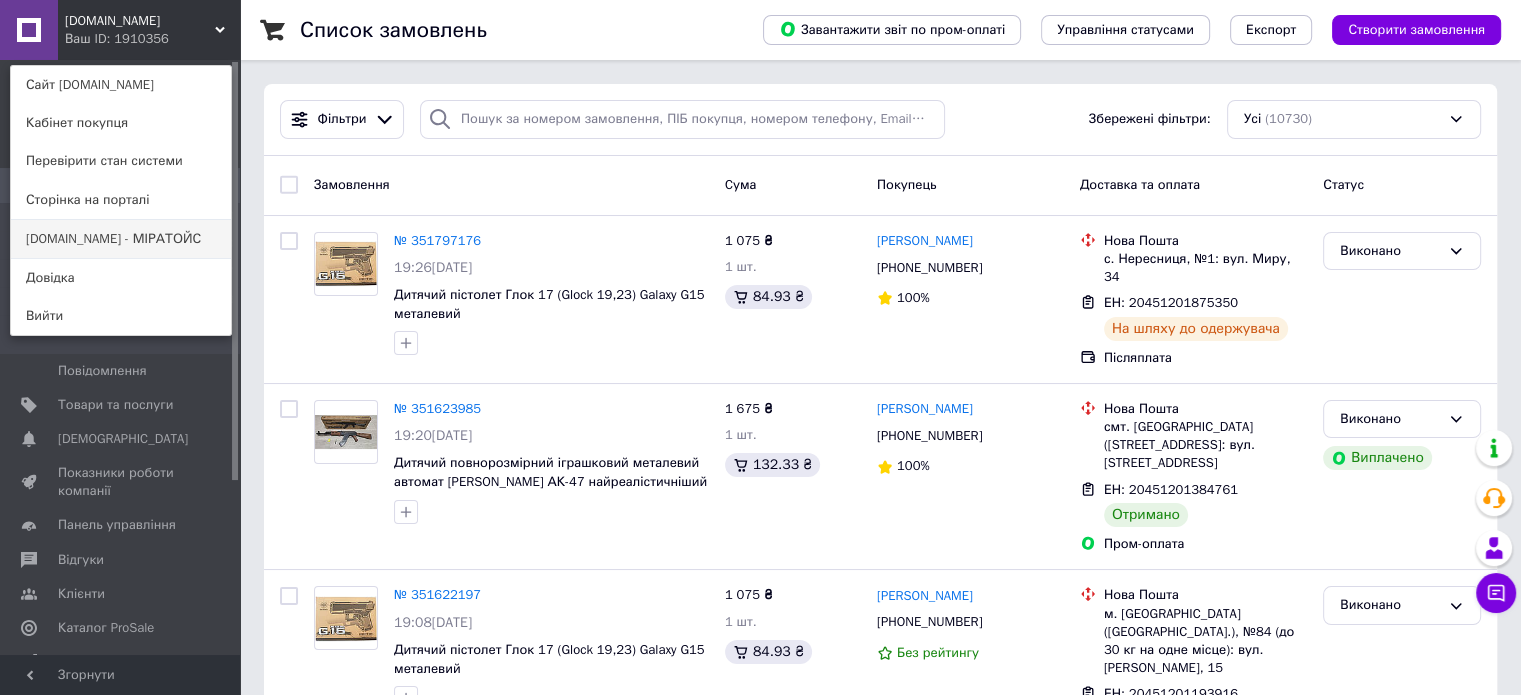click on "[DOMAIN_NAME] - МІРАТОЙС" at bounding box center [121, 239] 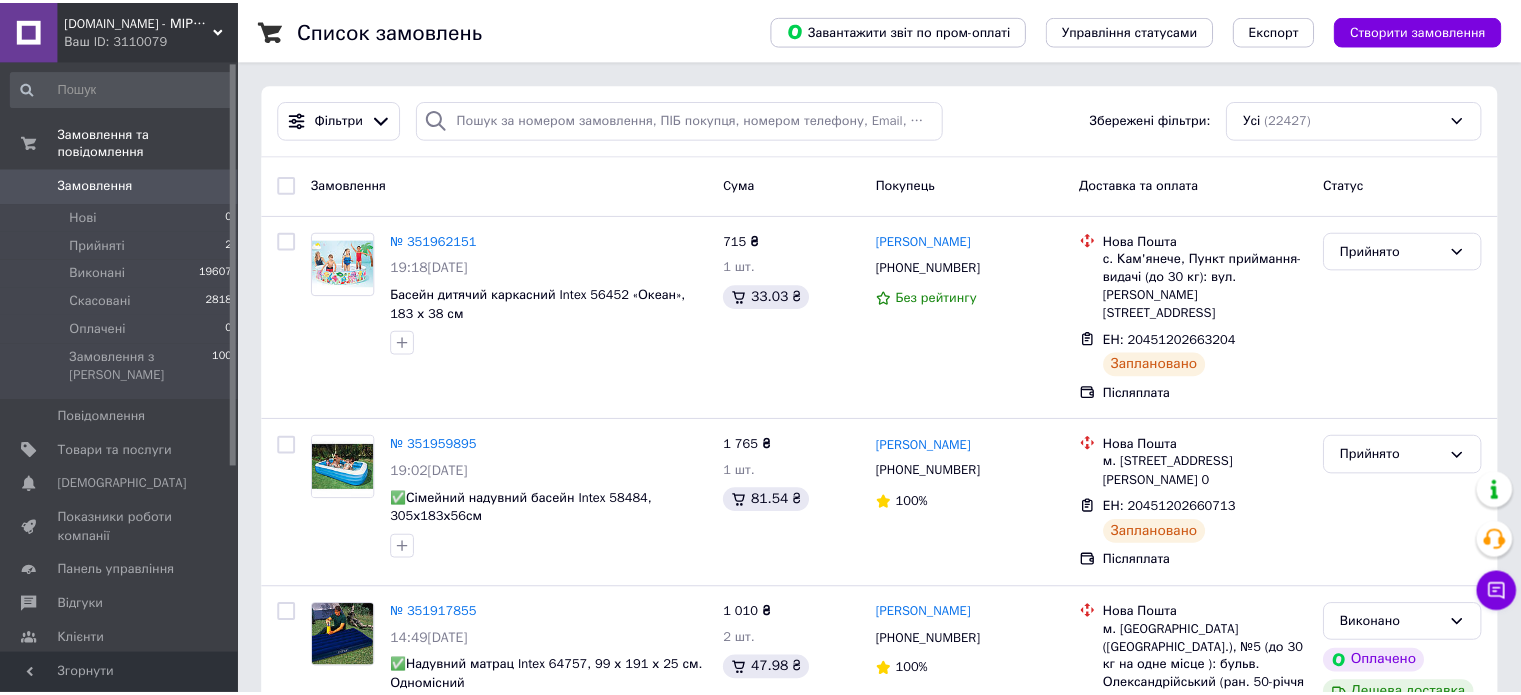 scroll, scrollTop: 0, scrollLeft: 0, axis: both 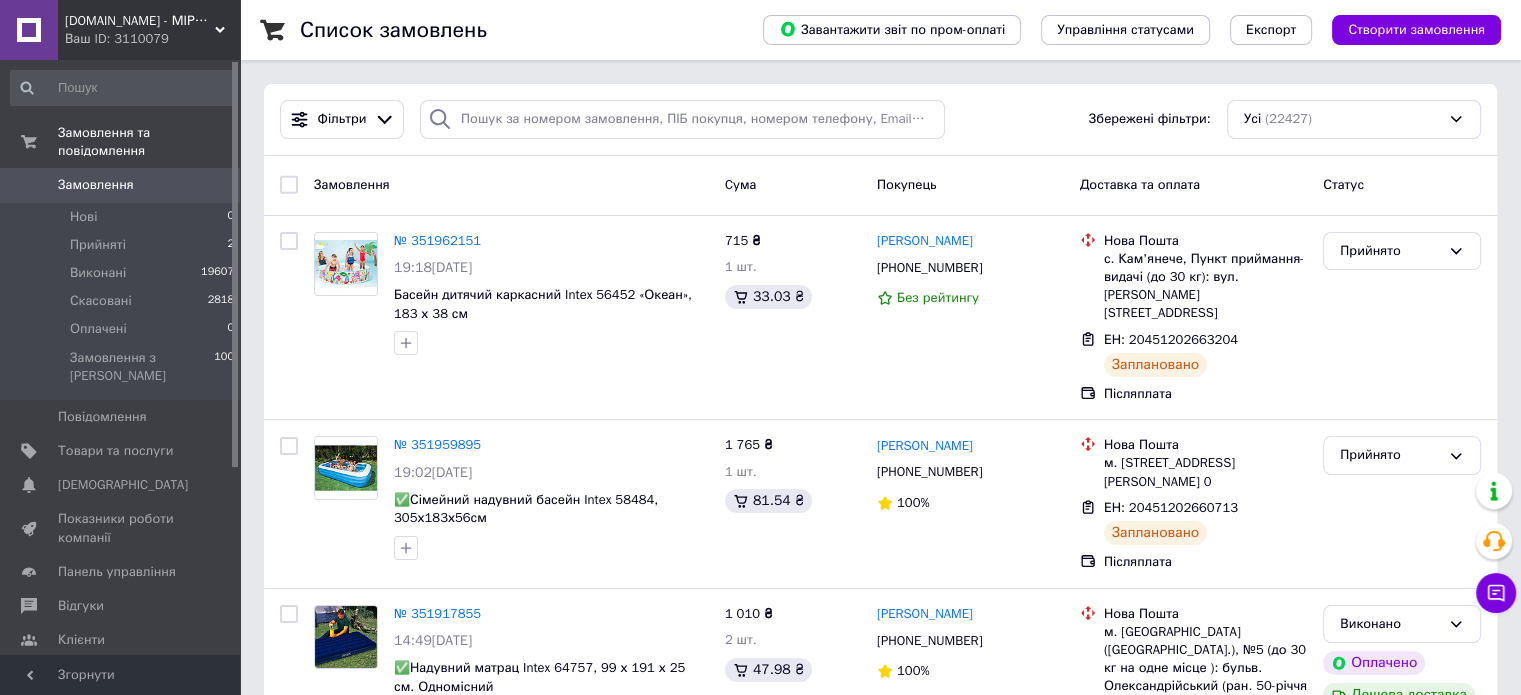 click on "[DOMAIN_NAME] - МІРАТОЙС" at bounding box center [140, 21] 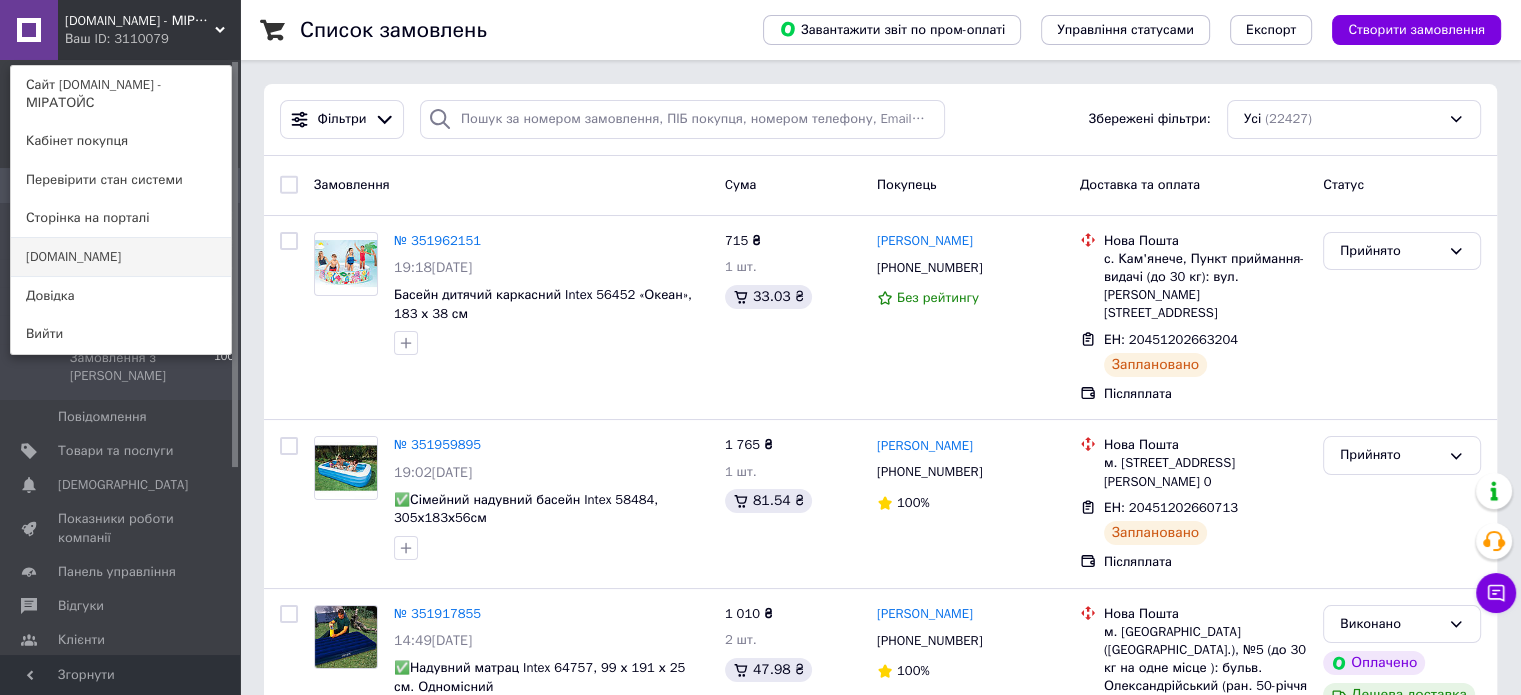 click on "[DOMAIN_NAME]" at bounding box center (121, 257) 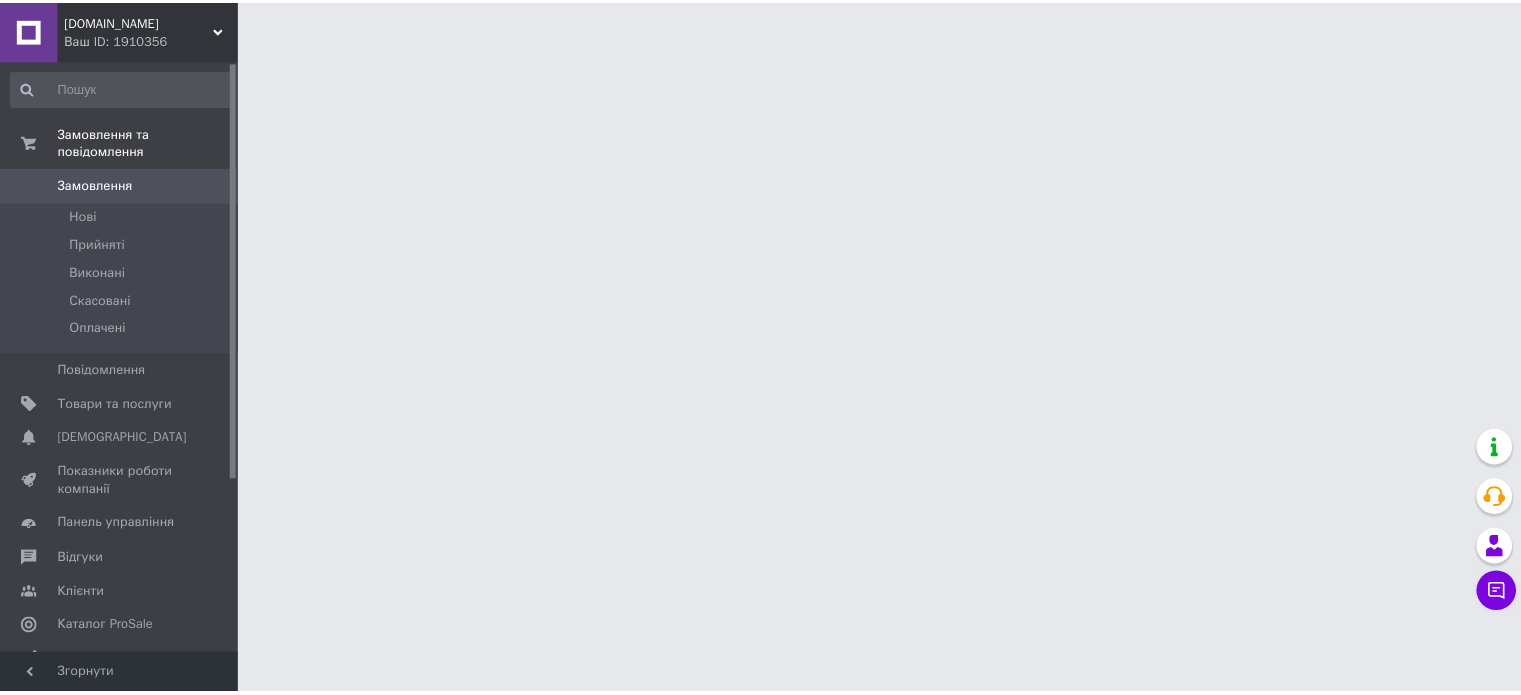 scroll, scrollTop: 0, scrollLeft: 0, axis: both 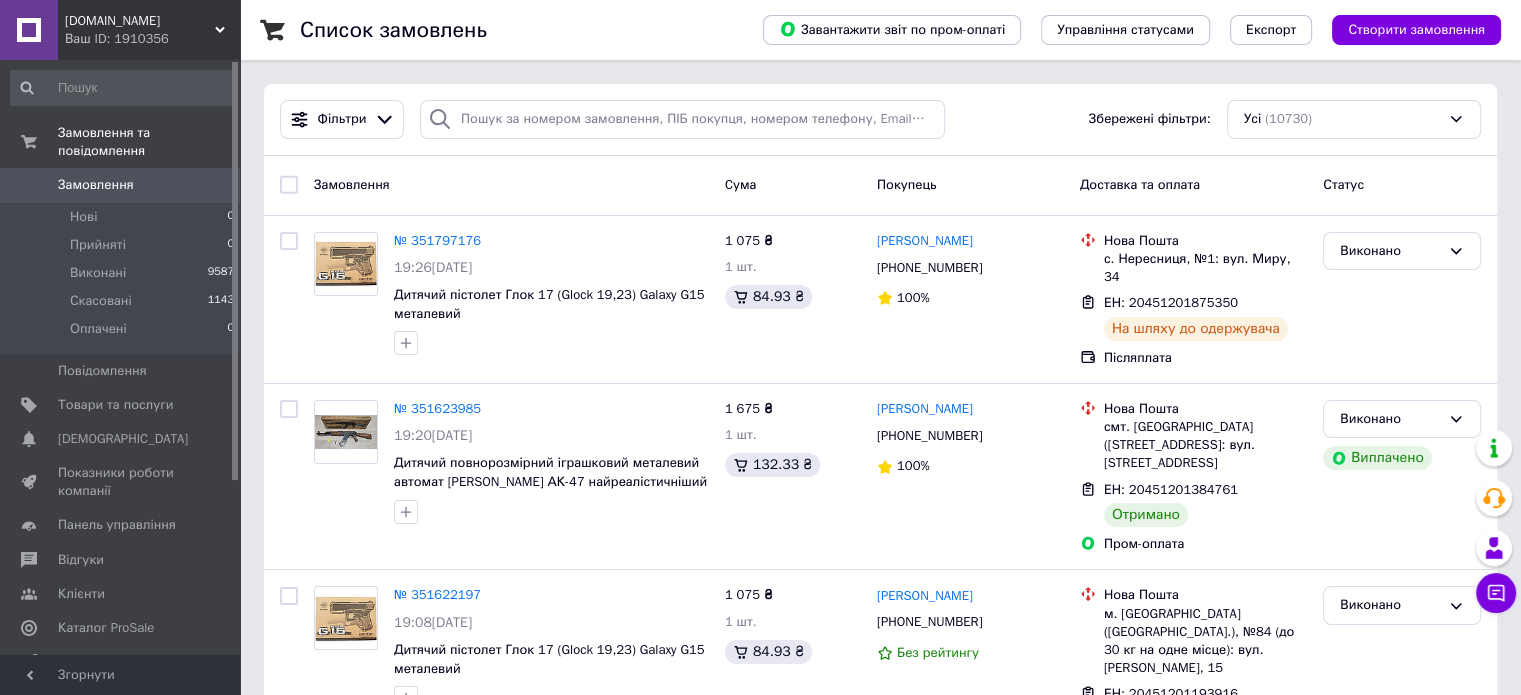 click on "[DOMAIN_NAME]" at bounding box center (140, 21) 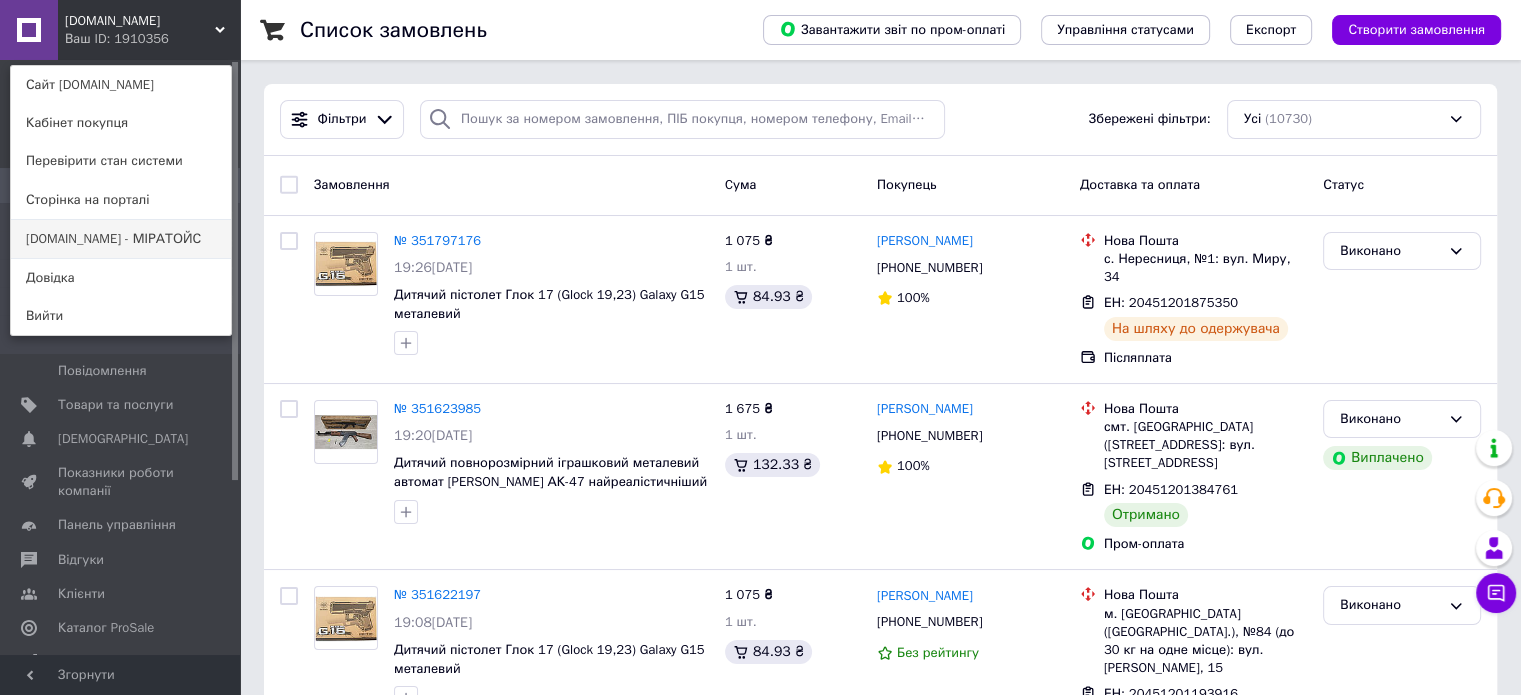 click on "[DOMAIN_NAME] - МІРАТОЙС" at bounding box center (121, 239) 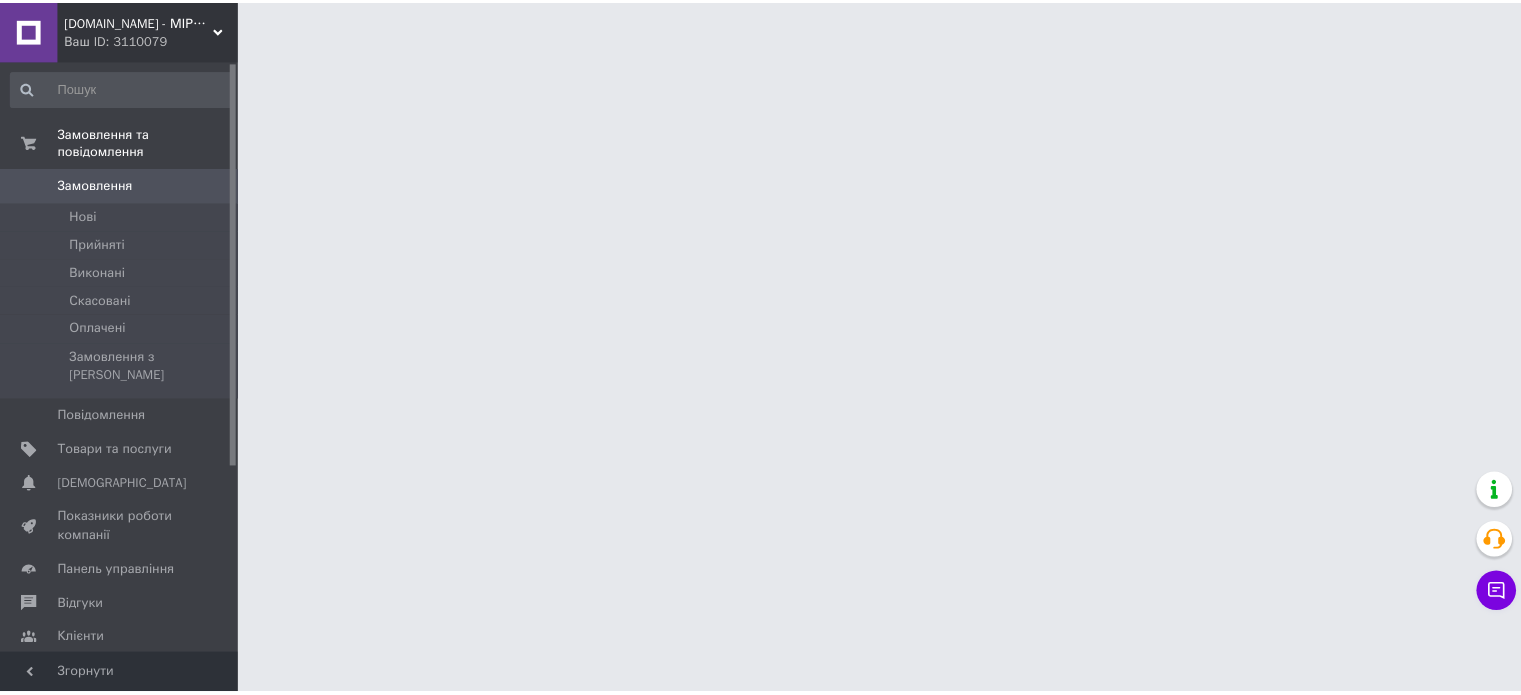 scroll, scrollTop: 0, scrollLeft: 0, axis: both 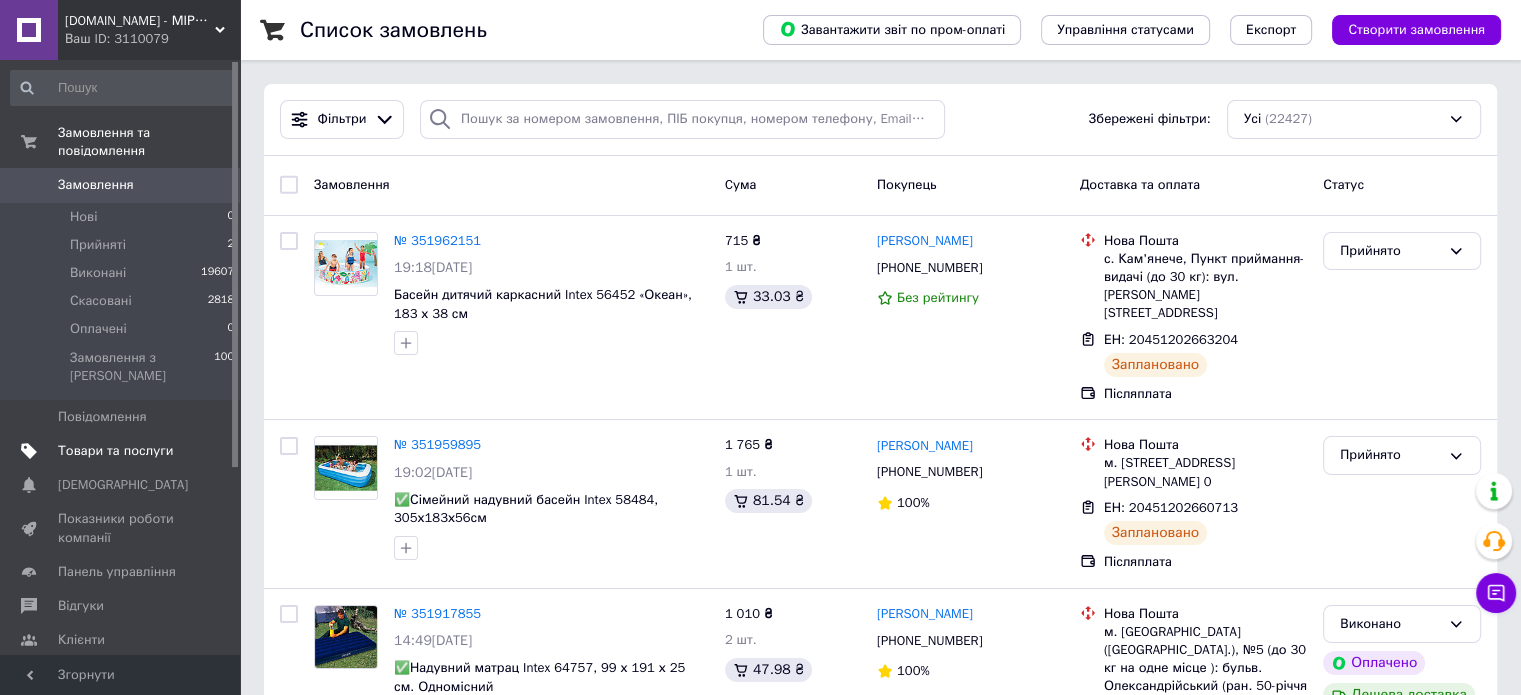 click on "Товари та послуги" at bounding box center [115, 451] 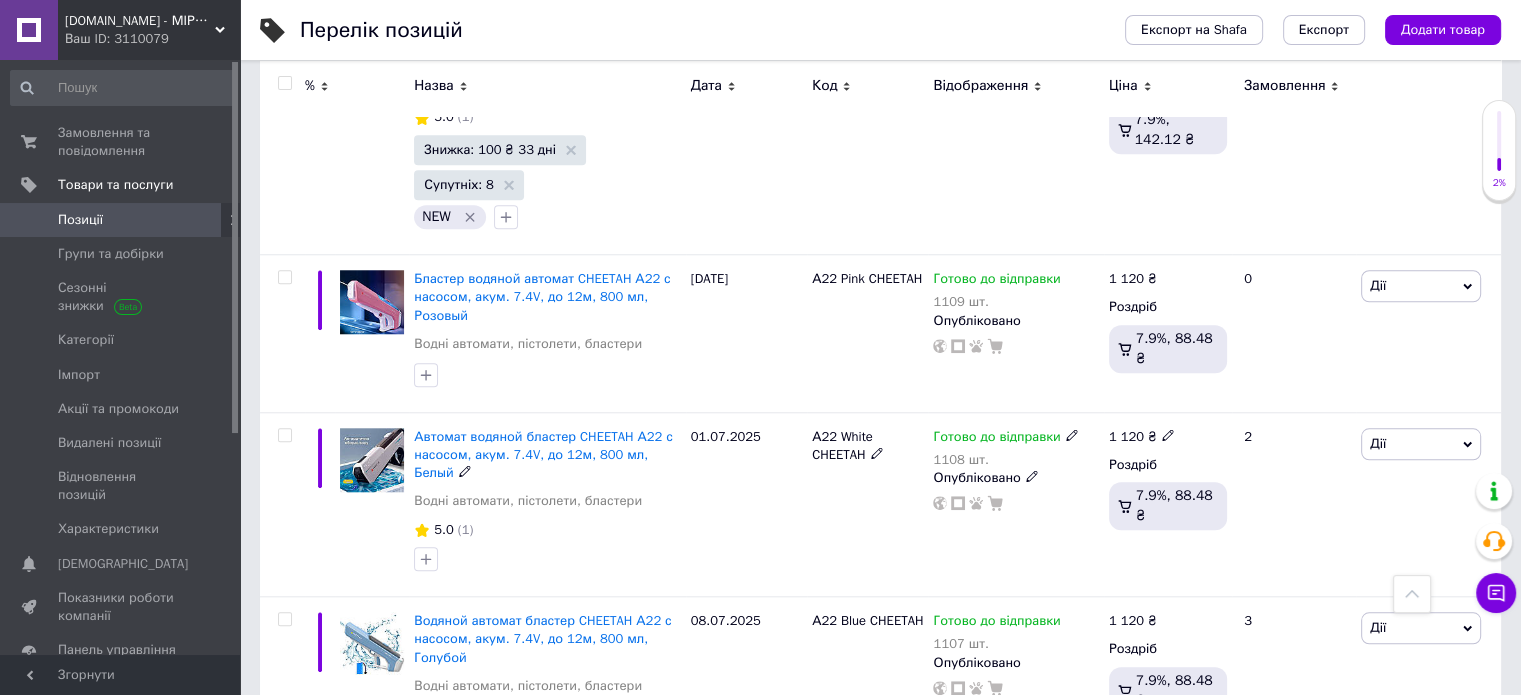 scroll, scrollTop: 1900, scrollLeft: 0, axis: vertical 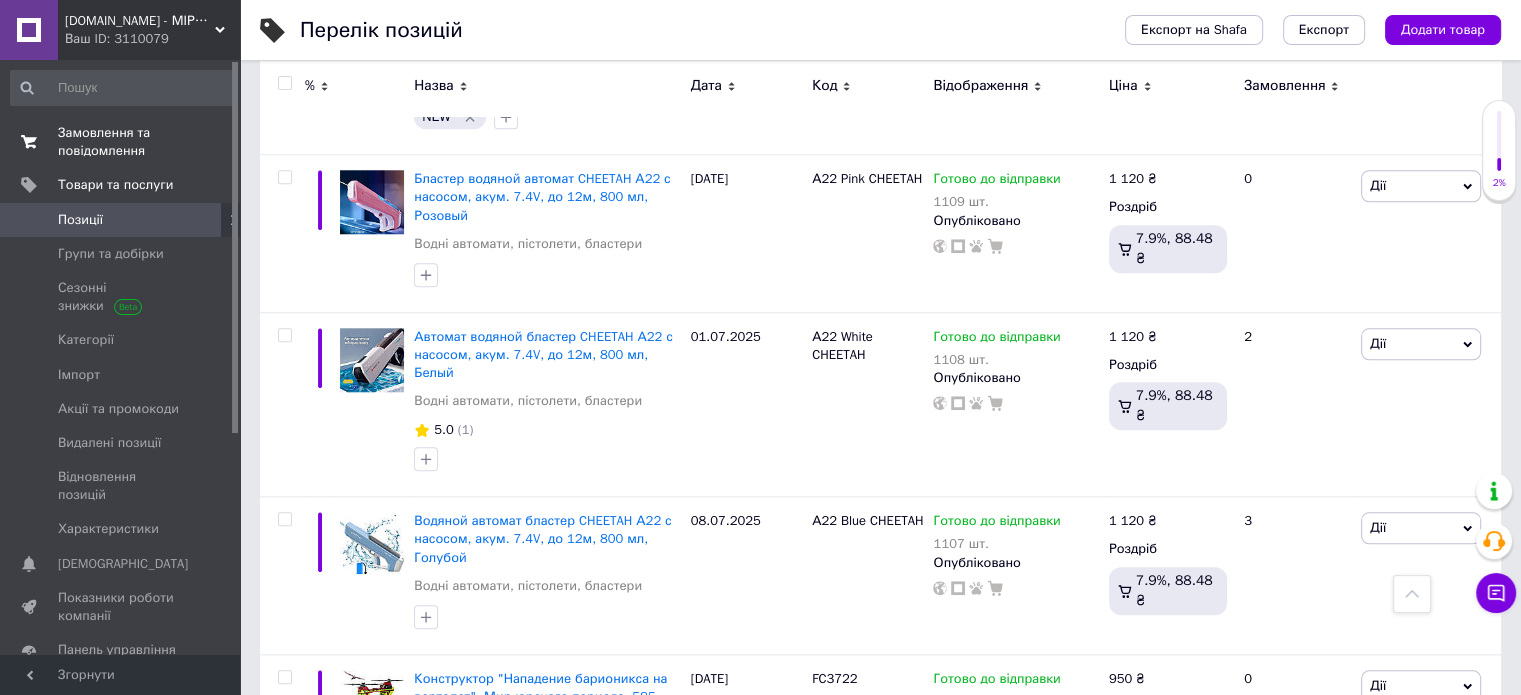 click on "Замовлення та повідомлення" at bounding box center [121, 142] 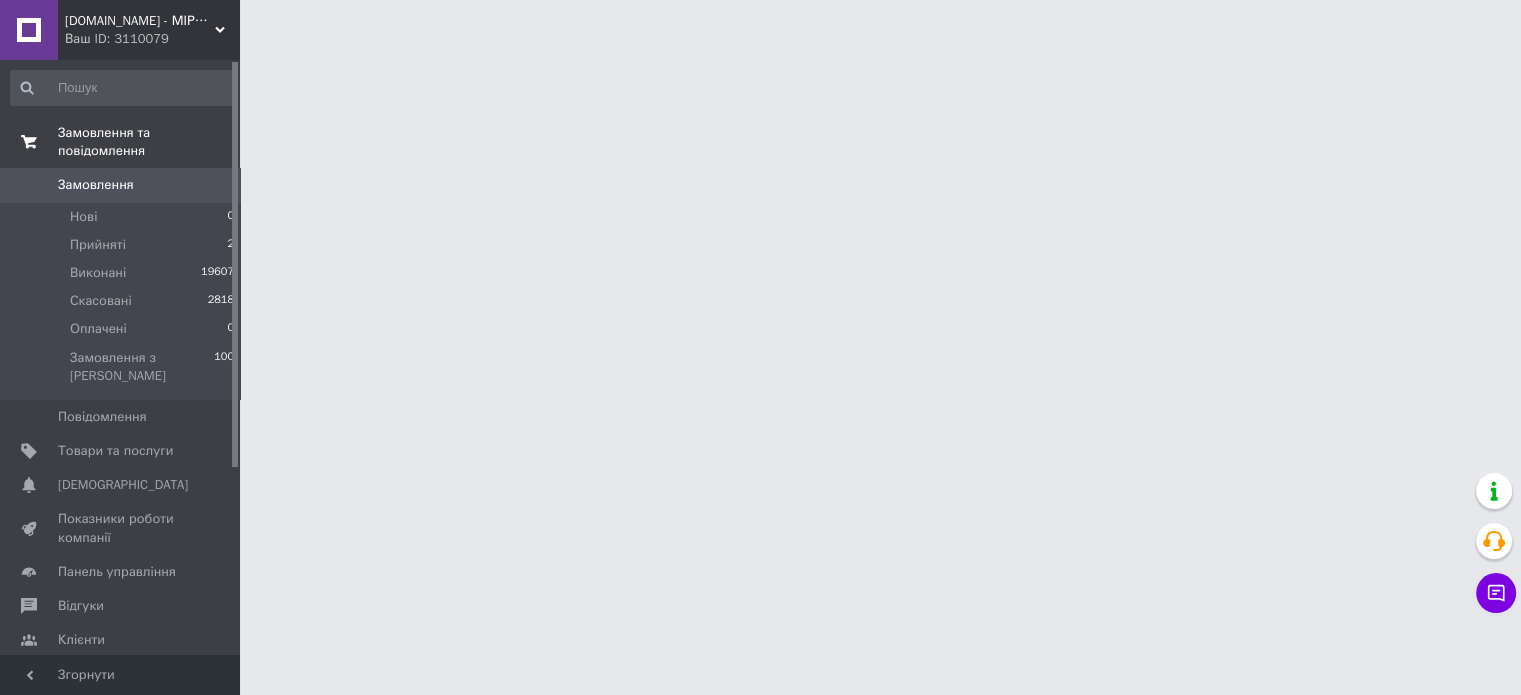 scroll, scrollTop: 0, scrollLeft: 0, axis: both 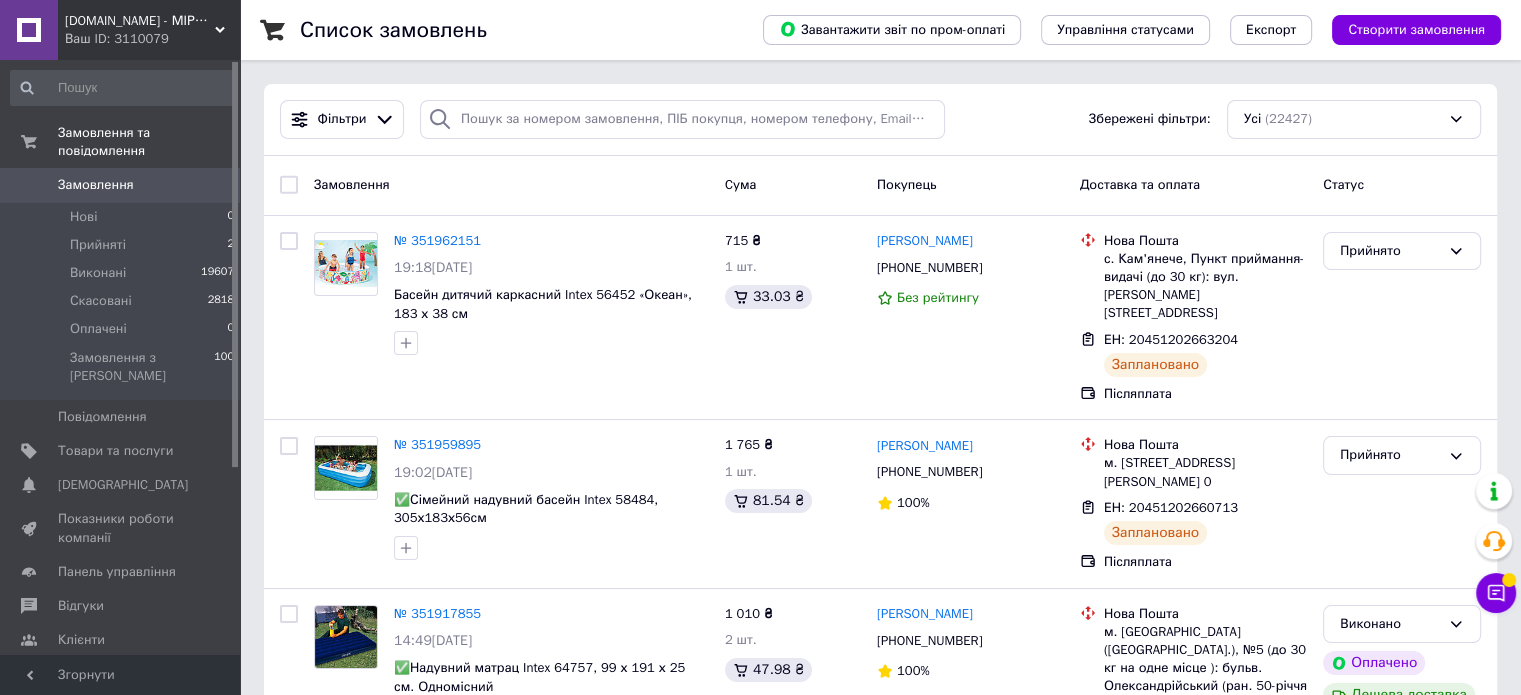 click on "Замовлення" at bounding box center (121, 185) 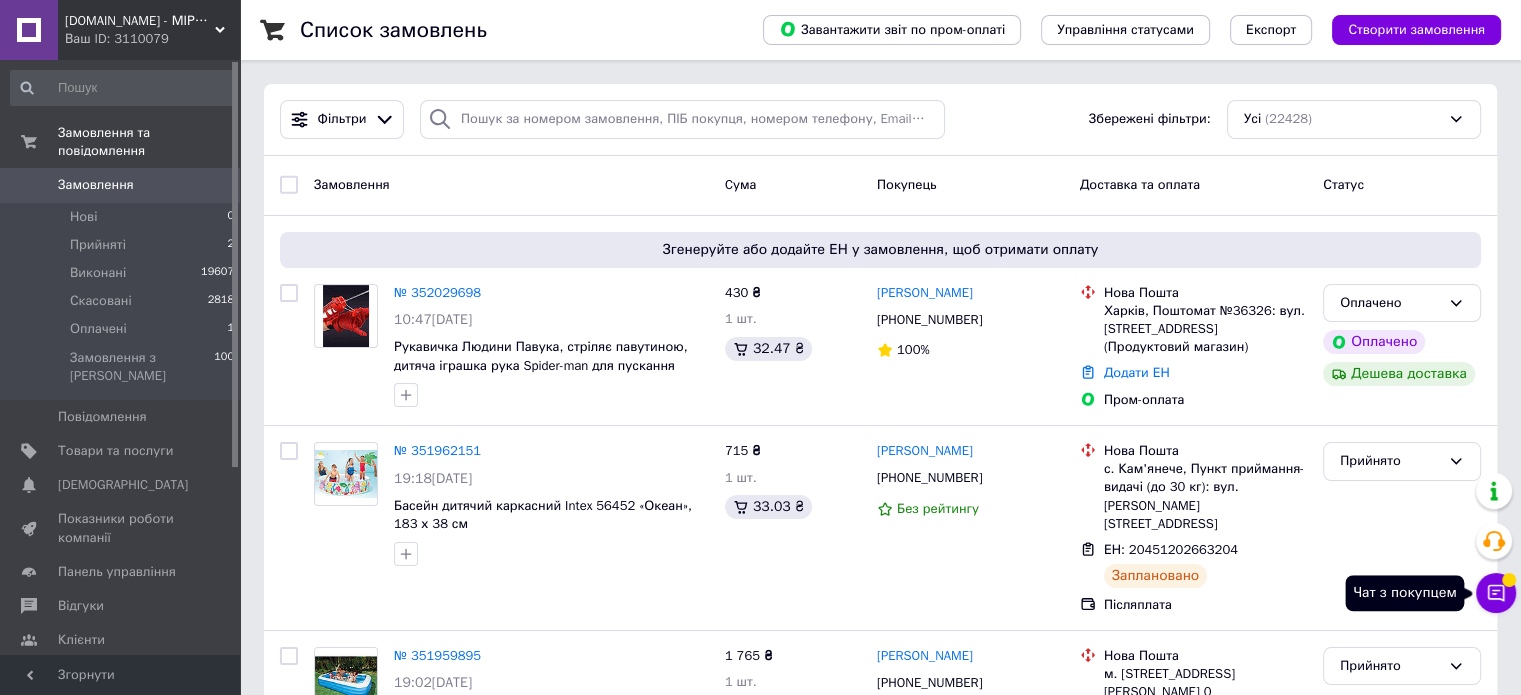 click 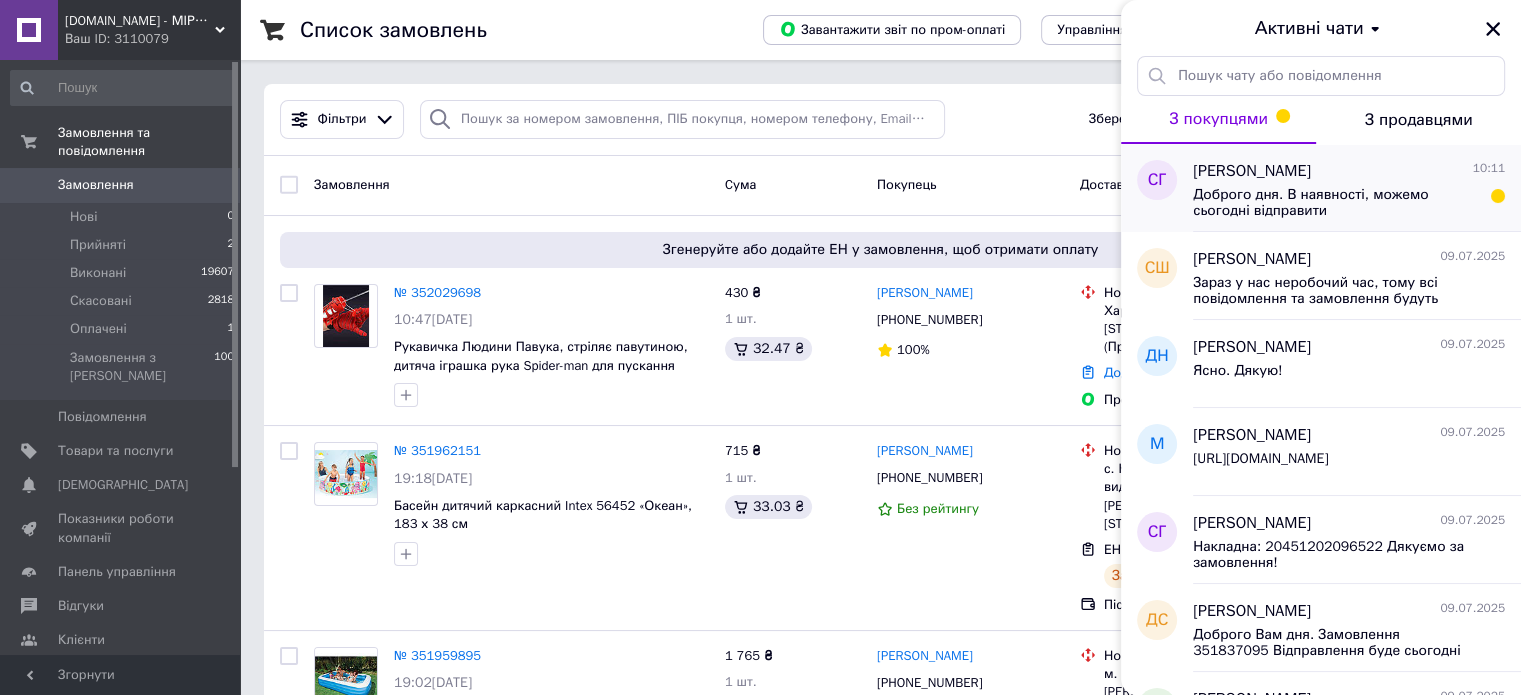 click on "Доброго дня.  В наявності, можемо сьогодні відправити" at bounding box center (1335, 203) 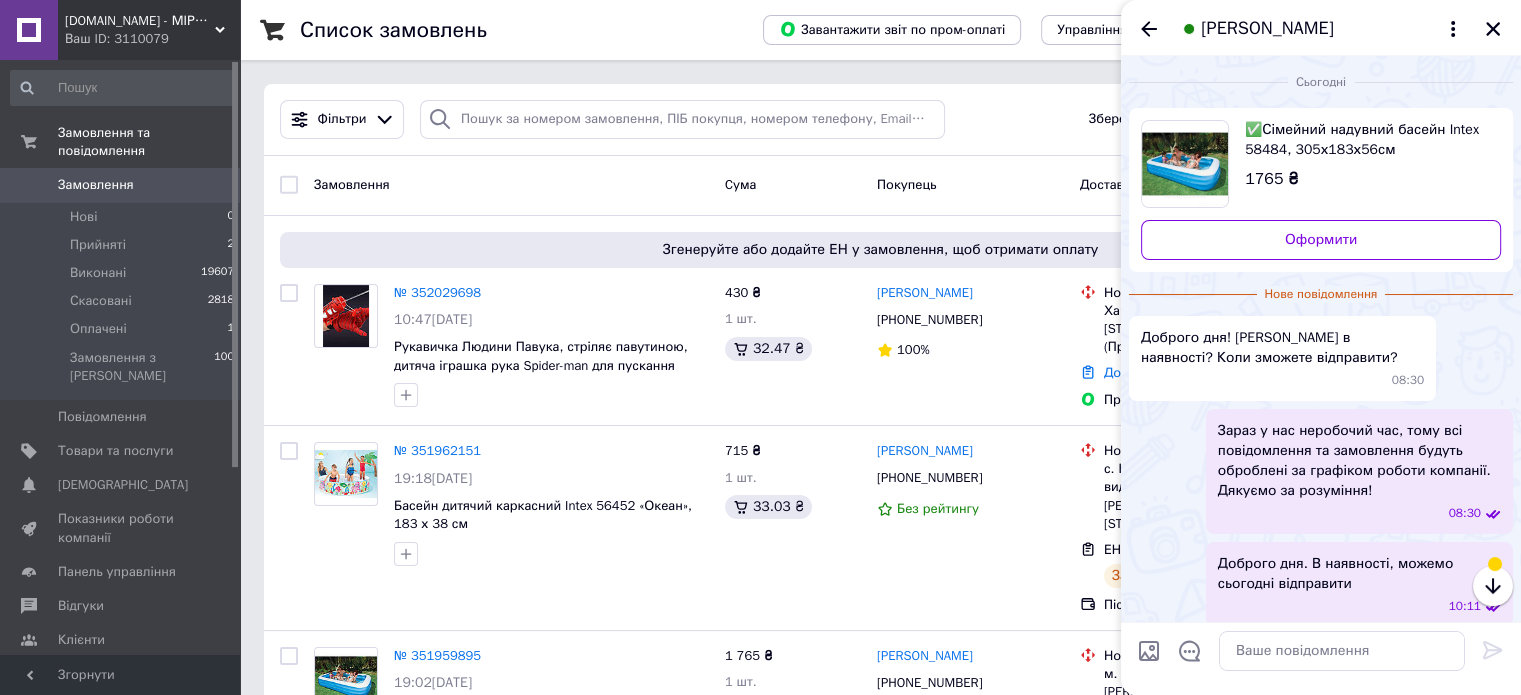 scroll, scrollTop: 13, scrollLeft: 0, axis: vertical 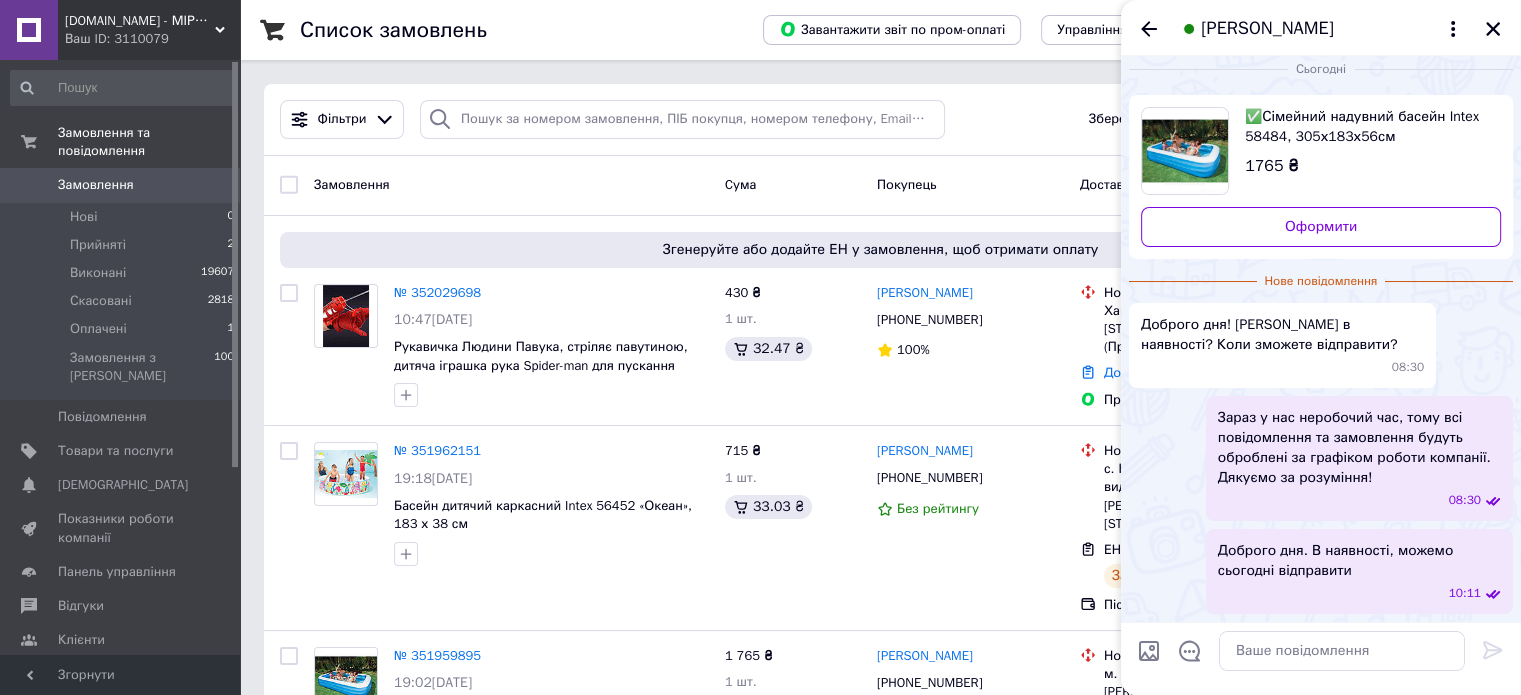 click 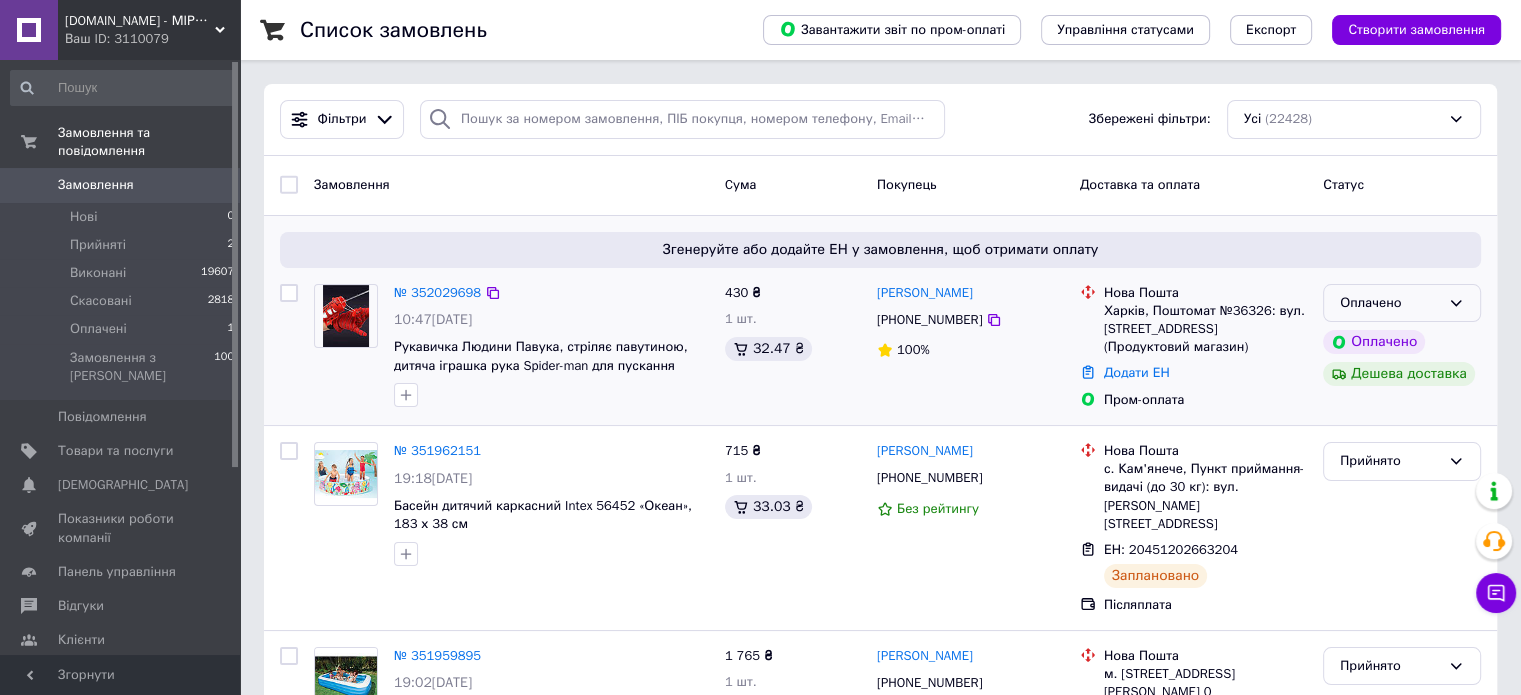 click on "Оплачено" at bounding box center [1402, 303] 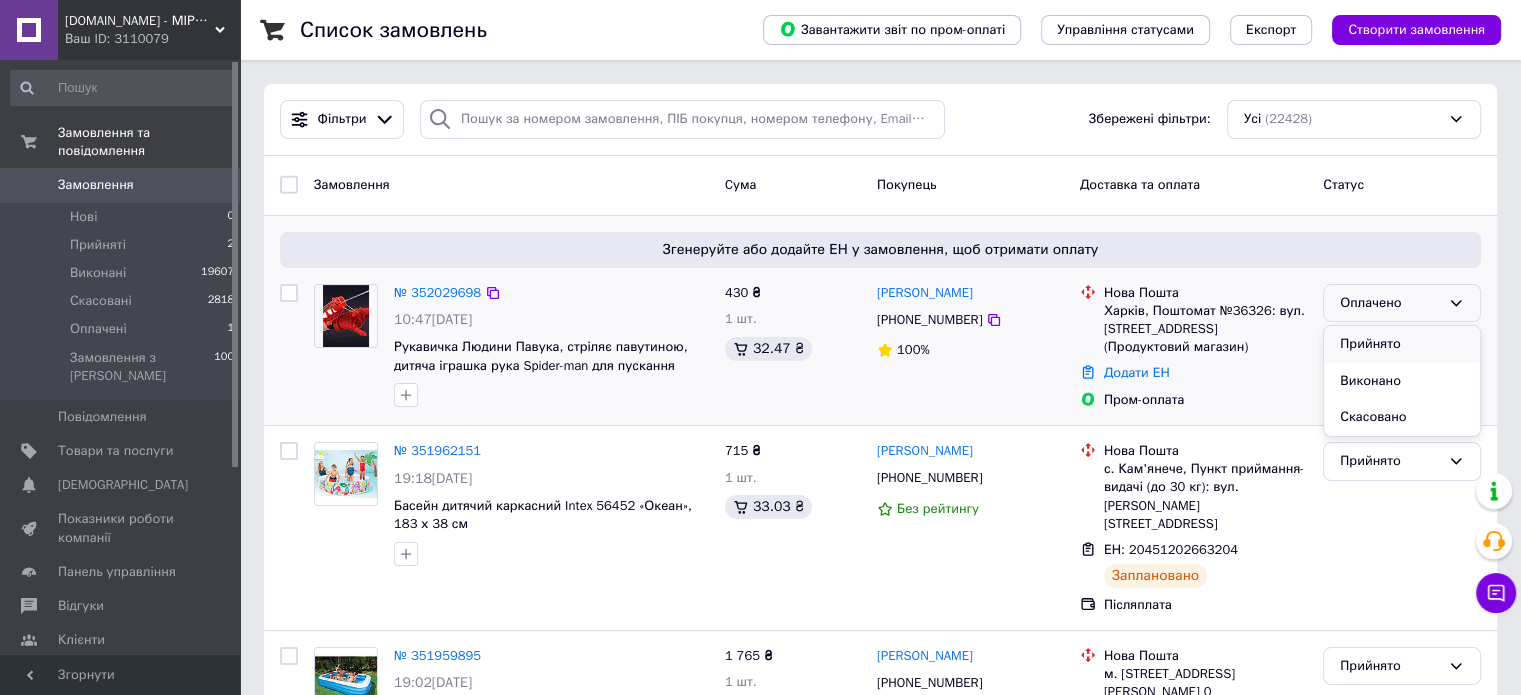 click on "Прийнято" at bounding box center [1402, 344] 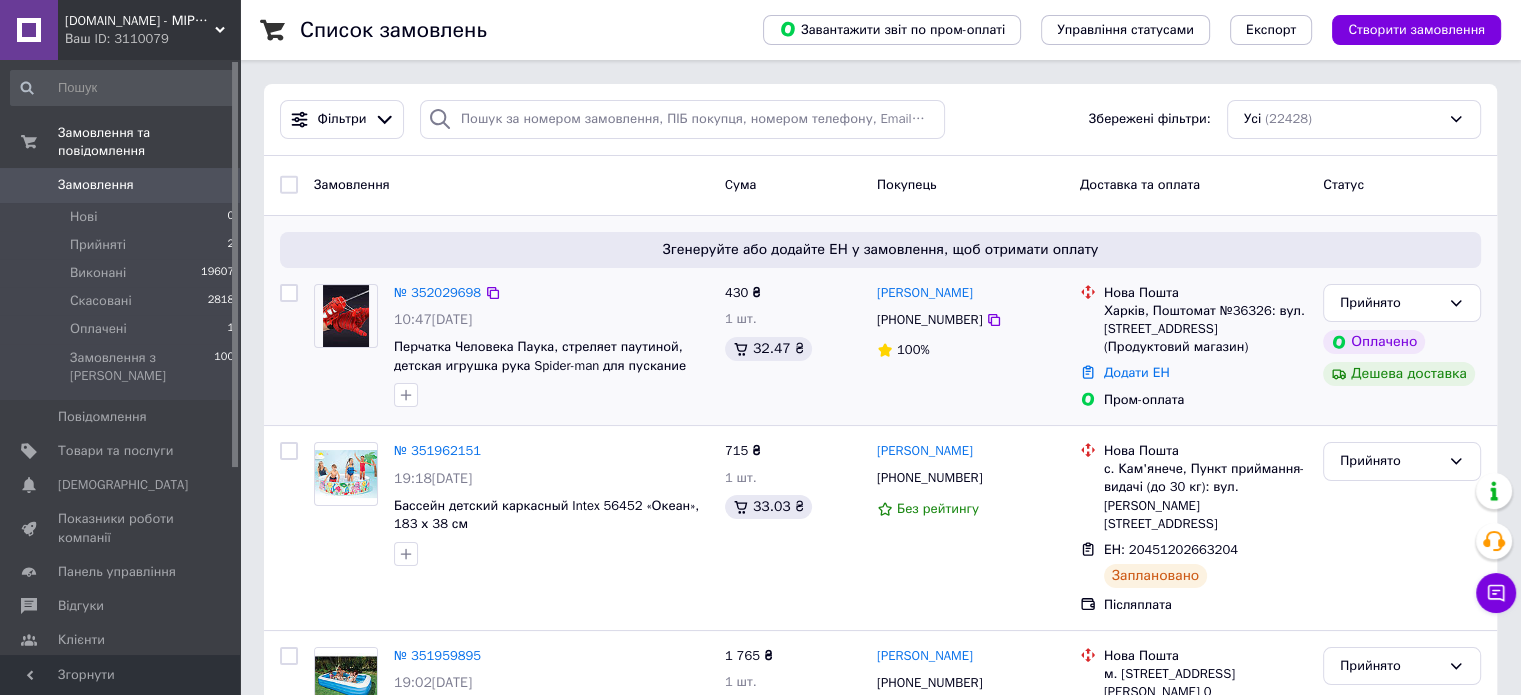 click on "№ 352029698" at bounding box center (437, 292) 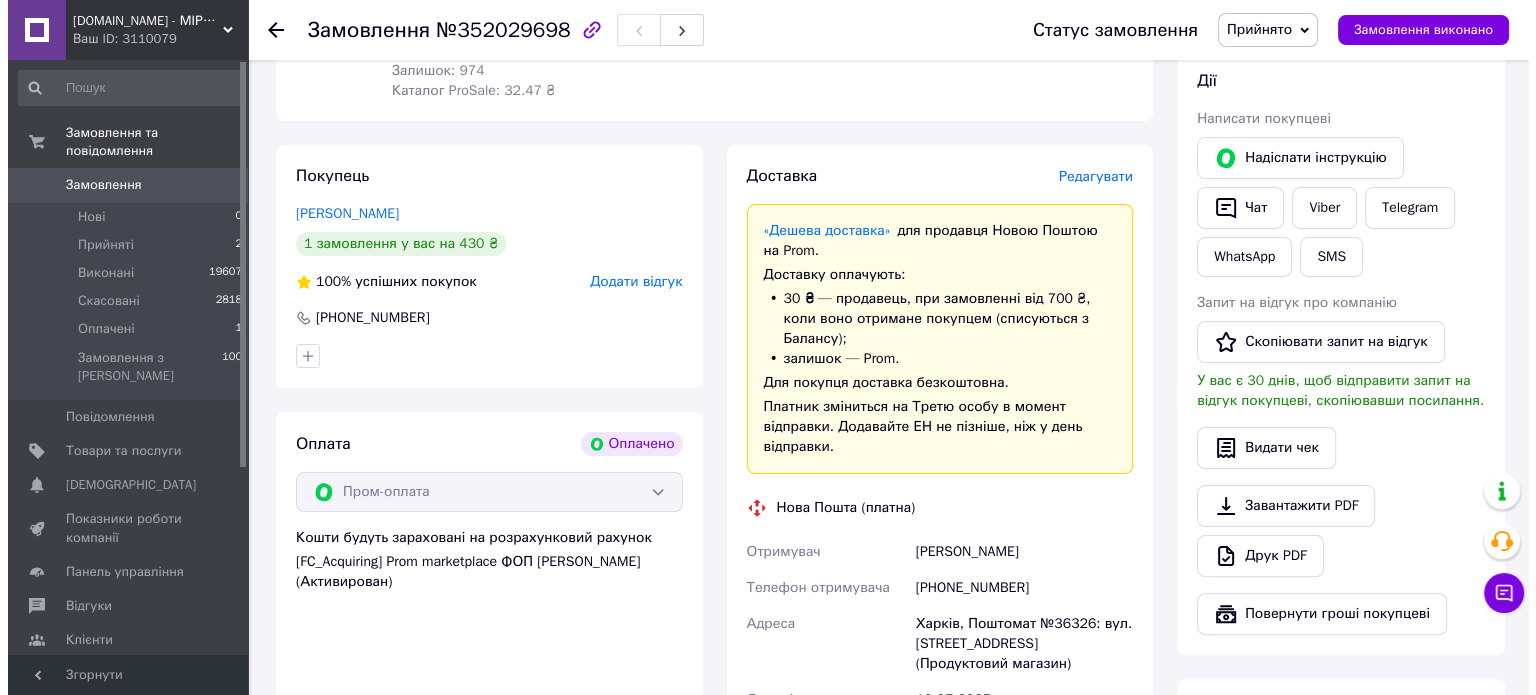 scroll, scrollTop: 200, scrollLeft: 0, axis: vertical 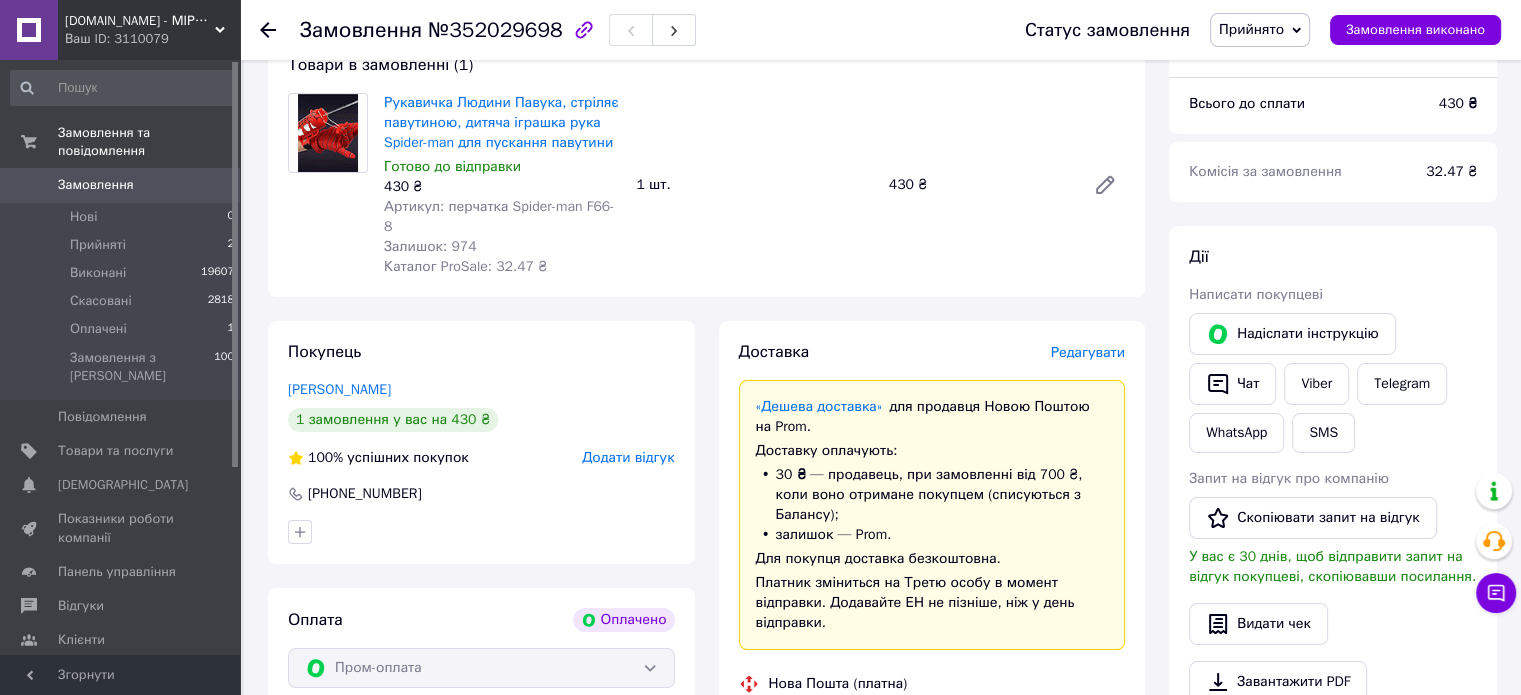 click on "Редагувати" at bounding box center (1088, 352) 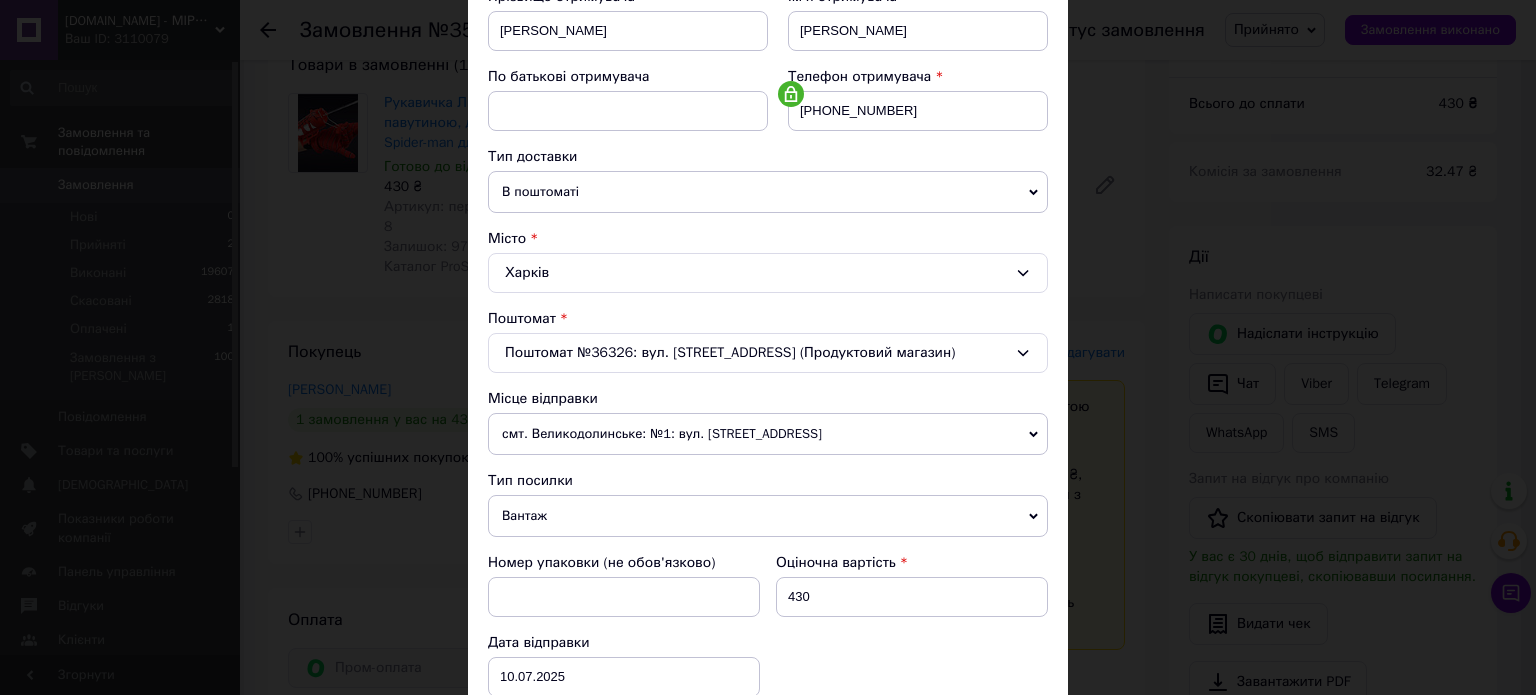 scroll, scrollTop: 400, scrollLeft: 0, axis: vertical 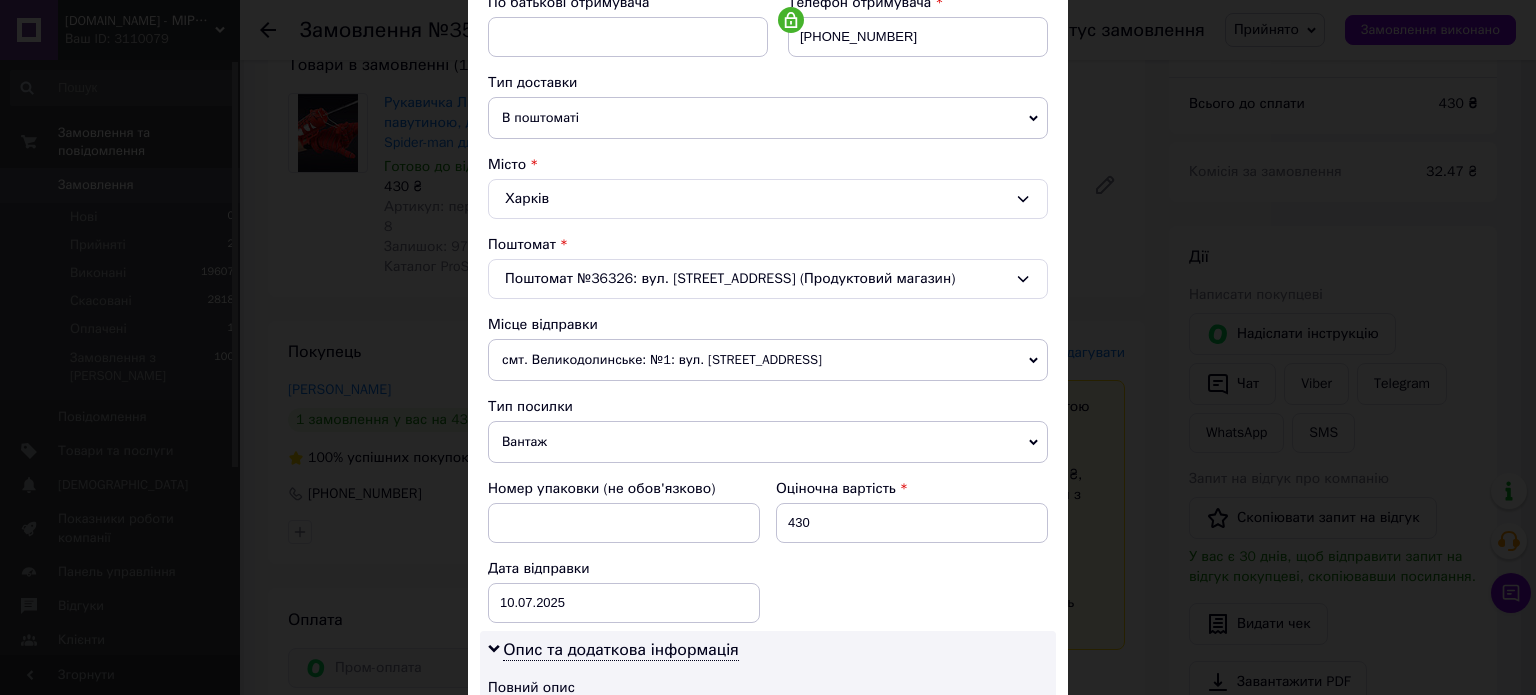 click on "смт. Великодолинське: №1: вул. [STREET_ADDRESS]" at bounding box center (768, 360) 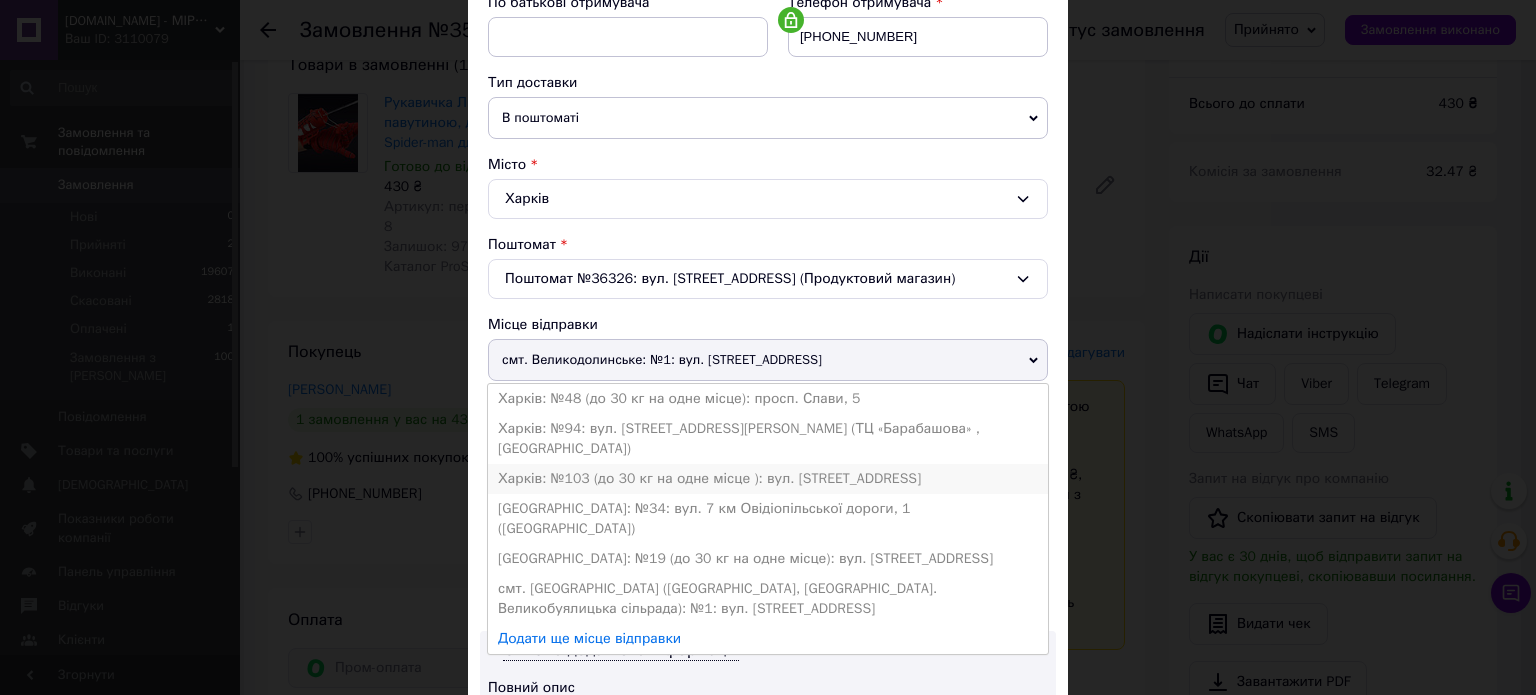 click on "Харків: №103 (до 30 кг на одне місце ): вул. [STREET_ADDRESS]" at bounding box center [768, 479] 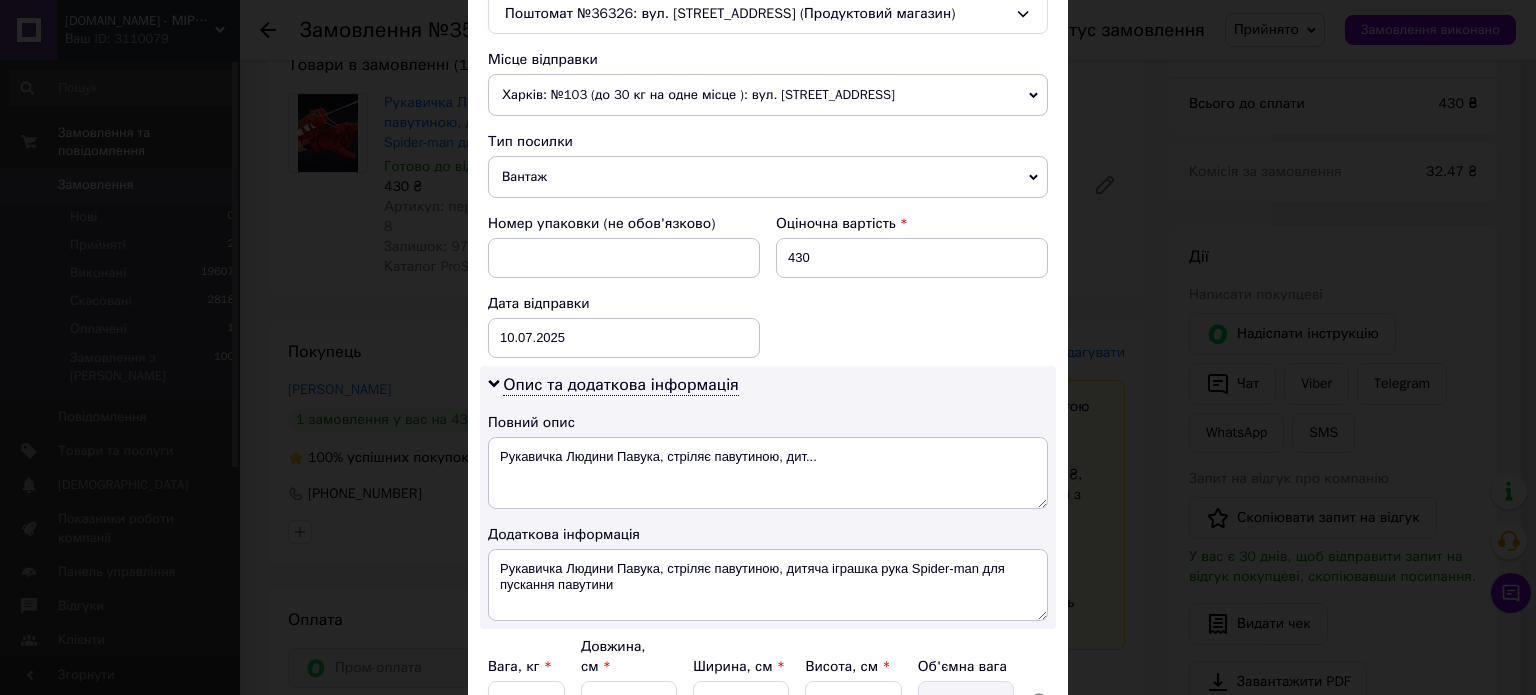 scroll, scrollTop: 700, scrollLeft: 0, axis: vertical 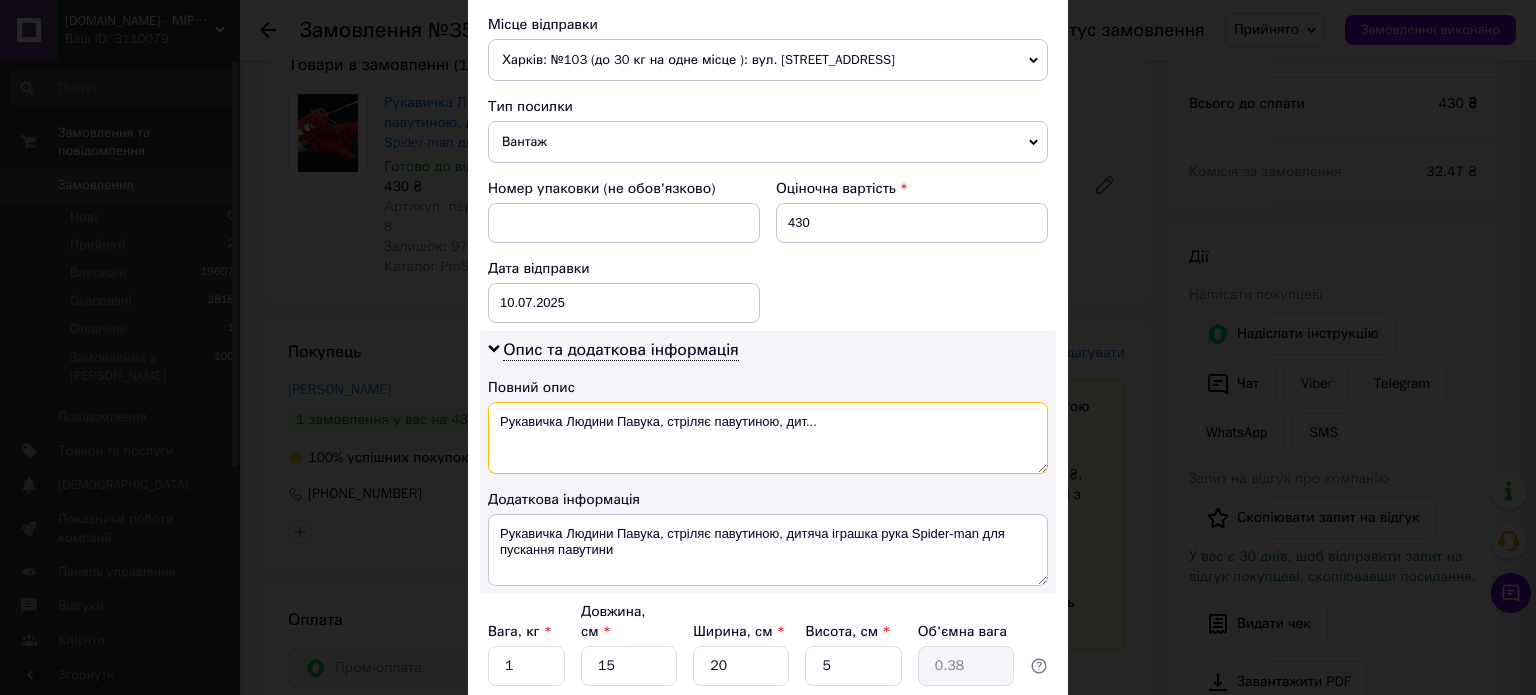 drag, startPoint x: 852, startPoint y: 433, endPoint x: 776, endPoint y: 426, distance: 76.321686 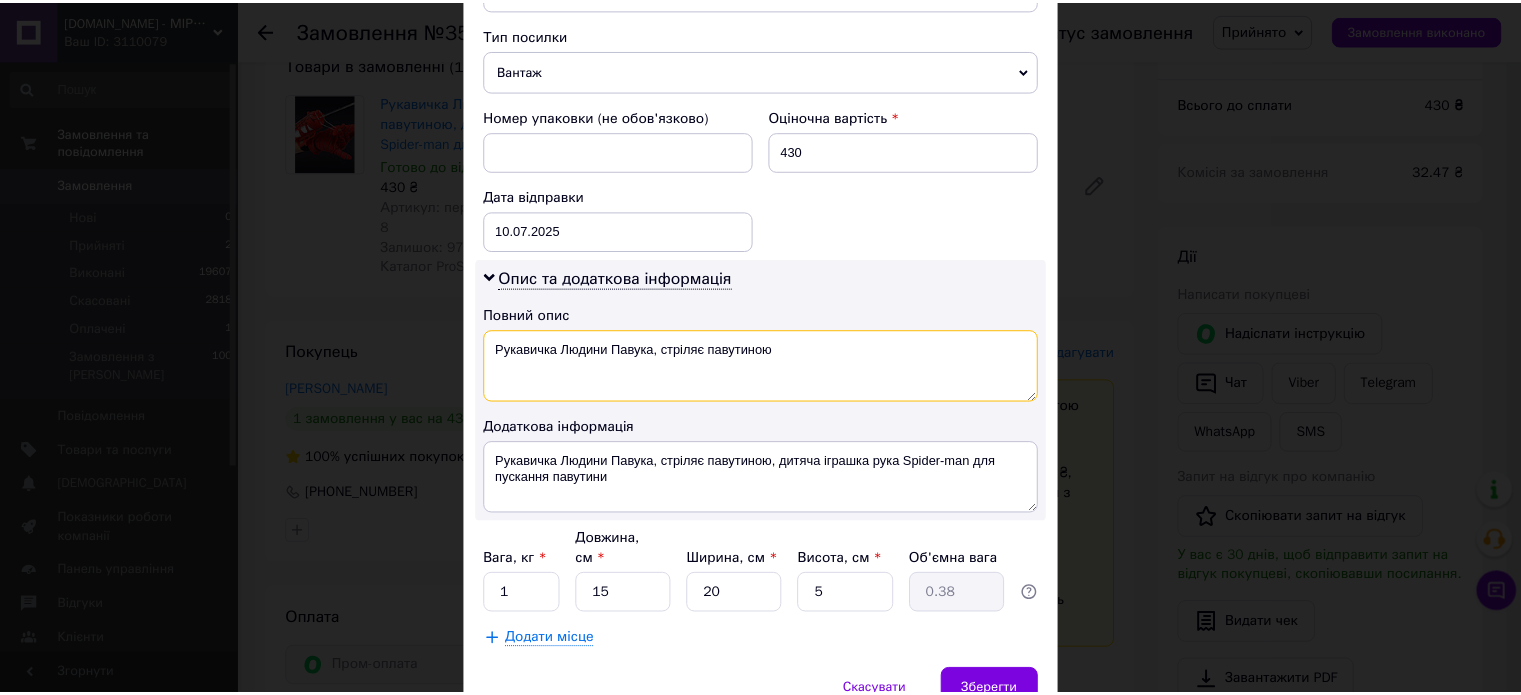 scroll, scrollTop: 850, scrollLeft: 0, axis: vertical 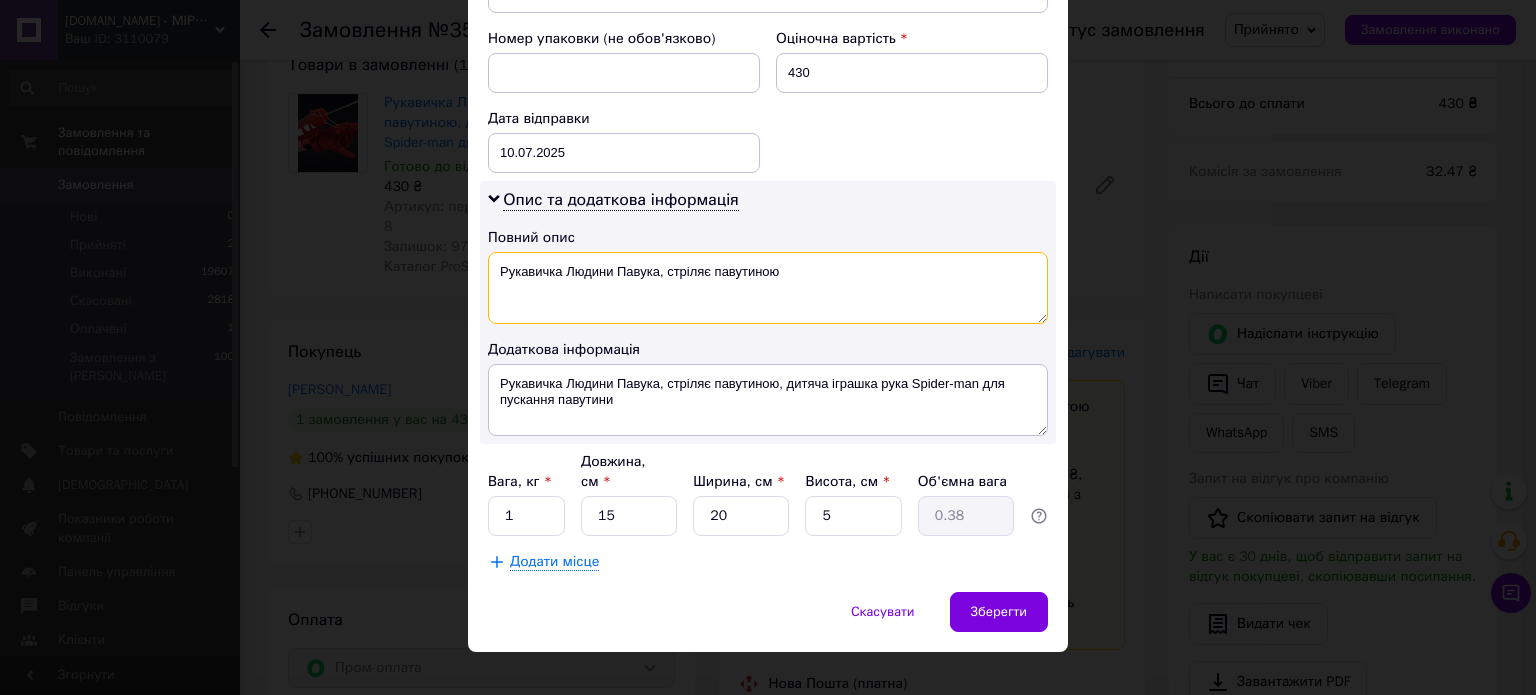 type on "Рукавичка Людини Павука, стріляє павутиною" 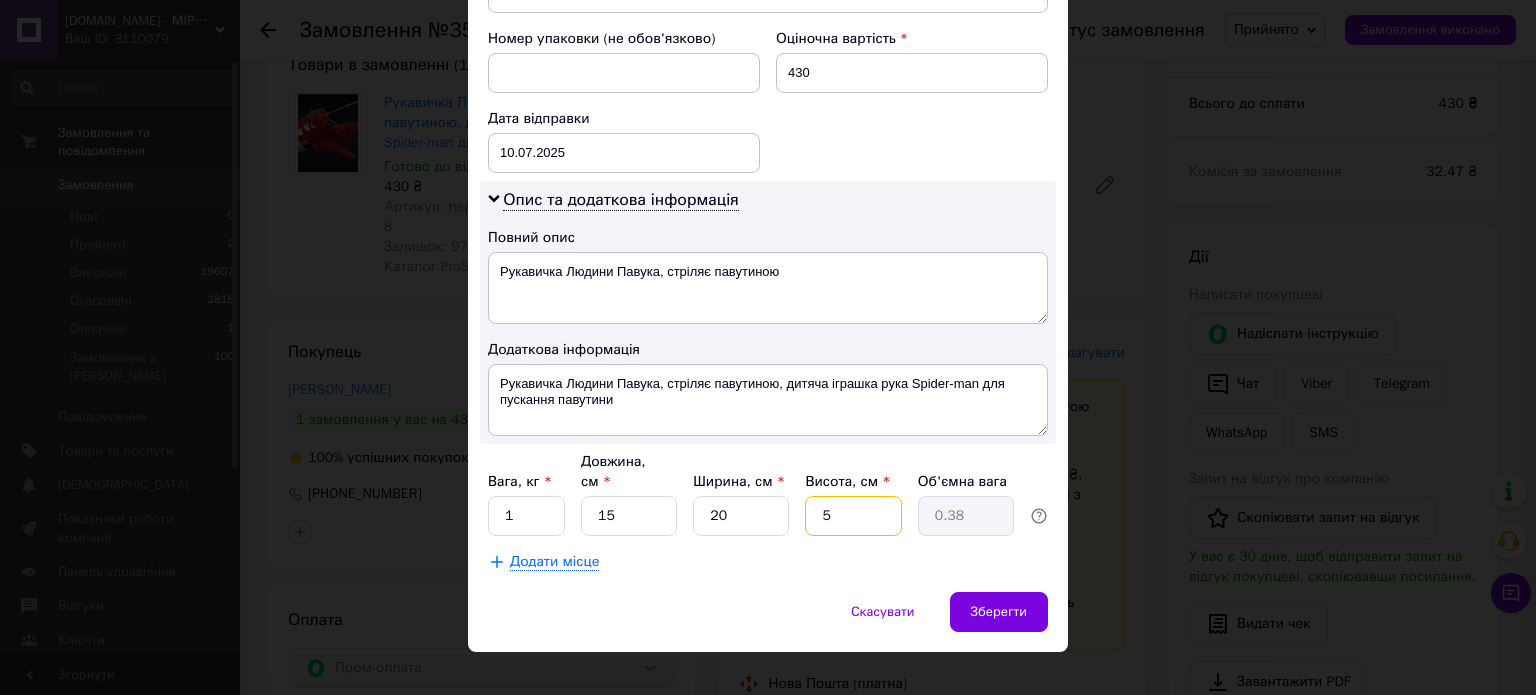 click on "5" at bounding box center [853, 516] 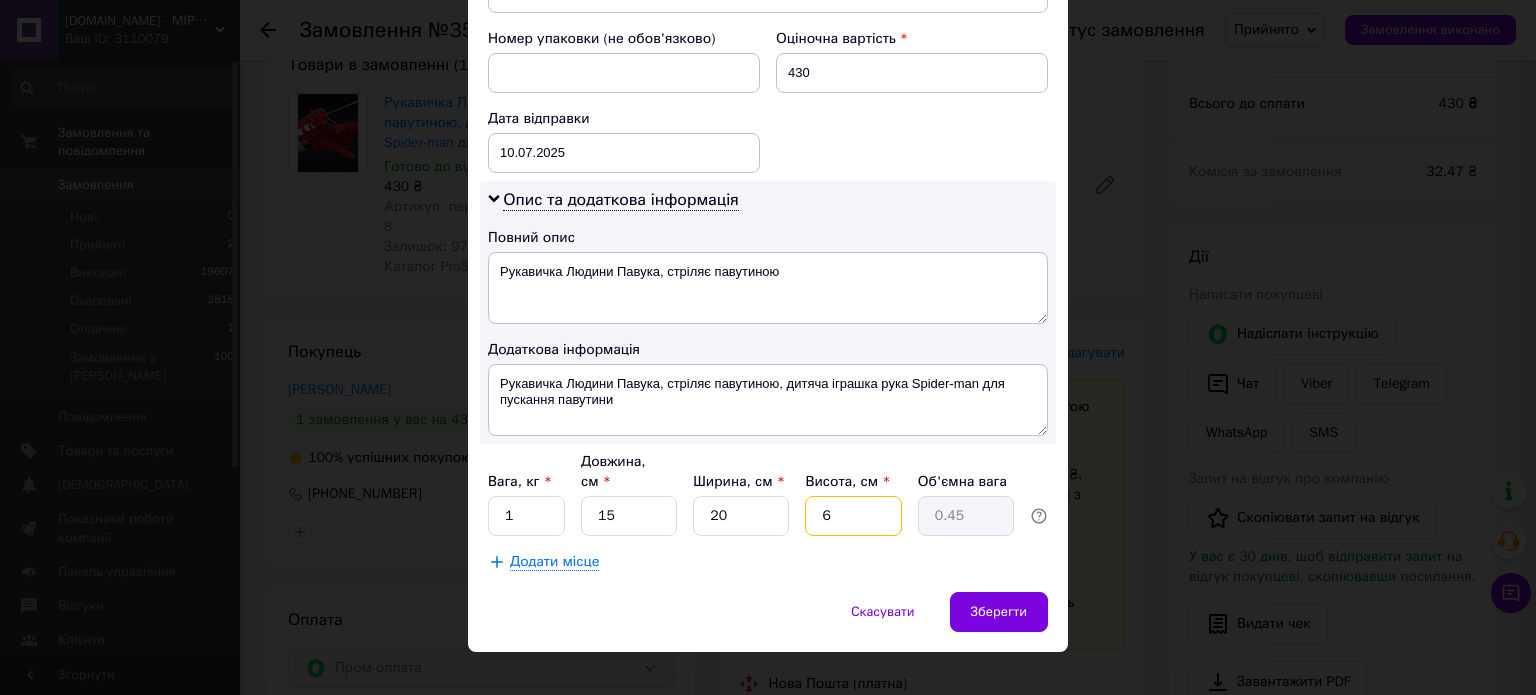 type 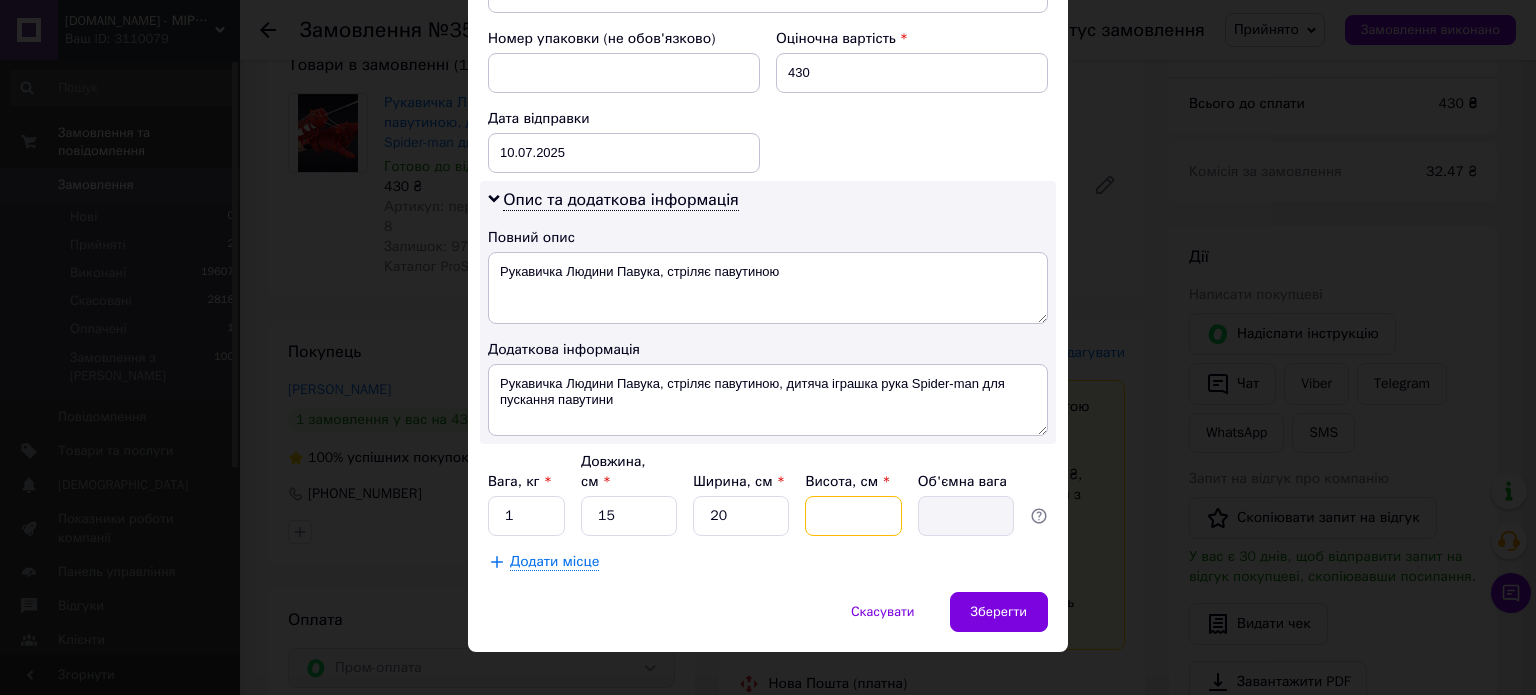 type on "8" 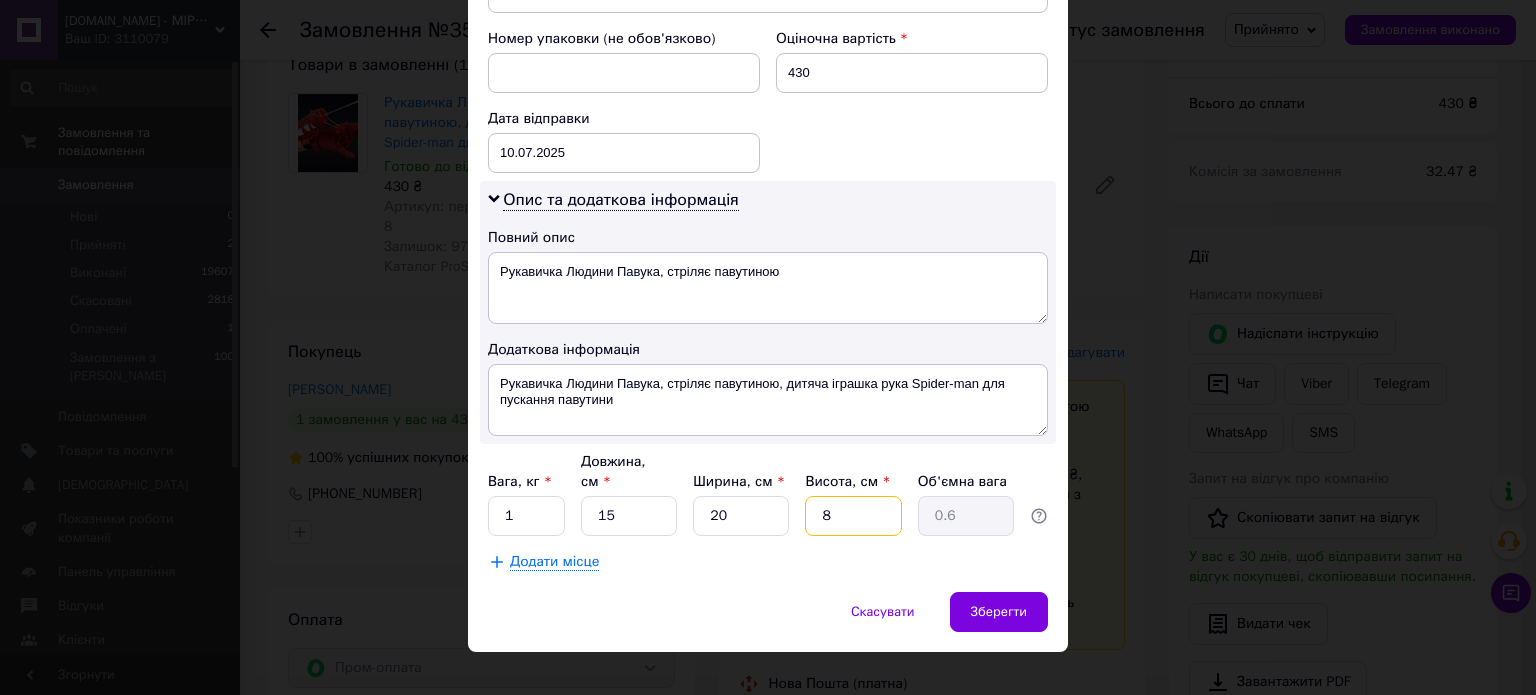 type on "8" 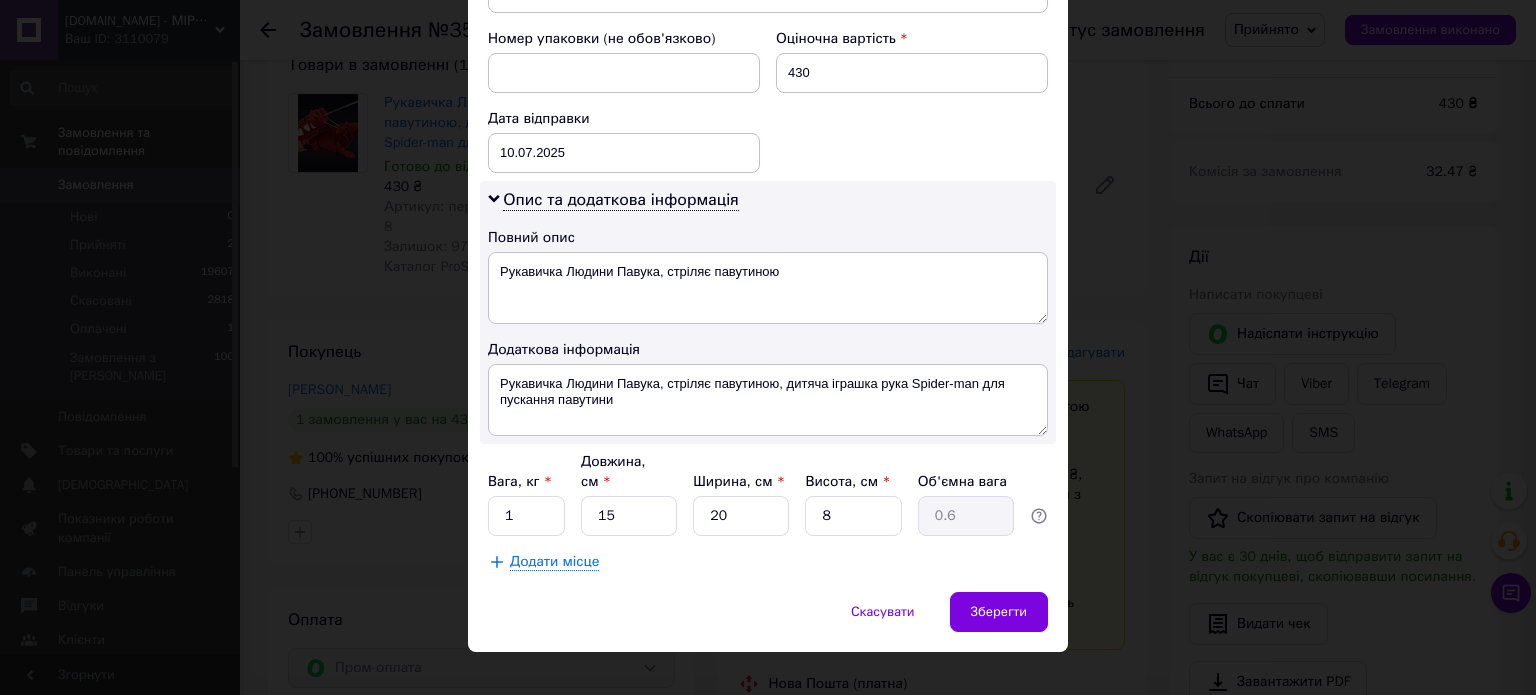 click on "Спосіб доставки Нова Пошта (платна) Платник Отримувач Відправник Прізвище отримувача [PERSON_NAME] Ім'я отримувача [PERSON_NAME] батькові отримувача Телефон отримувача [PHONE_NUMBER] Тип доставки В поштоматі У відділенні Кур'єром Місто Харків Поштомат Поштомат №36326: вул. [STREET_ADDRESS] (Продуктовий магазин) Місце відправки Харків: №103 (до 30 кг на одне місце ): вул. [GEOGRAPHIC_DATA], 9 смт. Великодолинське: №1: вул. Центральна, 103 Харків: №48 (до 30 кг на одне місце): просп. Слави, 5 Харків: №94: вул. [STREET_ADDRESS][PERSON_NAME] (ТЦ «Барабашова» , [GEOGRAPHIC_DATA]) Додати ще місце відправки 430 <" at bounding box center [768, -64] 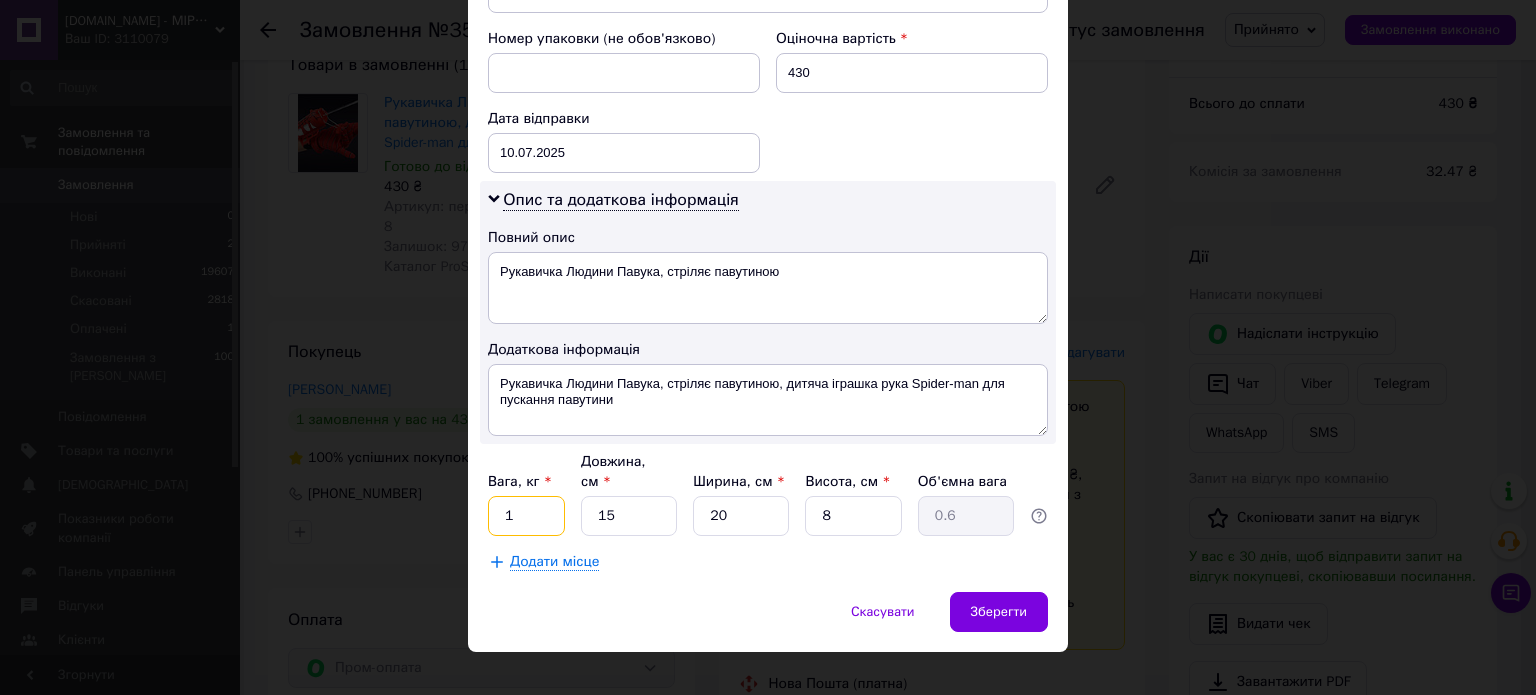 click on "1" at bounding box center (526, 516) 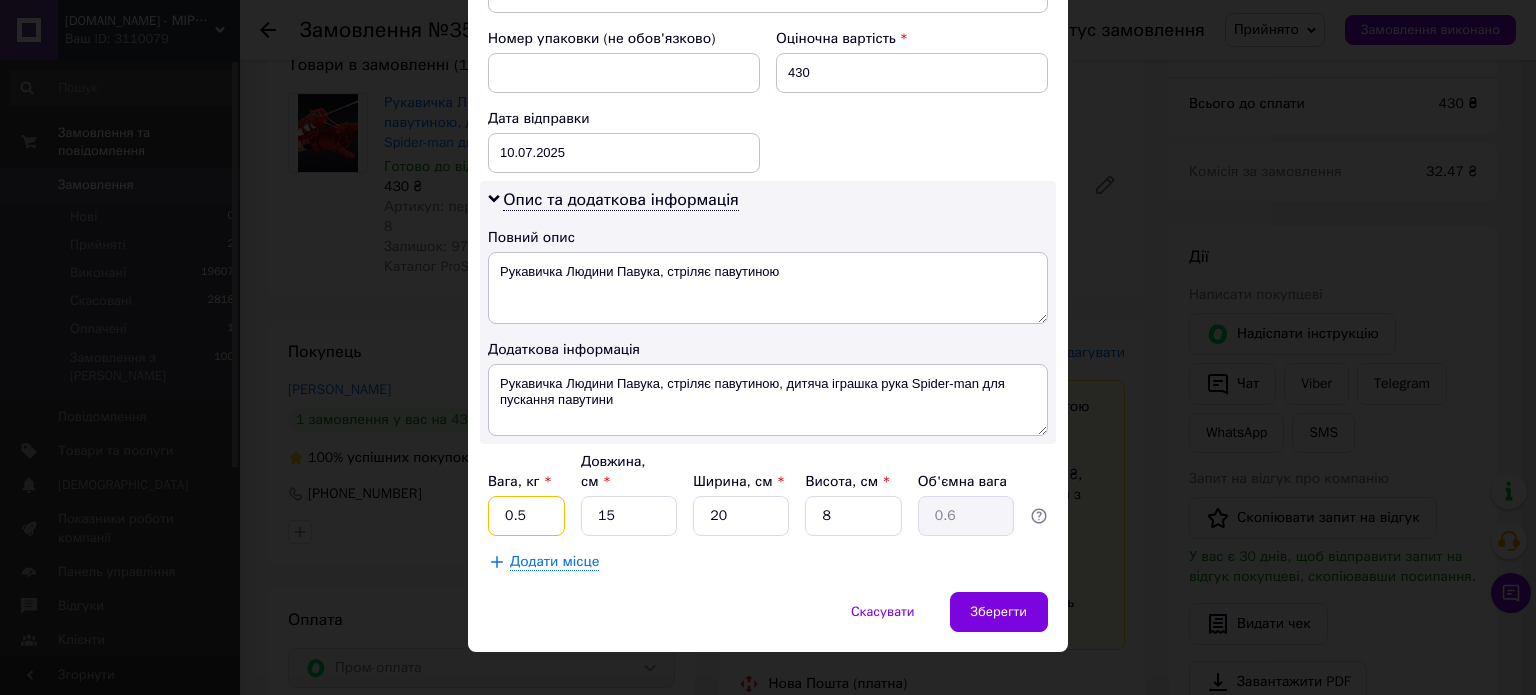 type on "0.5" 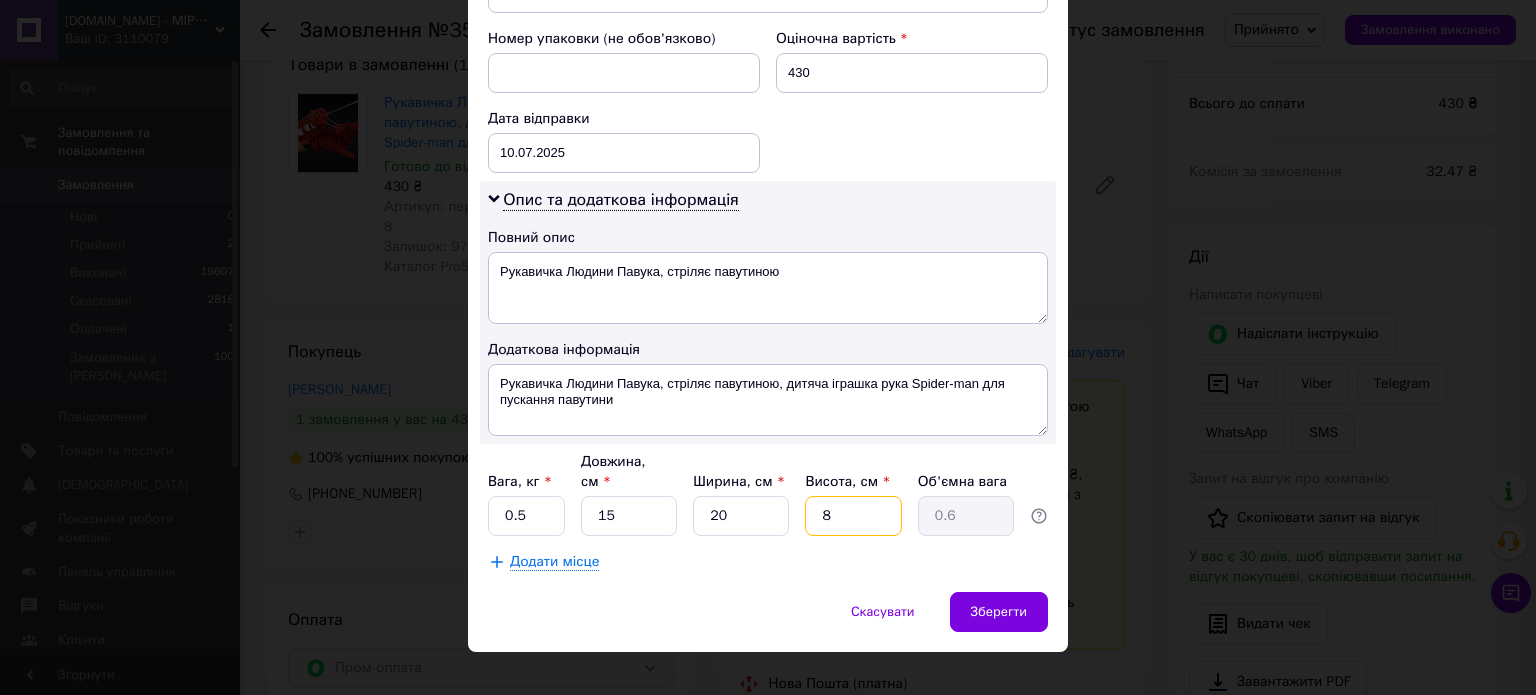 click on "8" at bounding box center (853, 516) 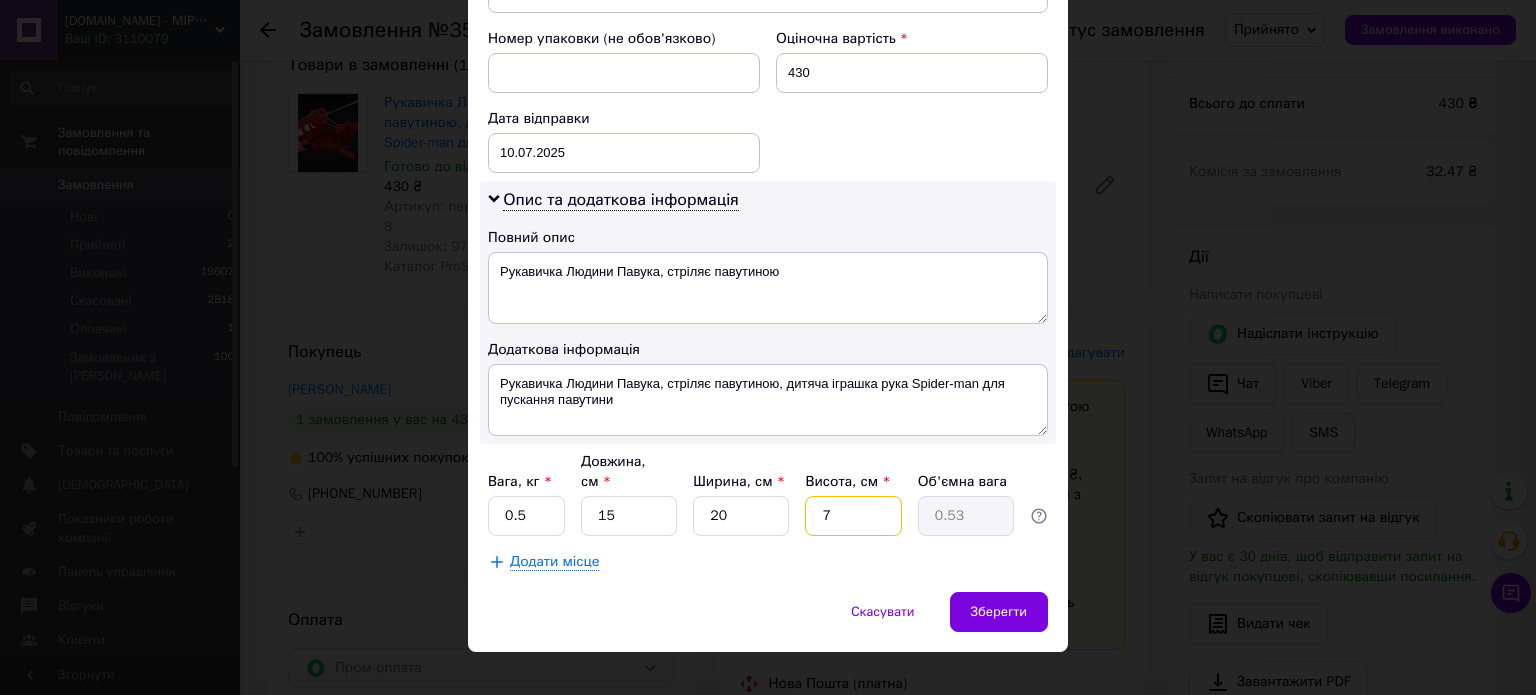 type 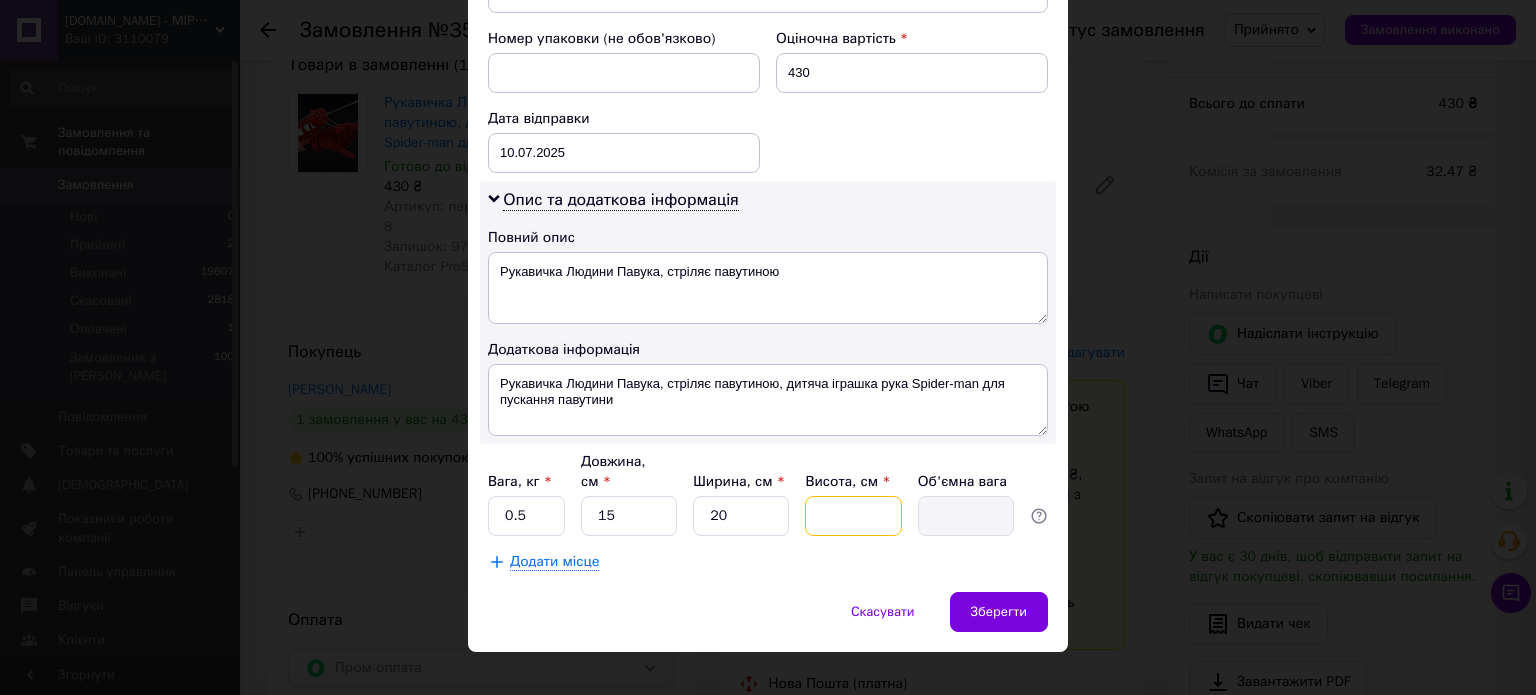 type on "8" 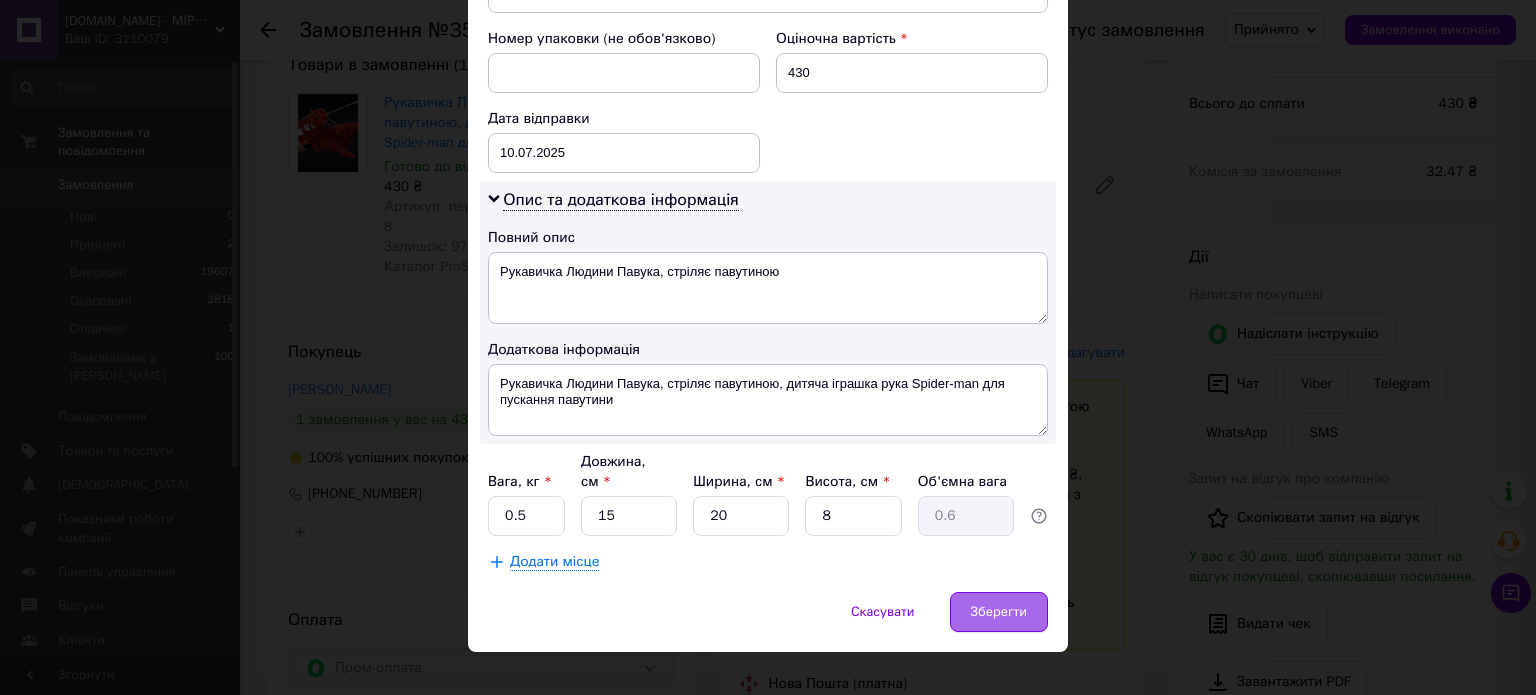 click on "Зберегти" at bounding box center (999, 612) 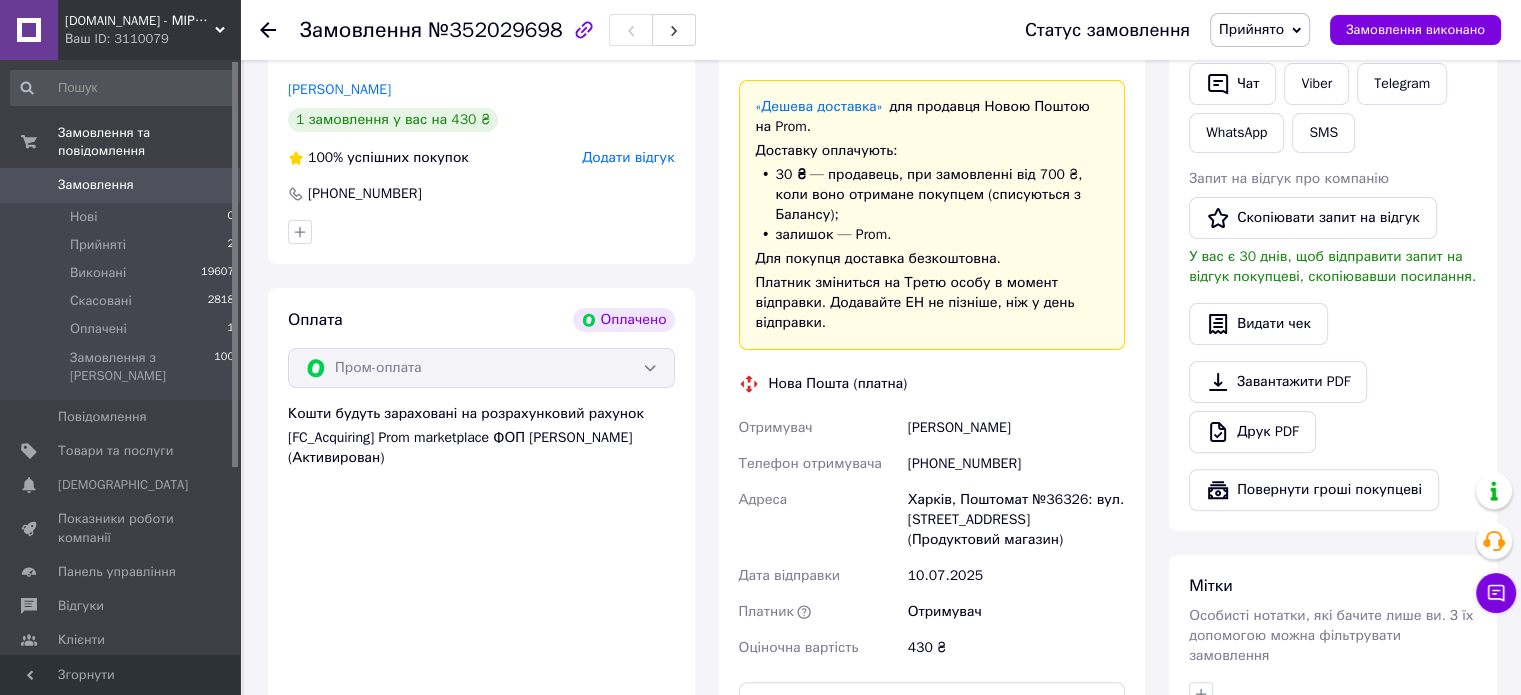 scroll, scrollTop: 800, scrollLeft: 0, axis: vertical 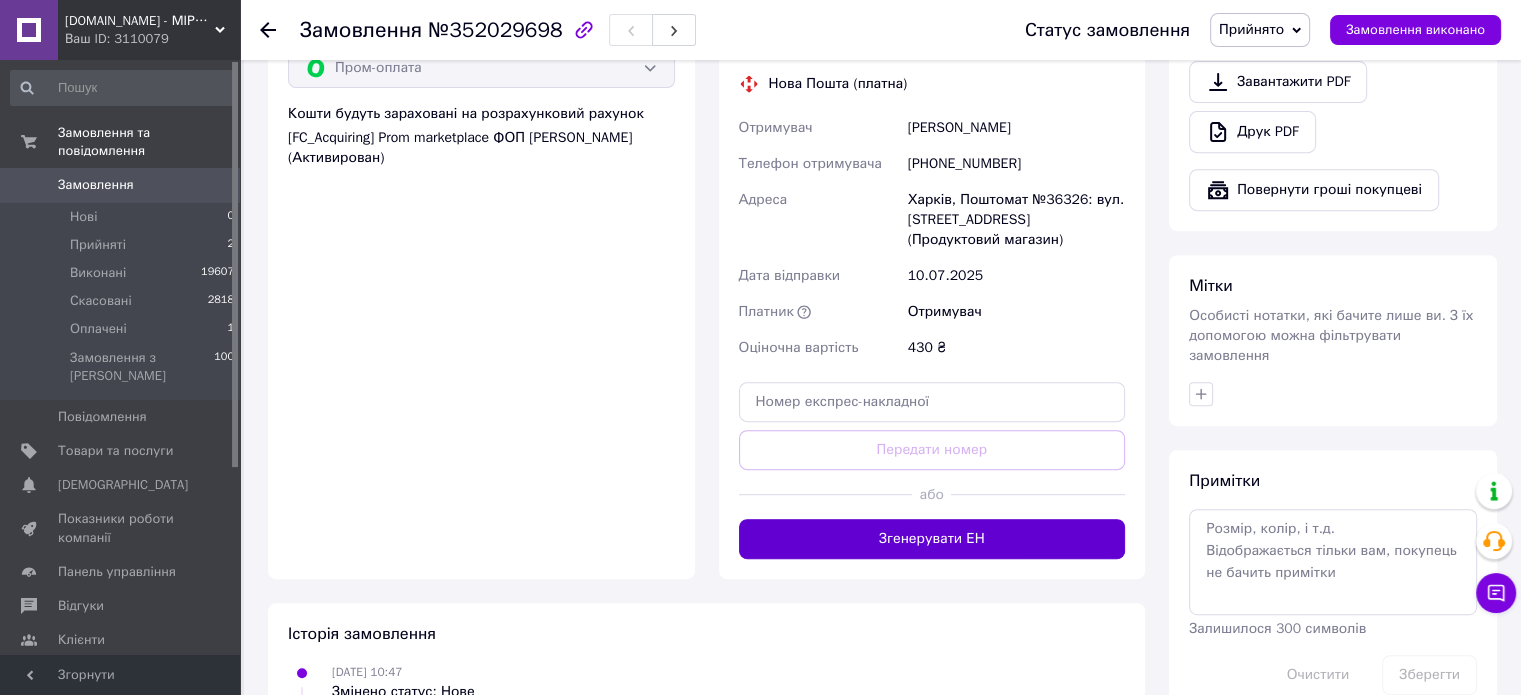 click on "Згенерувати ЕН" at bounding box center (932, 539) 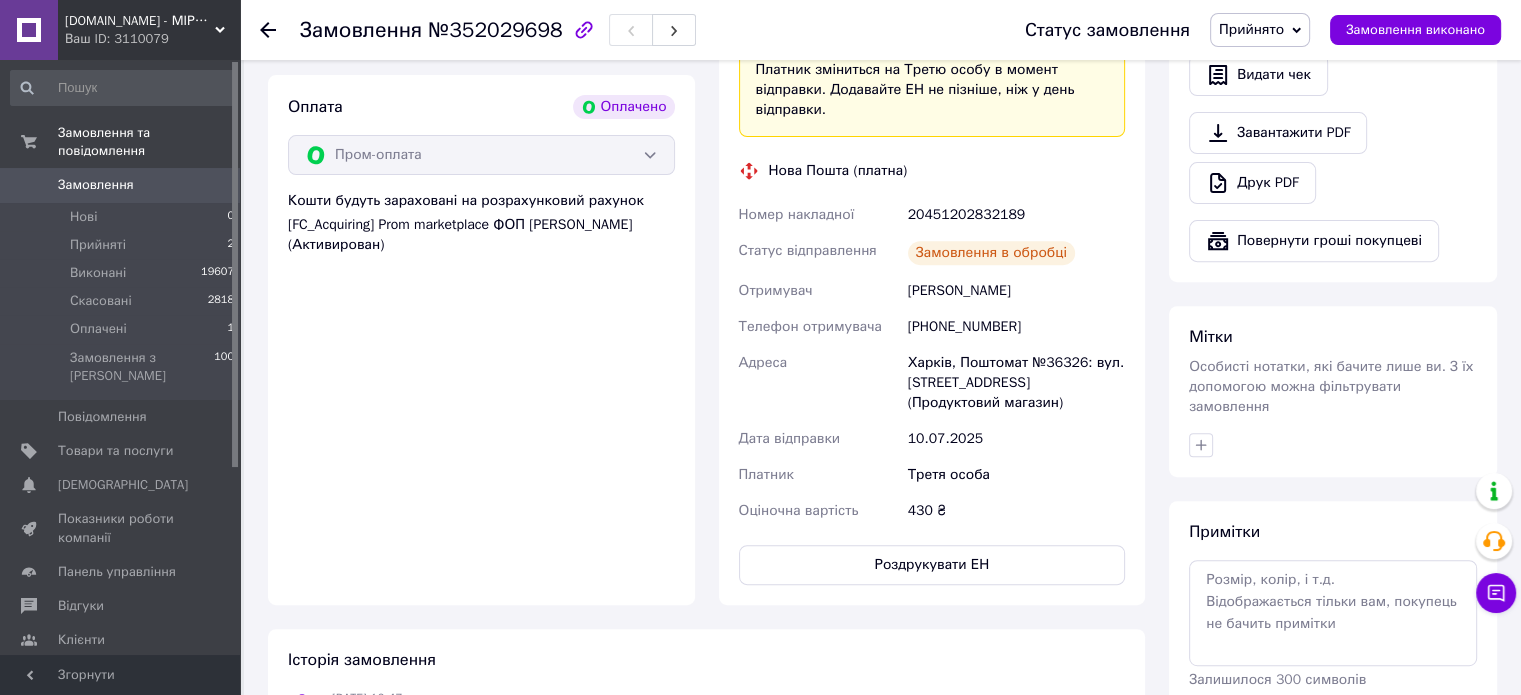 scroll, scrollTop: 600, scrollLeft: 0, axis: vertical 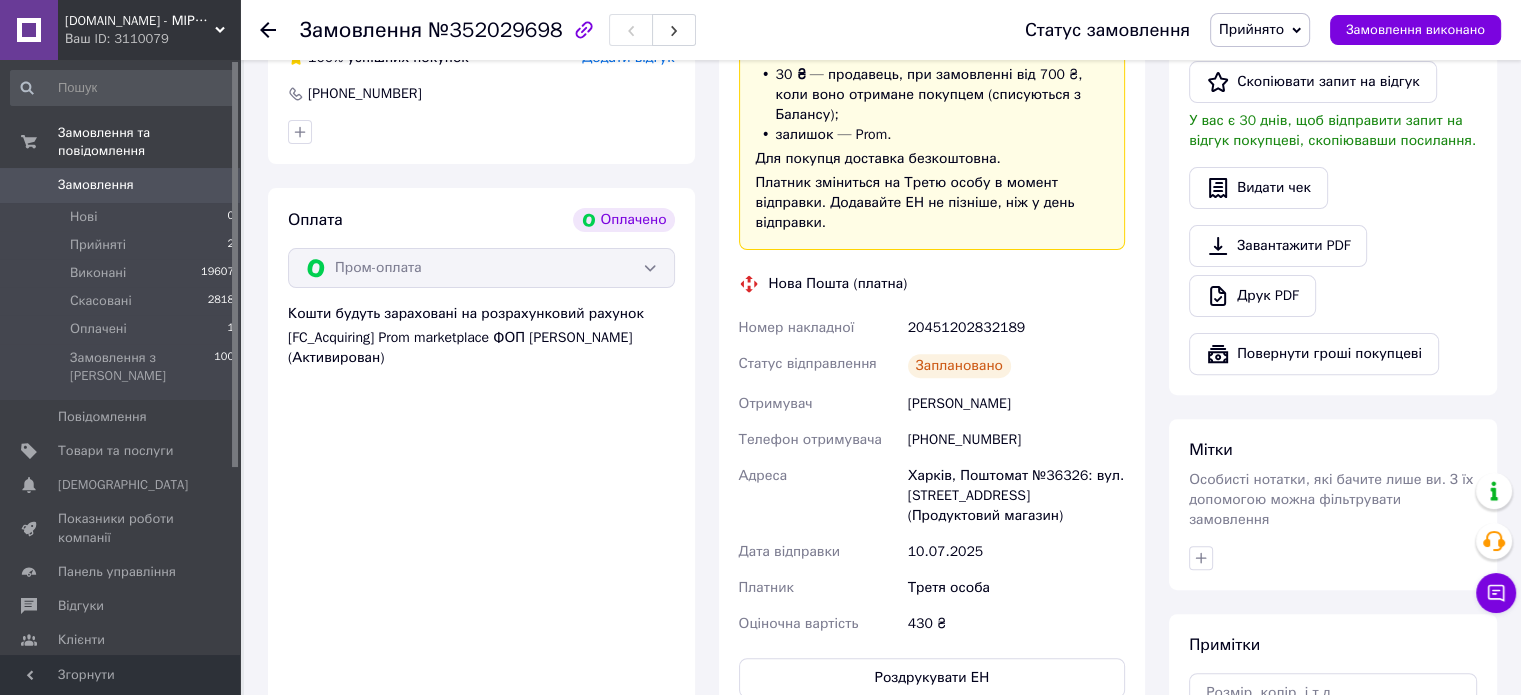 click on "20451202832189" at bounding box center (1016, 328) 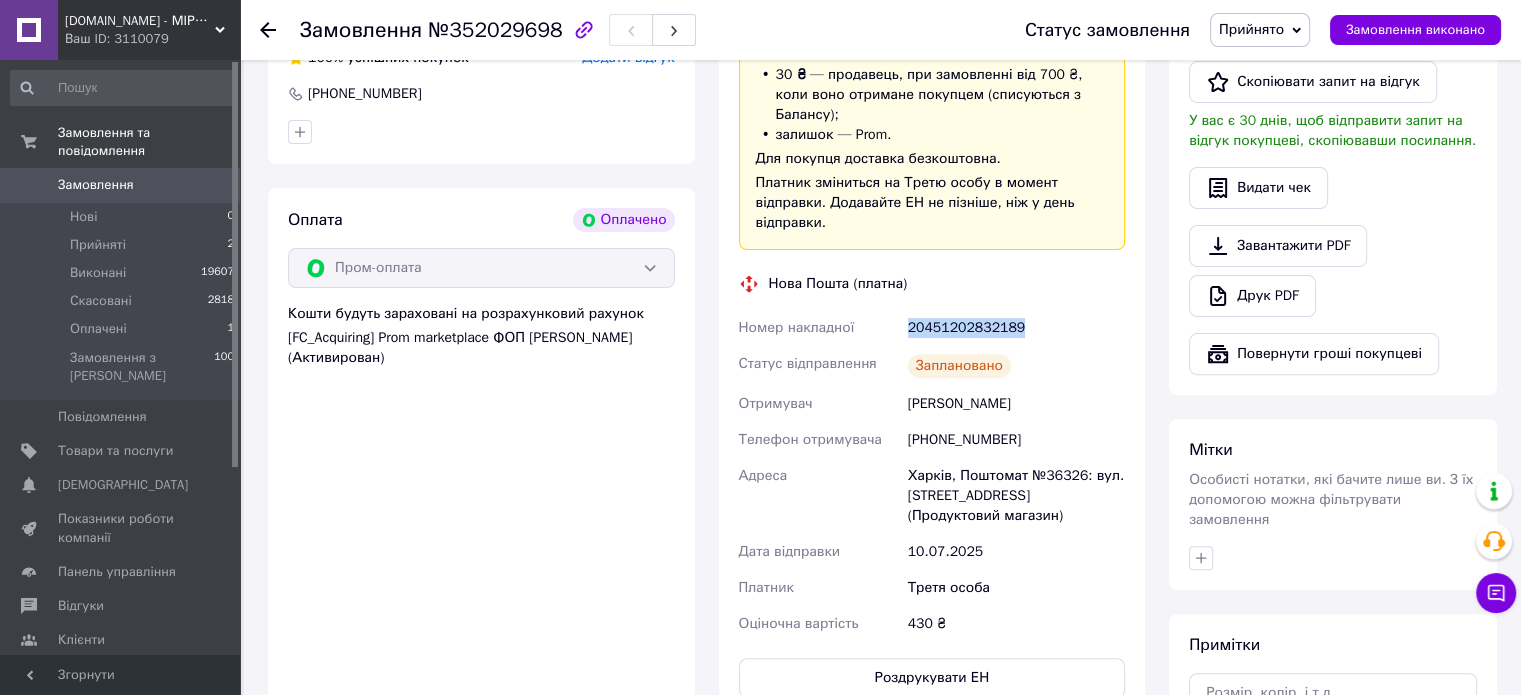 click on "20451202832189" at bounding box center (1016, 328) 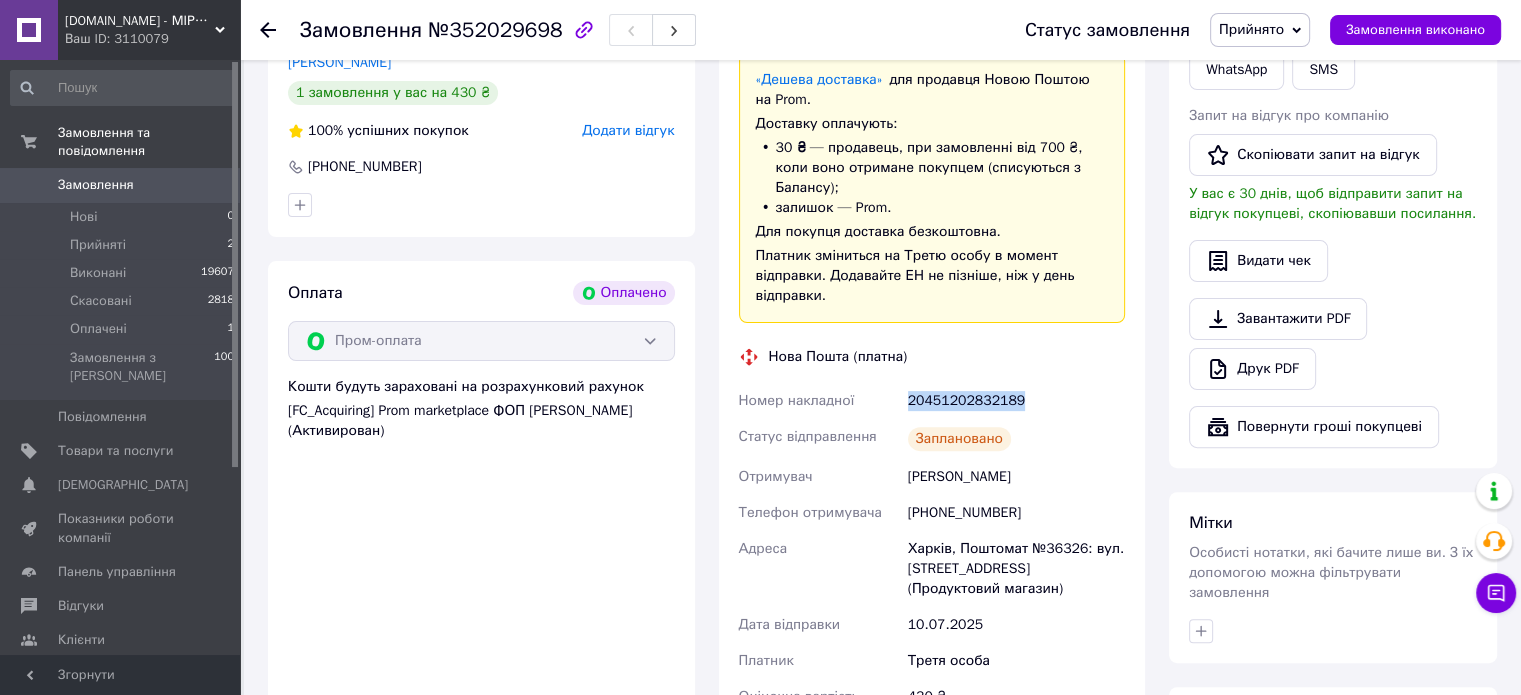 scroll, scrollTop: 400, scrollLeft: 0, axis: vertical 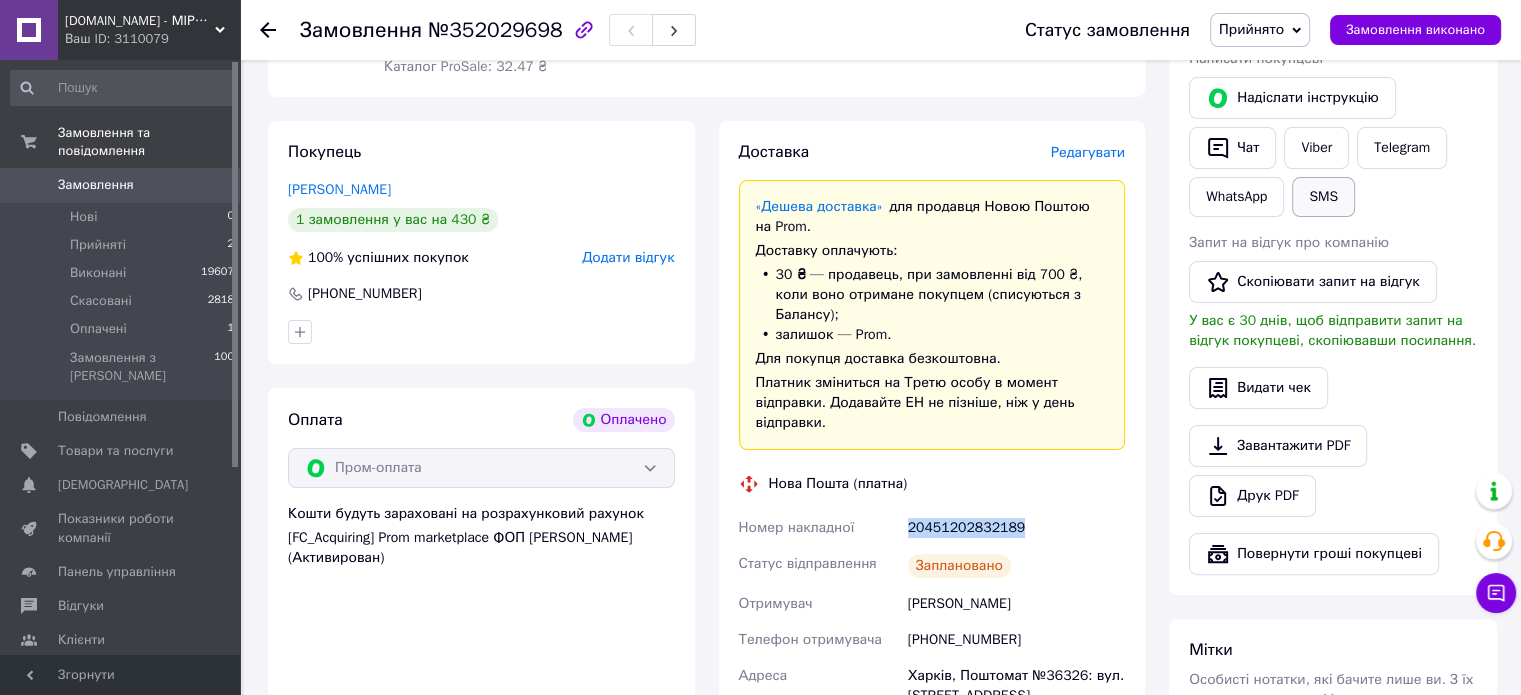click on "SMS" at bounding box center (1323, 197) 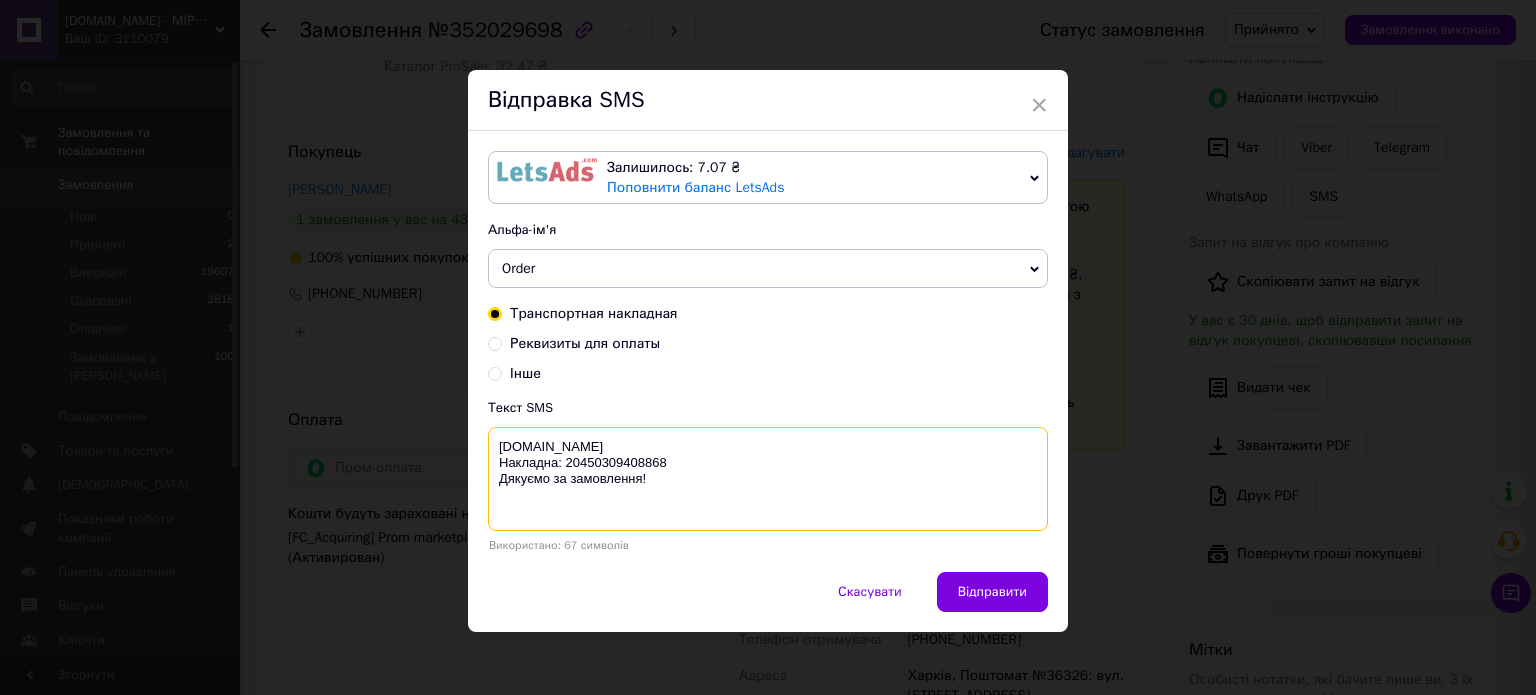 click on "[DOMAIN_NAME]
Накладна: 20450309408868
Дякуємо за замовлення!" at bounding box center [768, 479] 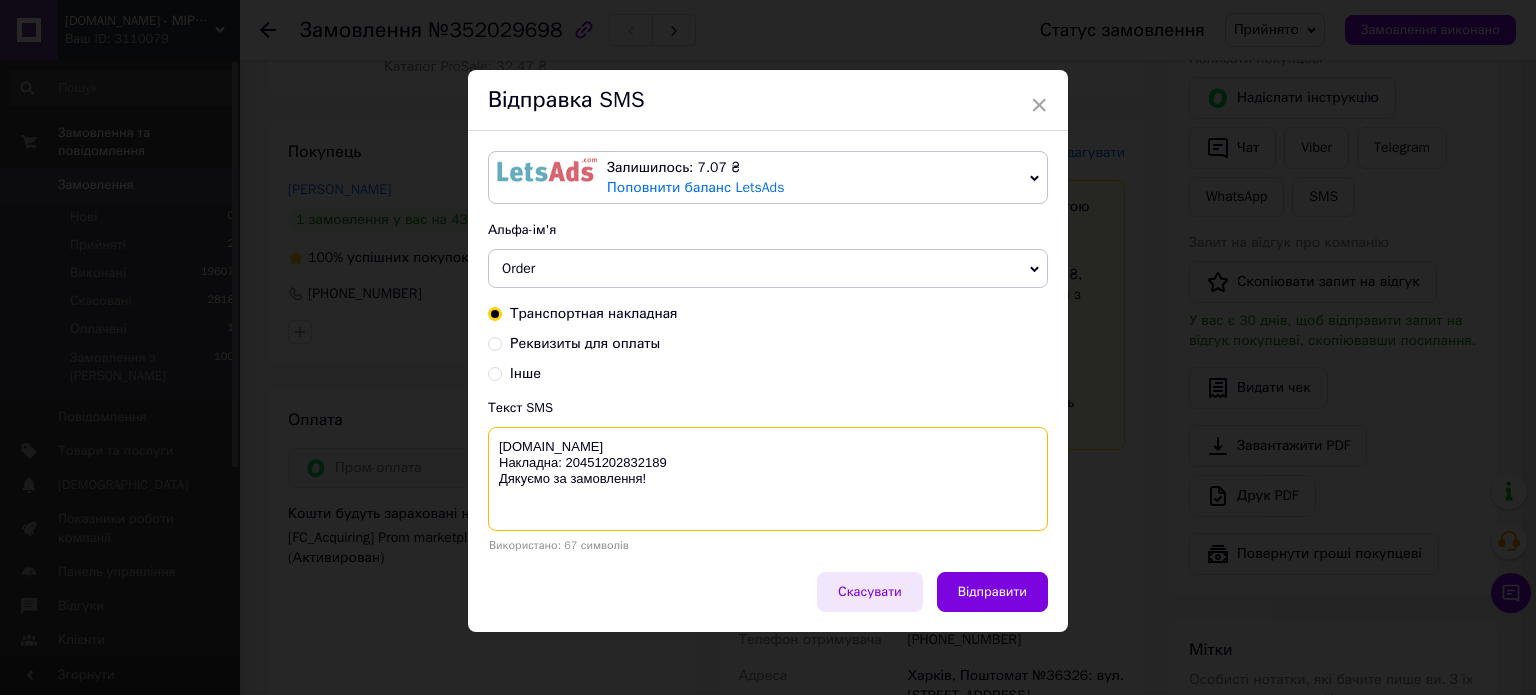 type on "[DOMAIN_NAME]
Накладна: 20451202832189
Дякуємо за замовлення!" 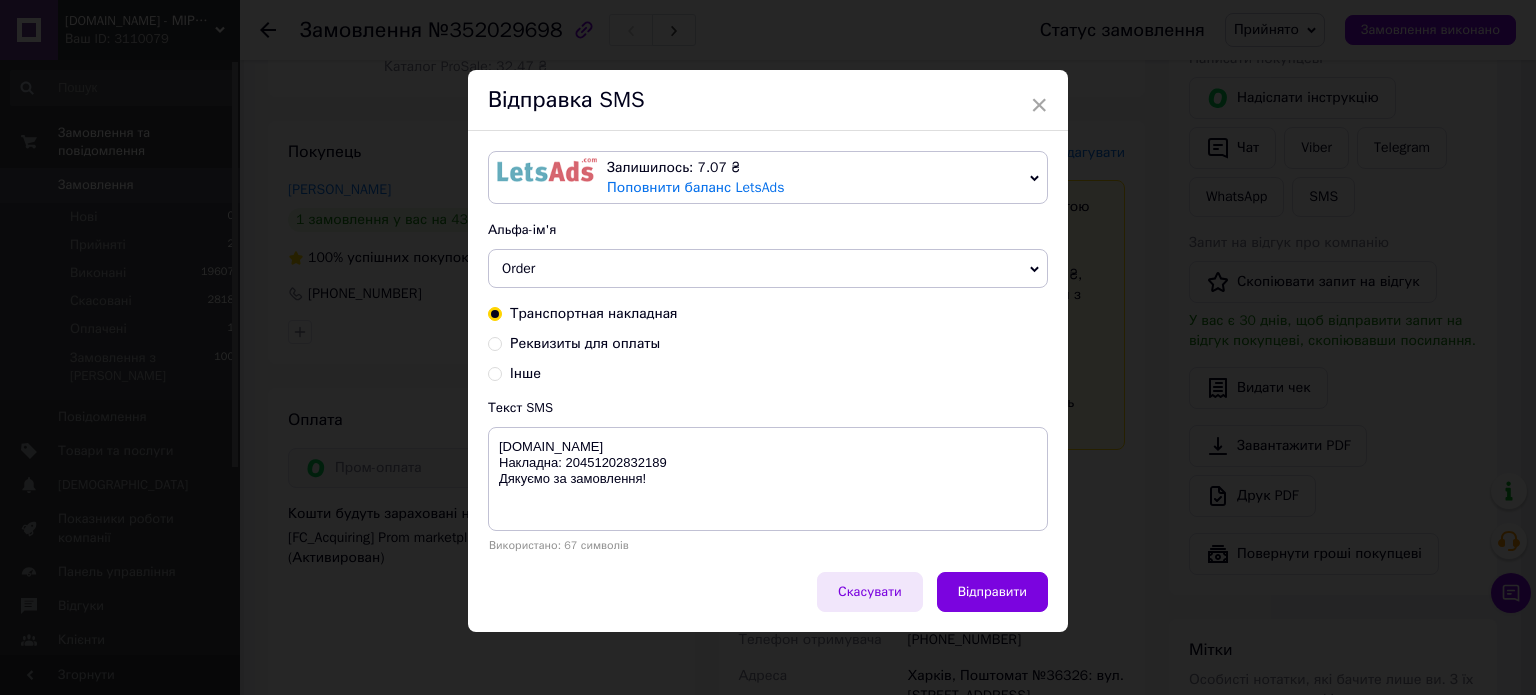 click on "Скасувати" at bounding box center (870, 592) 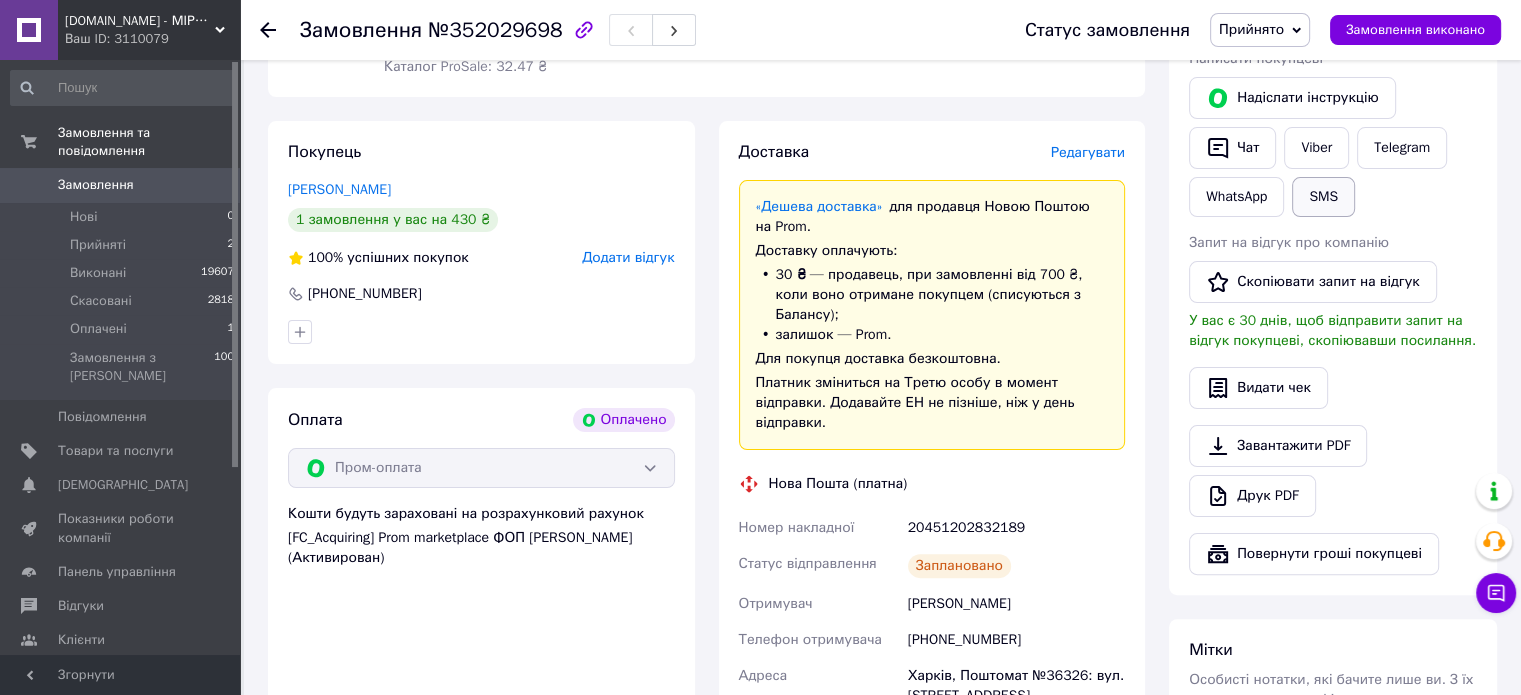 click on "SMS" at bounding box center (1323, 197) 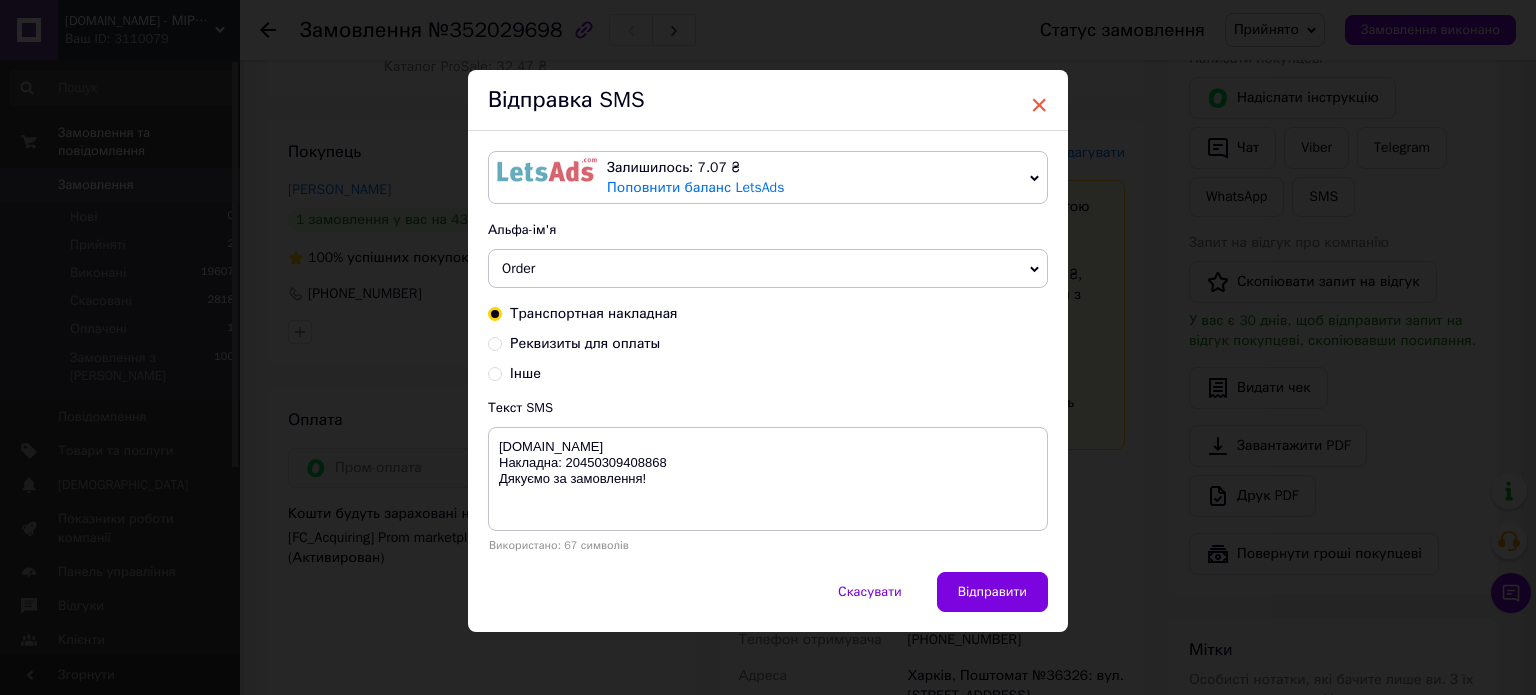 click on "×" at bounding box center [1039, 105] 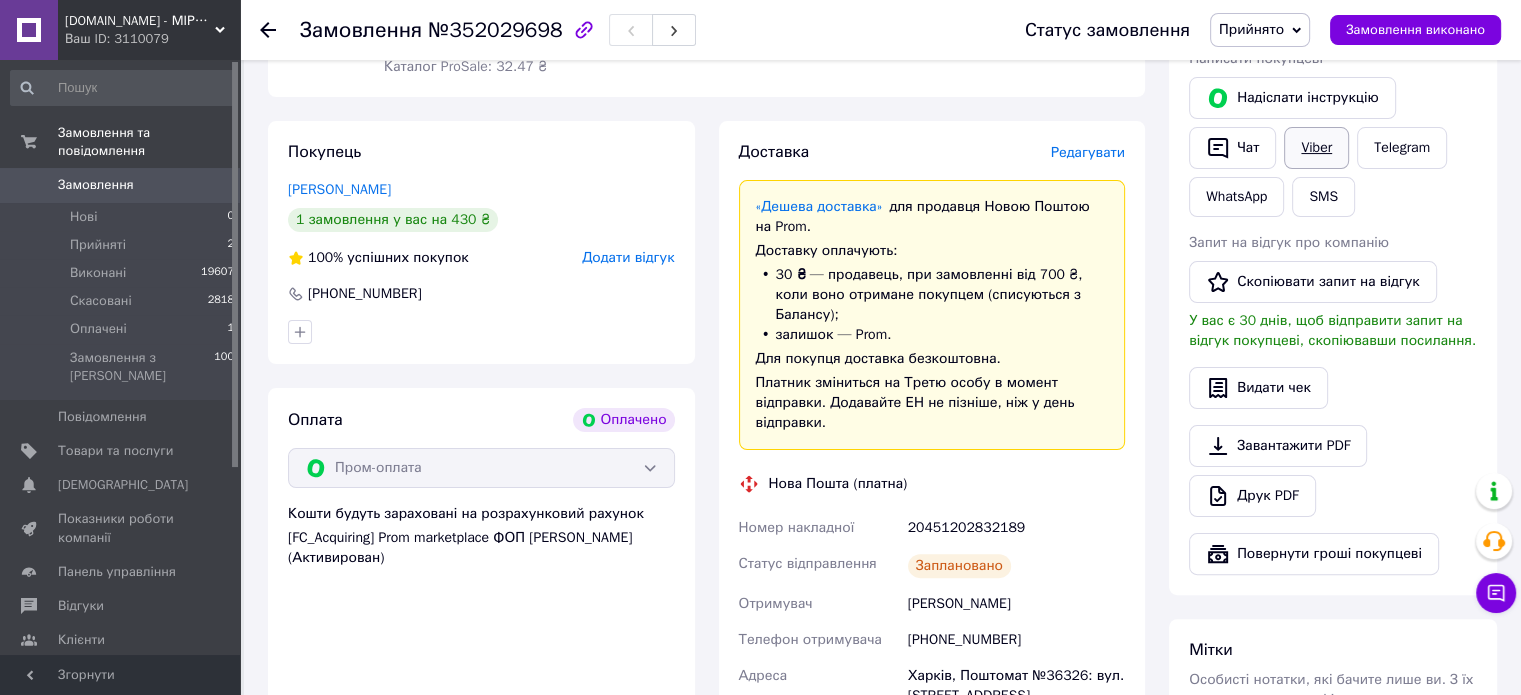 drag, startPoint x: 1326, startPoint y: 146, endPoint x: 1312, endPoint y: 145, distance: 14.035668 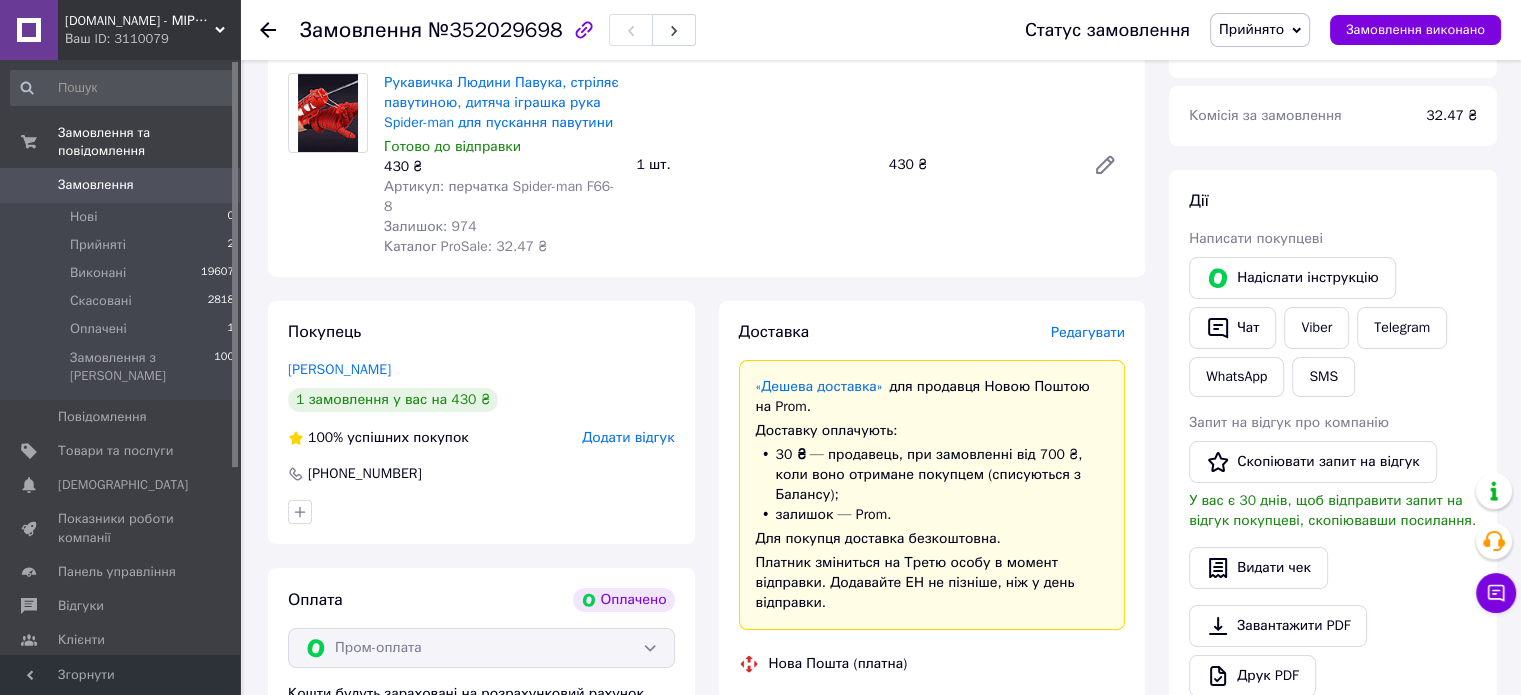 scroll, scrollTop: 0, scrollLeft: 0, axis: both 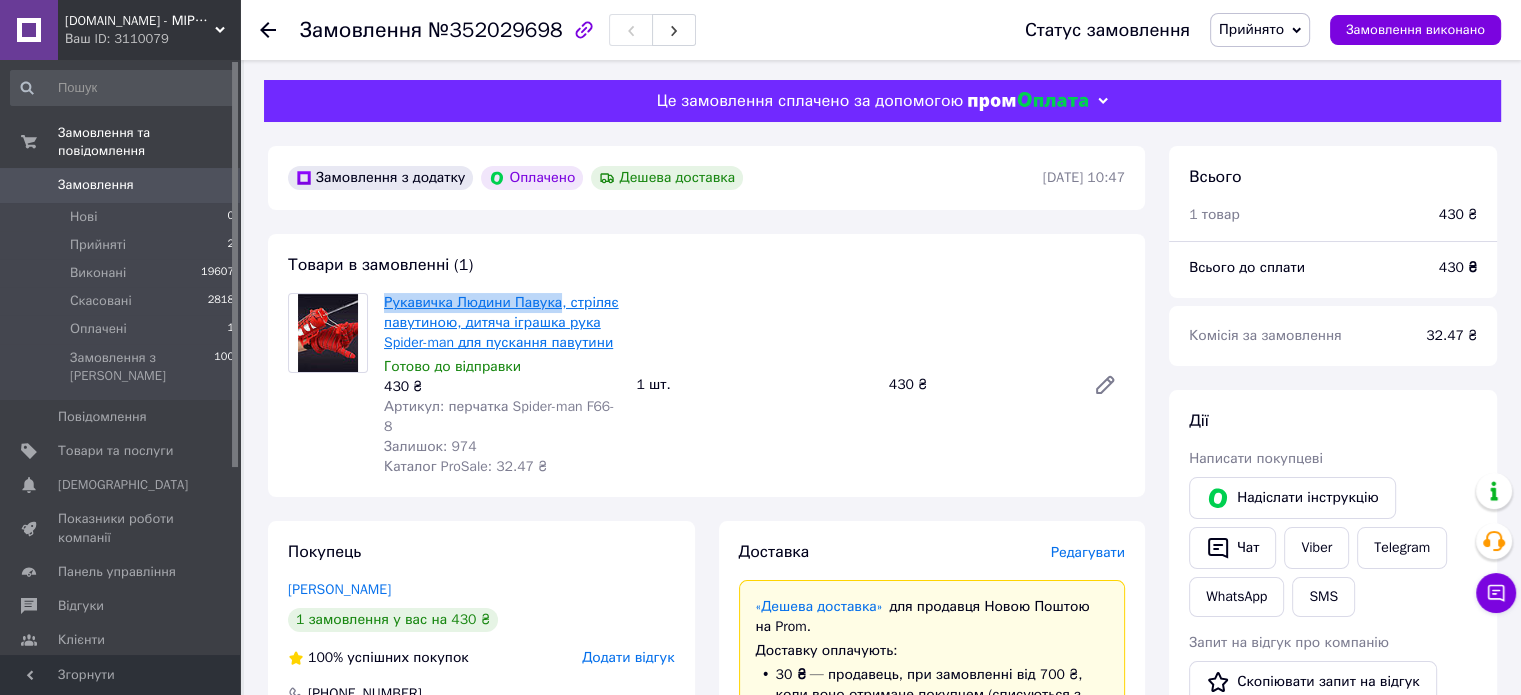 drag, startPoint x: 379, startPoint y: 304, endPoint x: 553, endPoint y: 307, distance: 174.02586 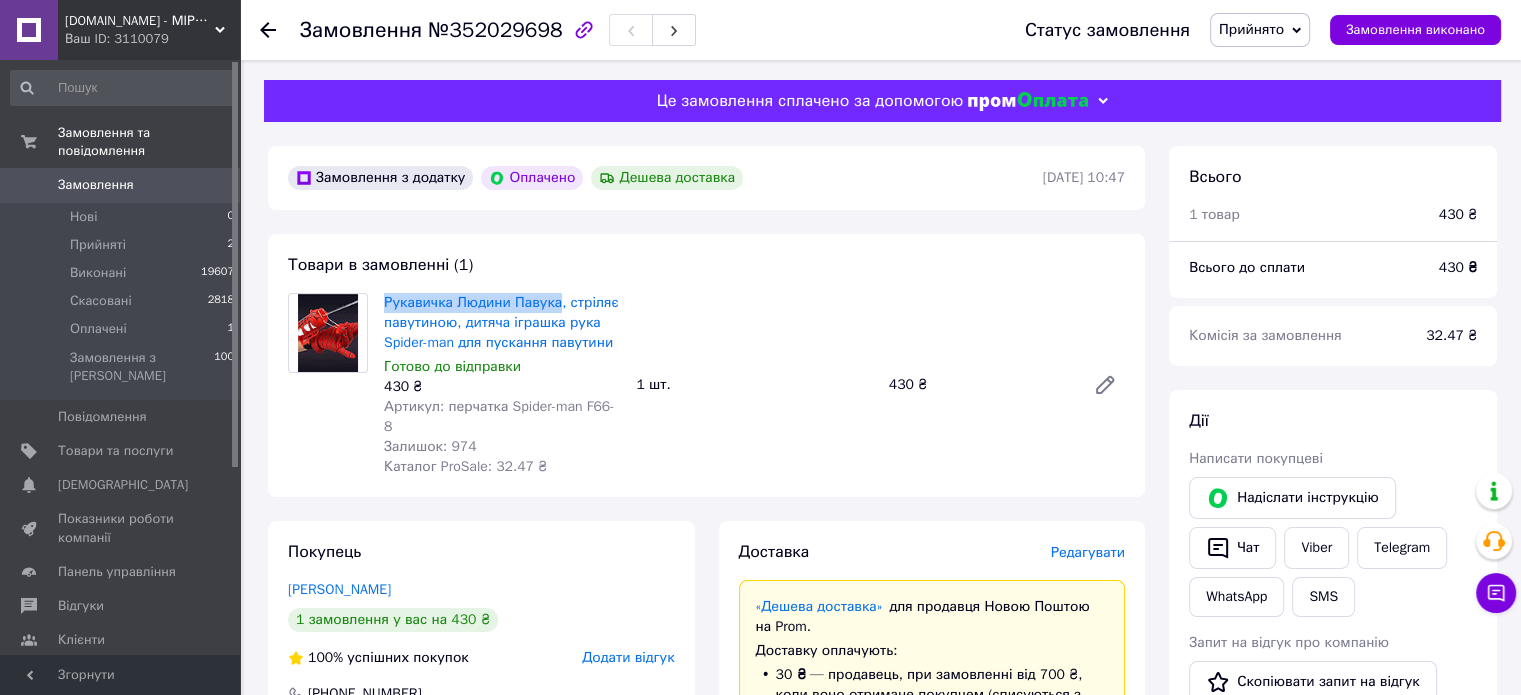 copy on "Рукавичка Людини Павука" 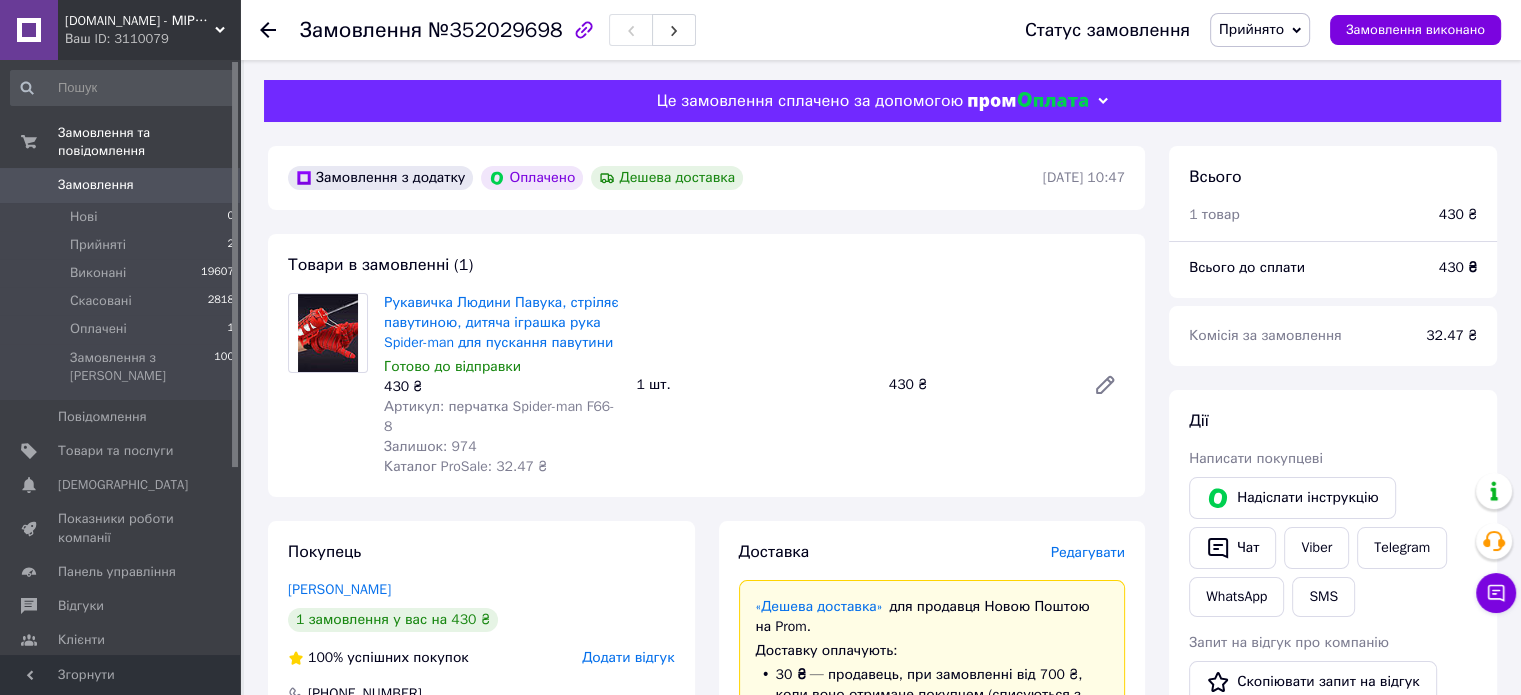 click on "№352029698" at bounding box center (495, 30) 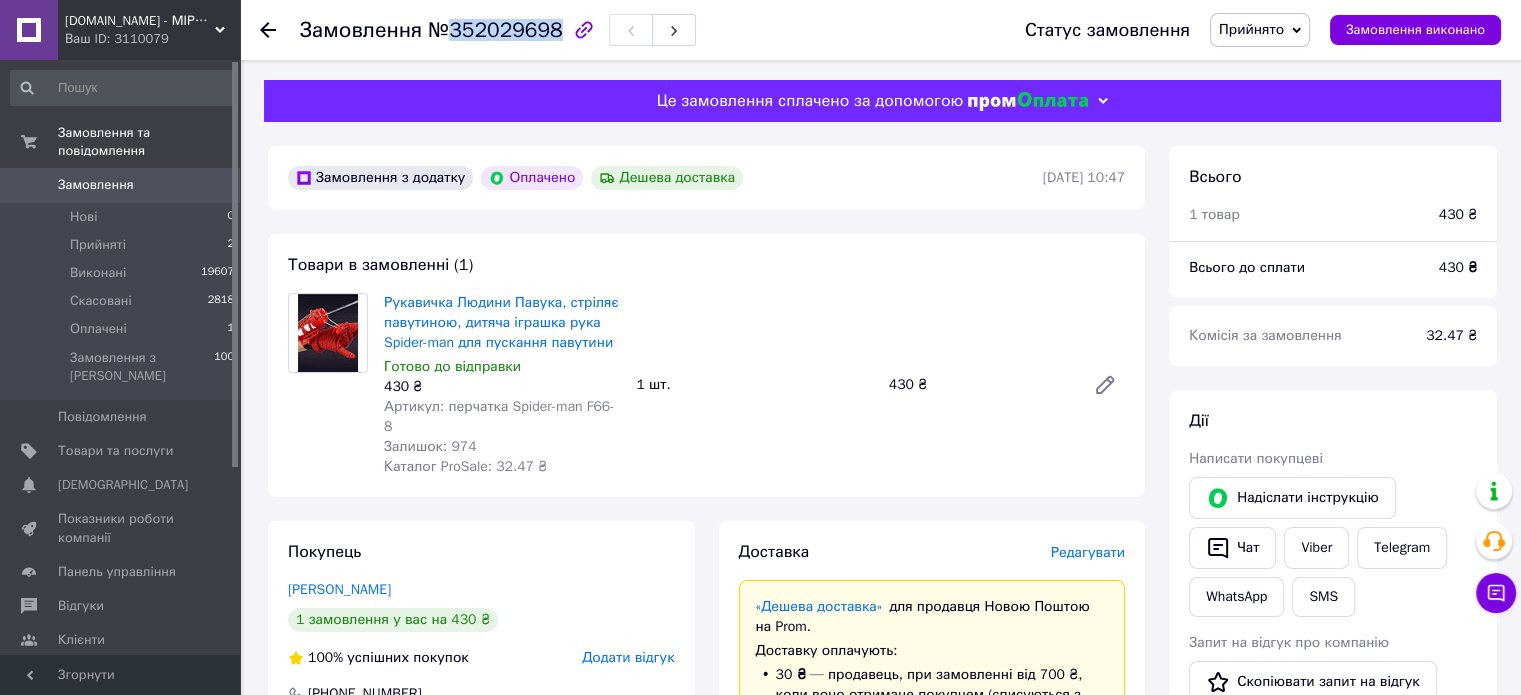 click on "№352029698" at bounding box center [495, 30] 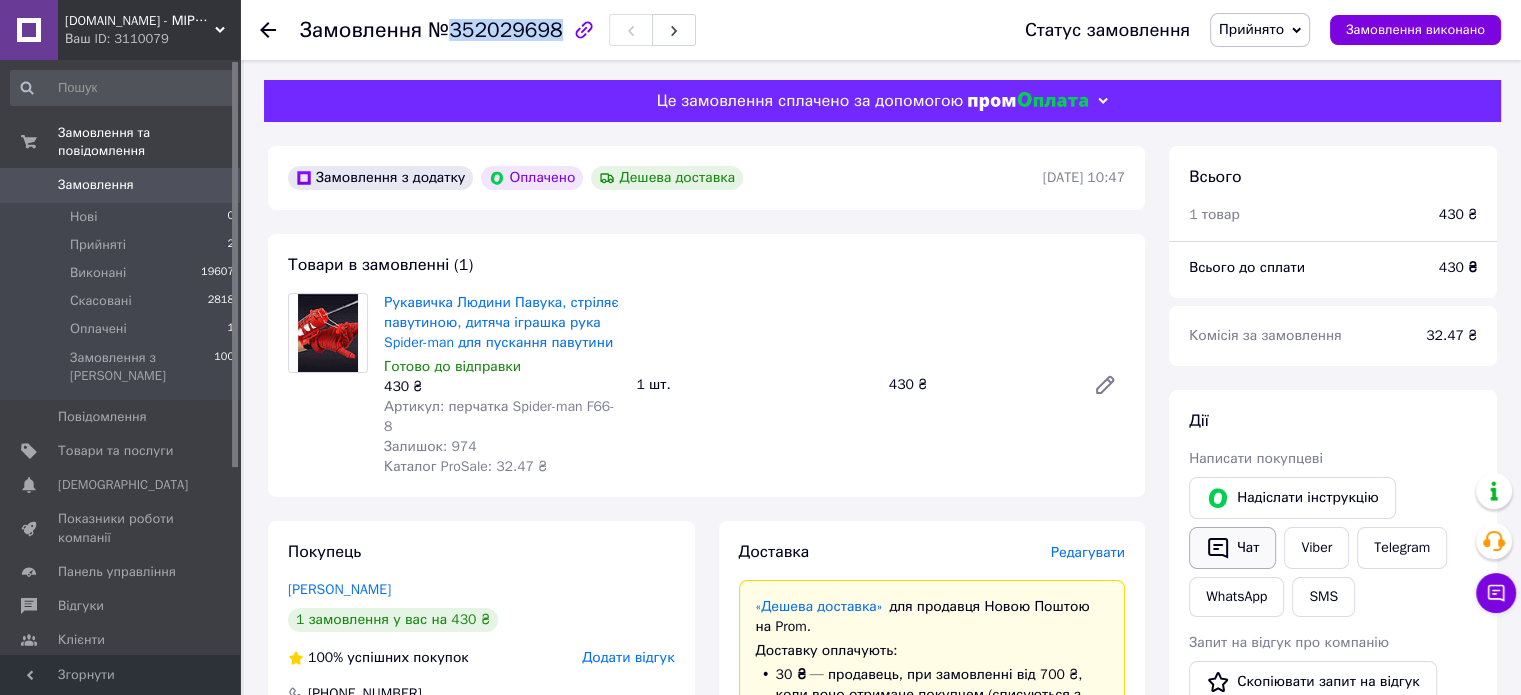 click on "Чат" at bounding box center (1232, 548) 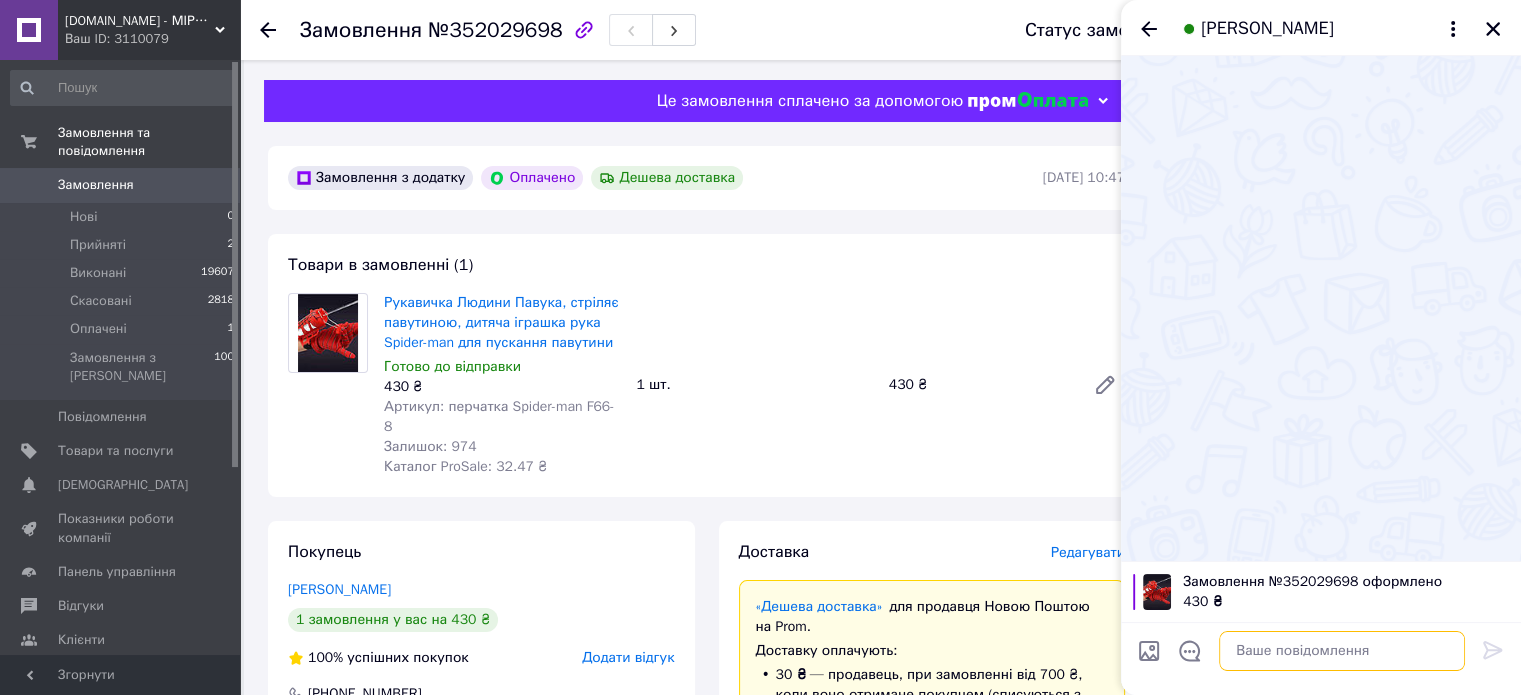 click at bounding box center [1342, 651] 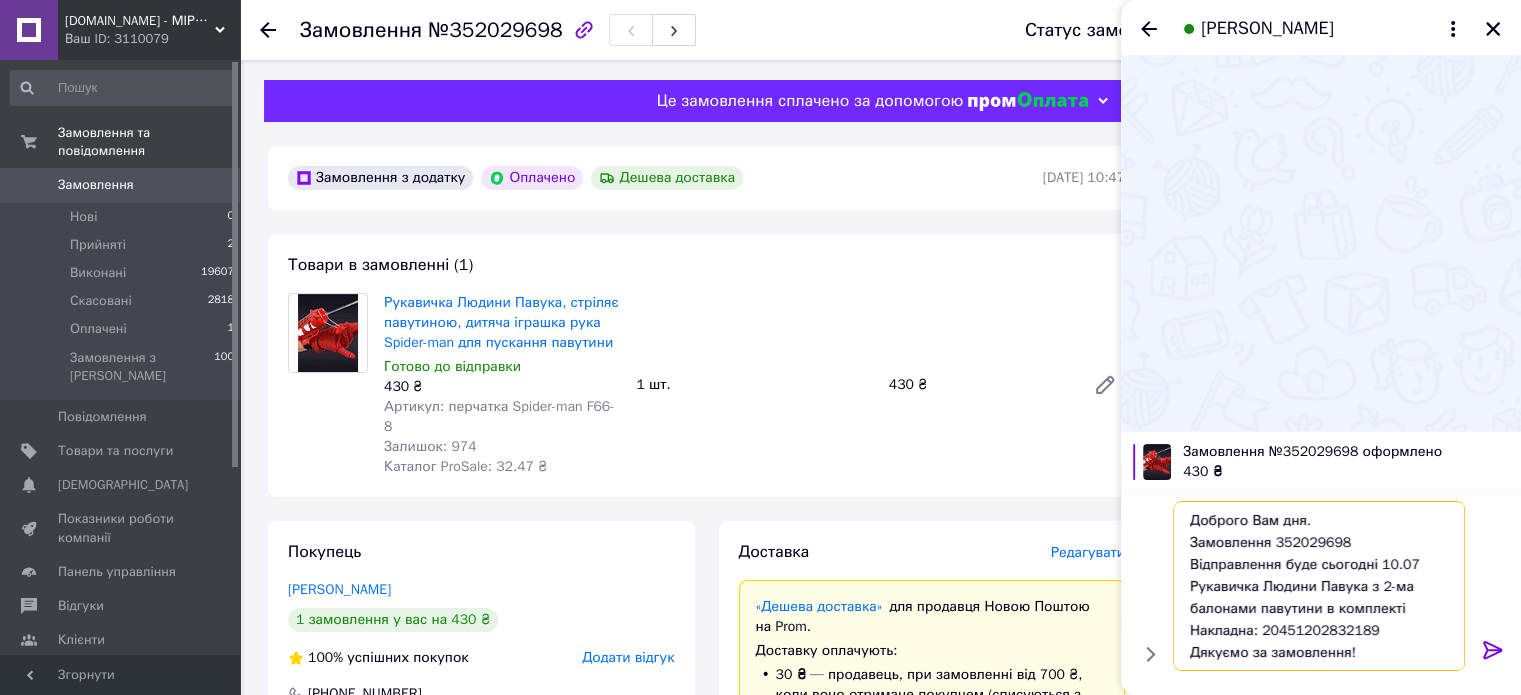 scroll, scrollTop: 1, scrollLeft: 0, axis: vertical 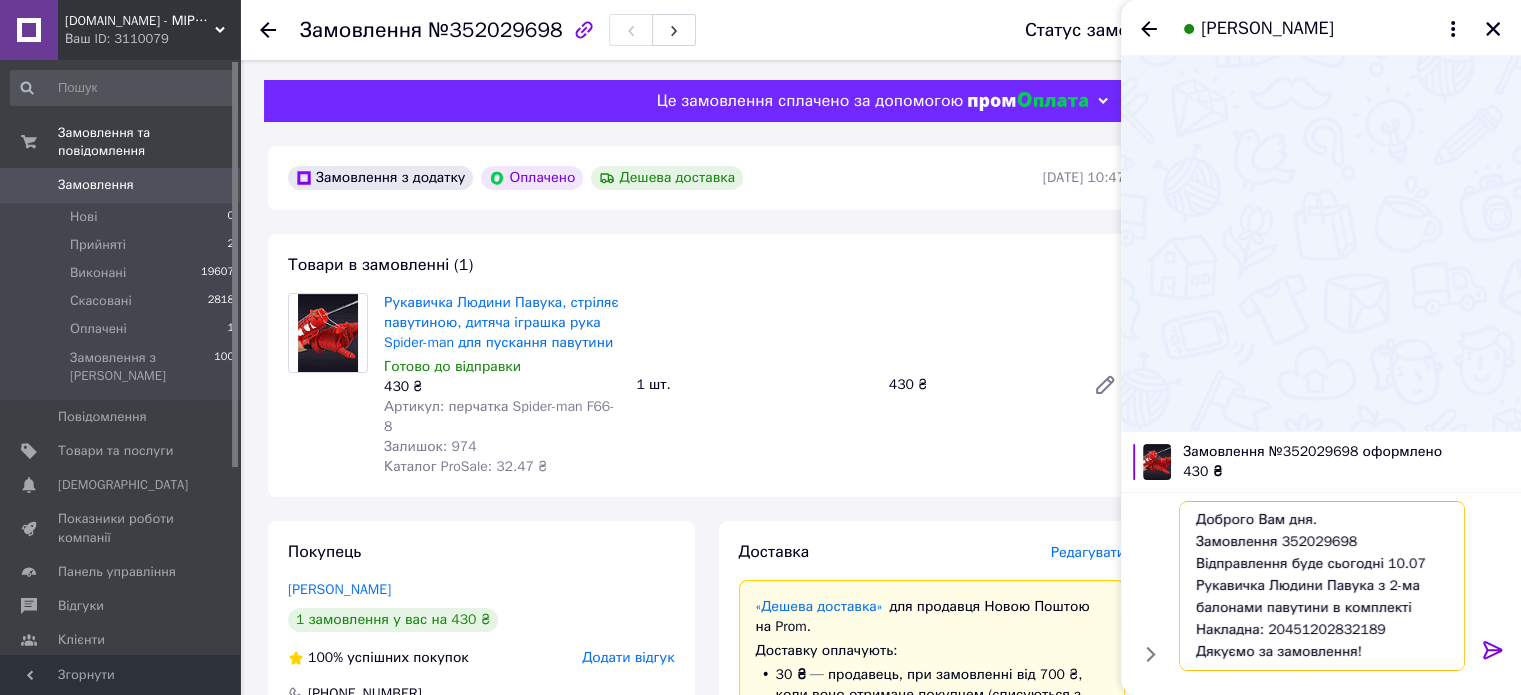 type on "Доброго Вам дня.
Замовлення 352029698
Відправлення буде сьогодні 10.07
Рукавичка Людини Павука з 2-ма балонами павутини в комплекті
Накладна: 20451202832189
Дякуємо за замовлення!" 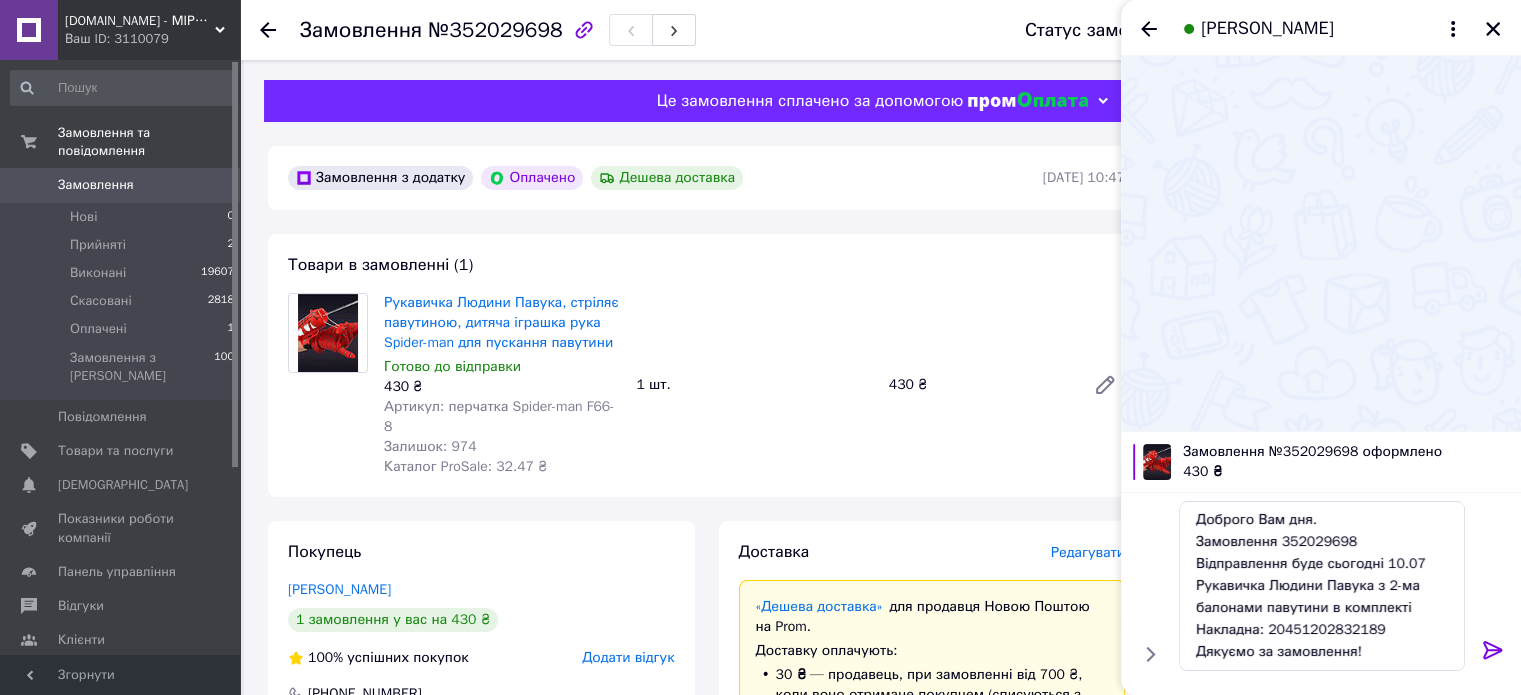 click 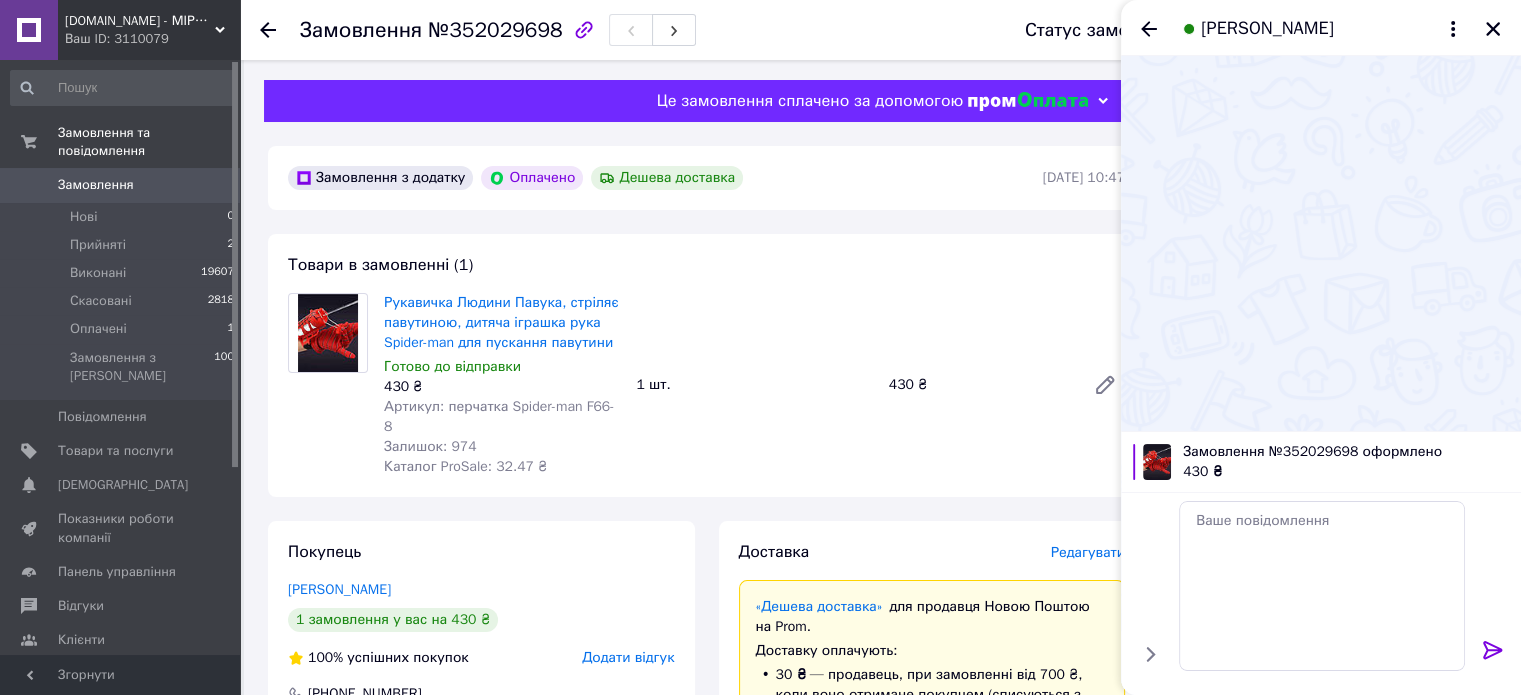 scroll, scrollTop: 0, scrollLeft: 0, axis: both 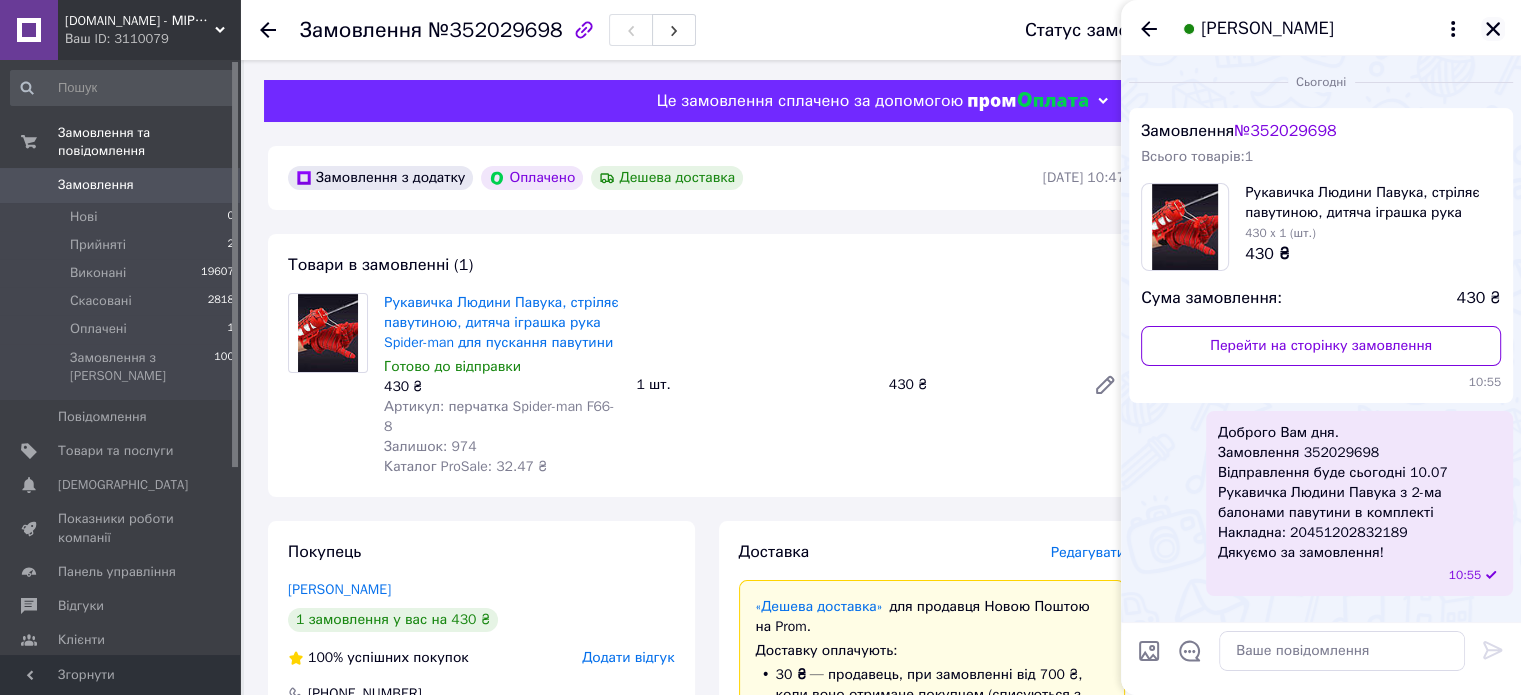 click 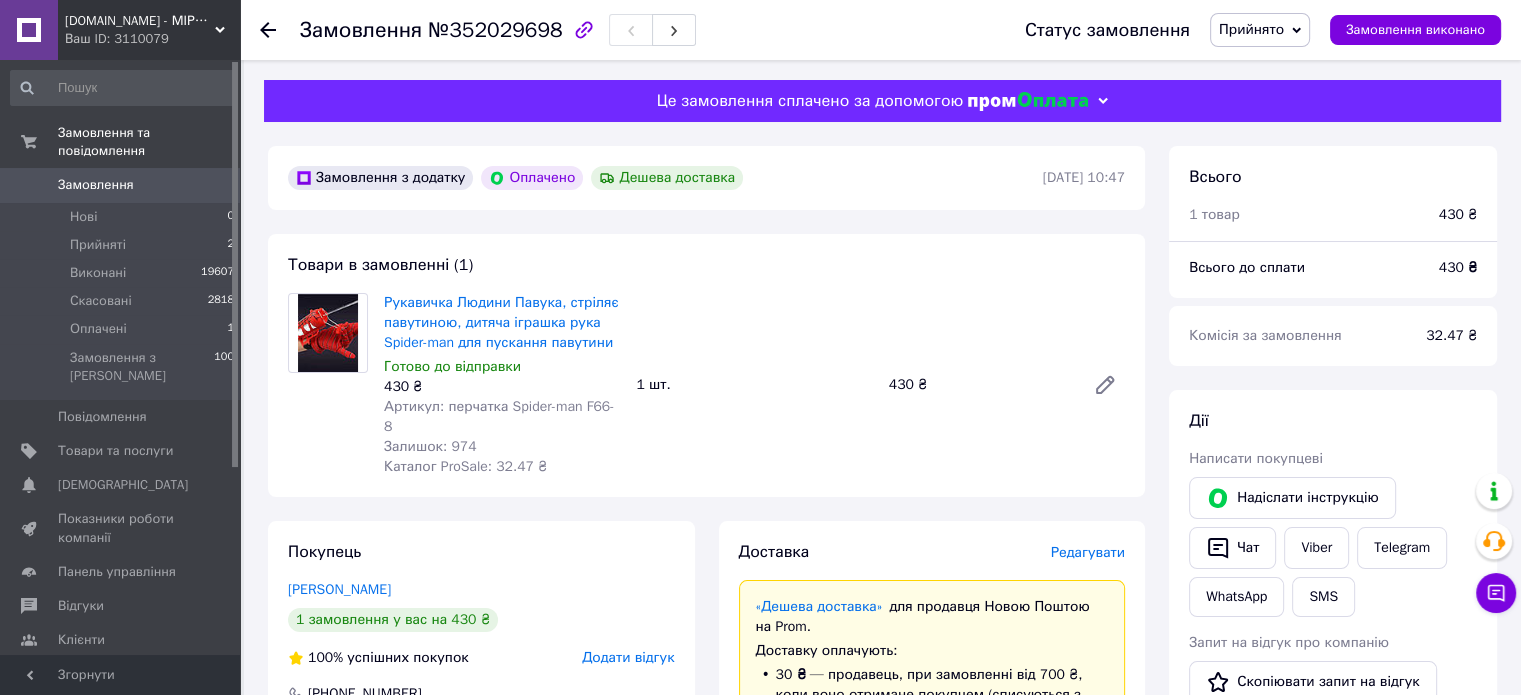 click on "Замовлення 0" at bounding box center [123, 185] 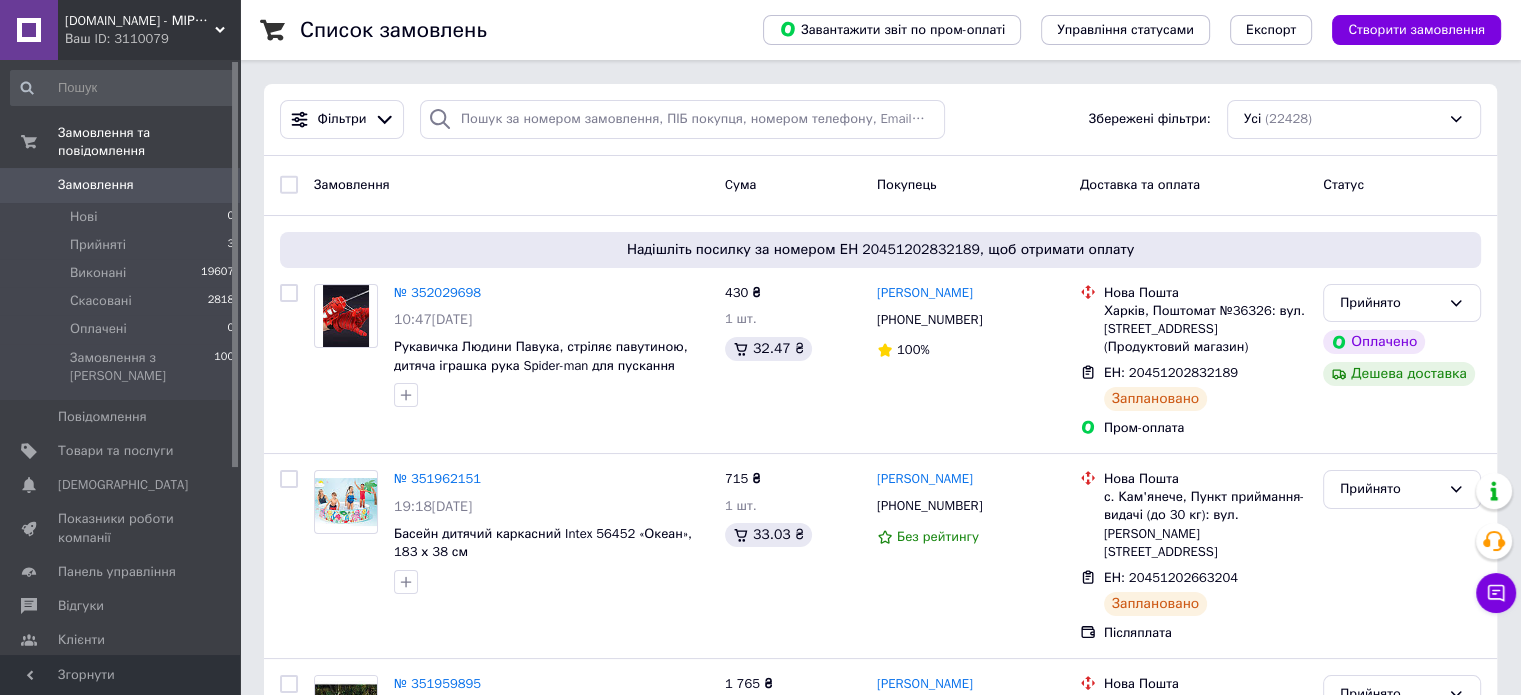 click on "Замовлення" at bounding box center [96, 185] 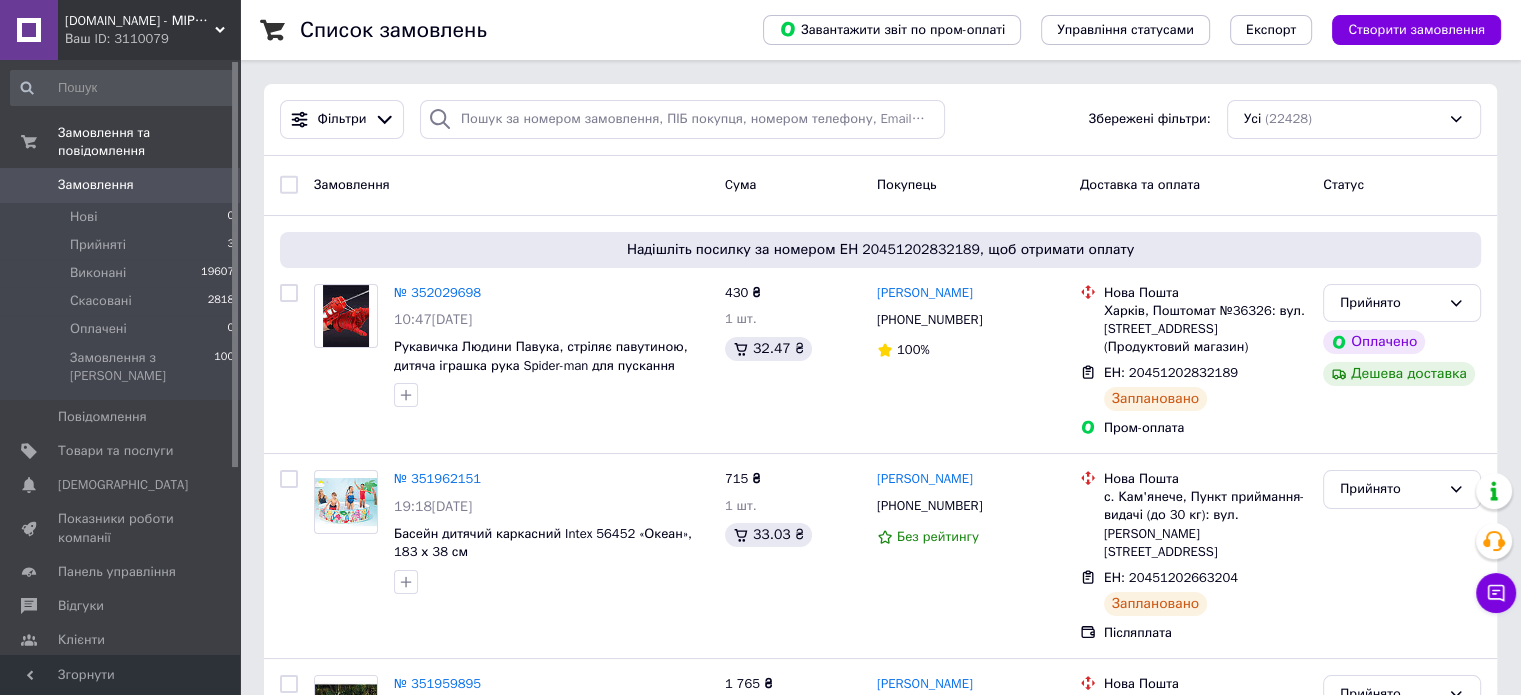 click on "Замовлення" at bounding box center (96, 185) 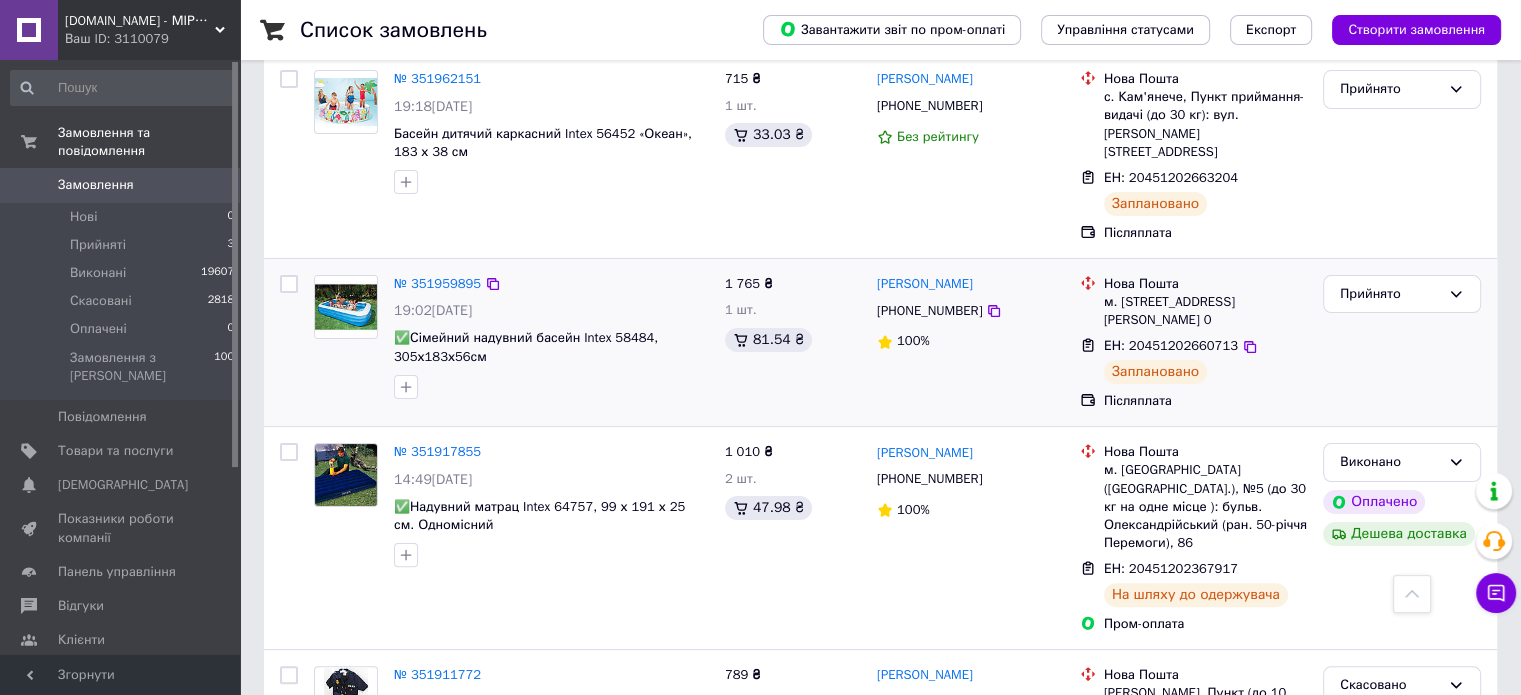 scroll, scrollTop: 0, scrollLeft: 0, axis: both 